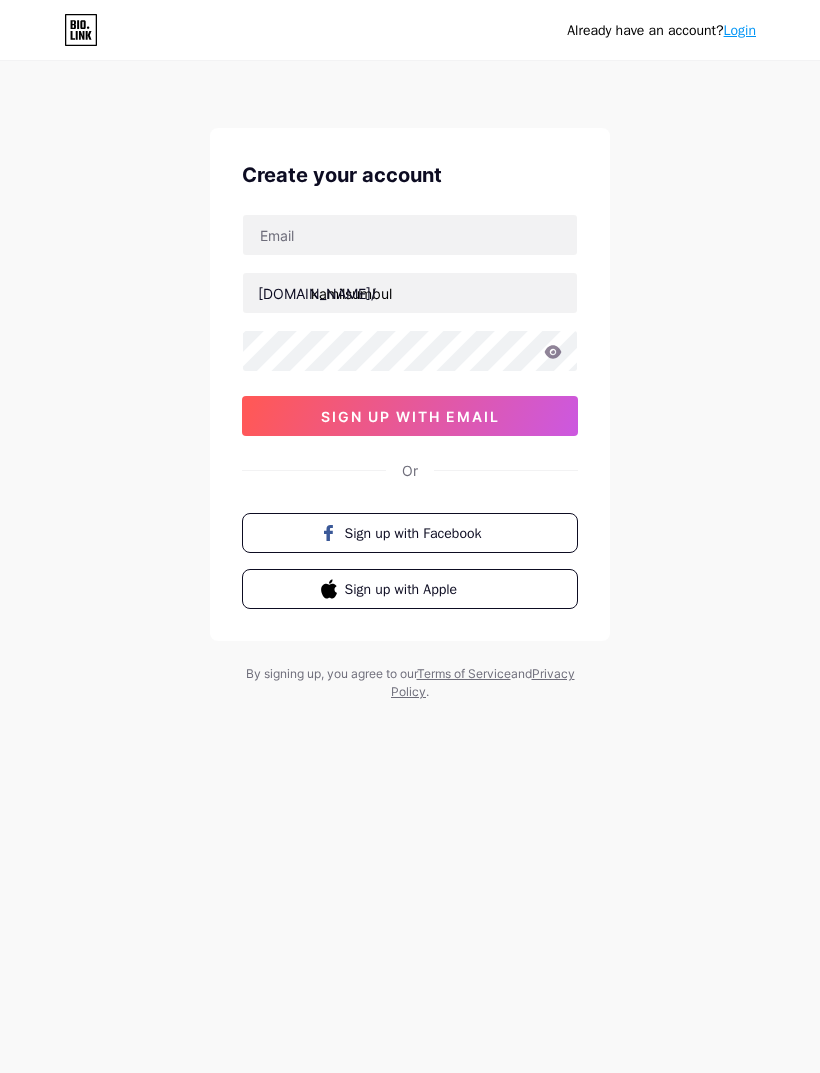scroll, scrollTop: 0, scrollLeft: 0, axis: both 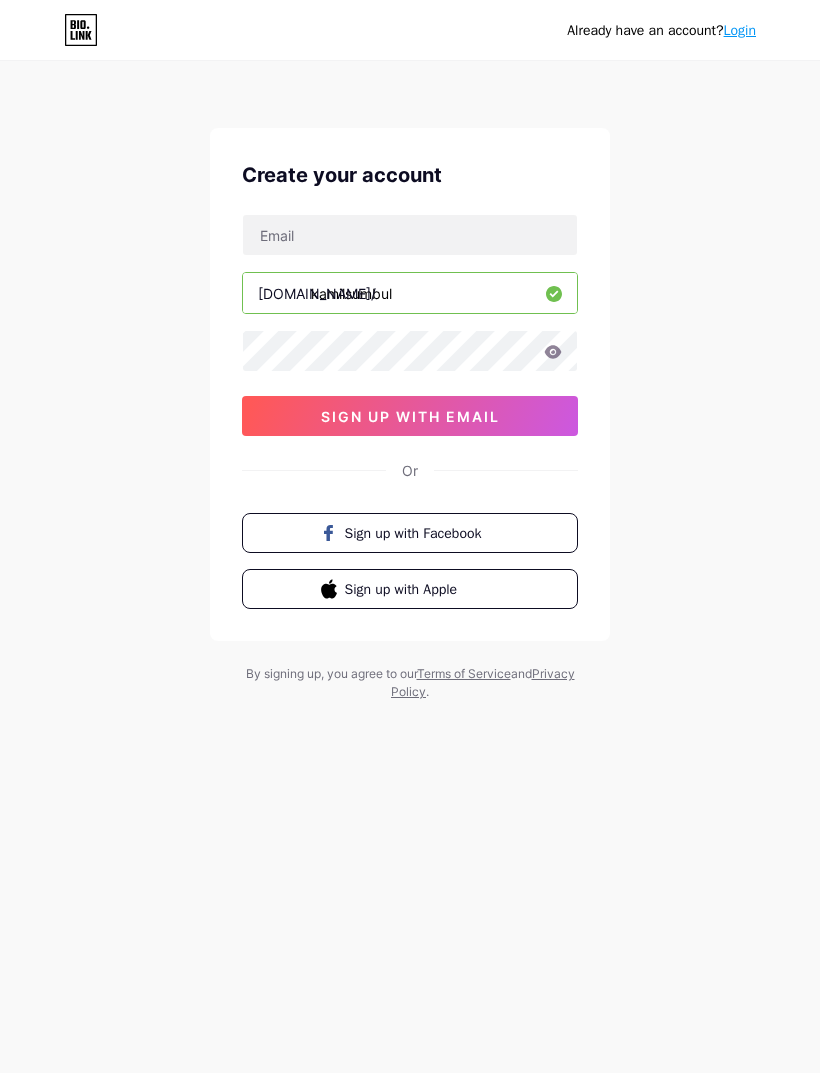 click on "Sign up with Apple" at bounding box center (410, 589) 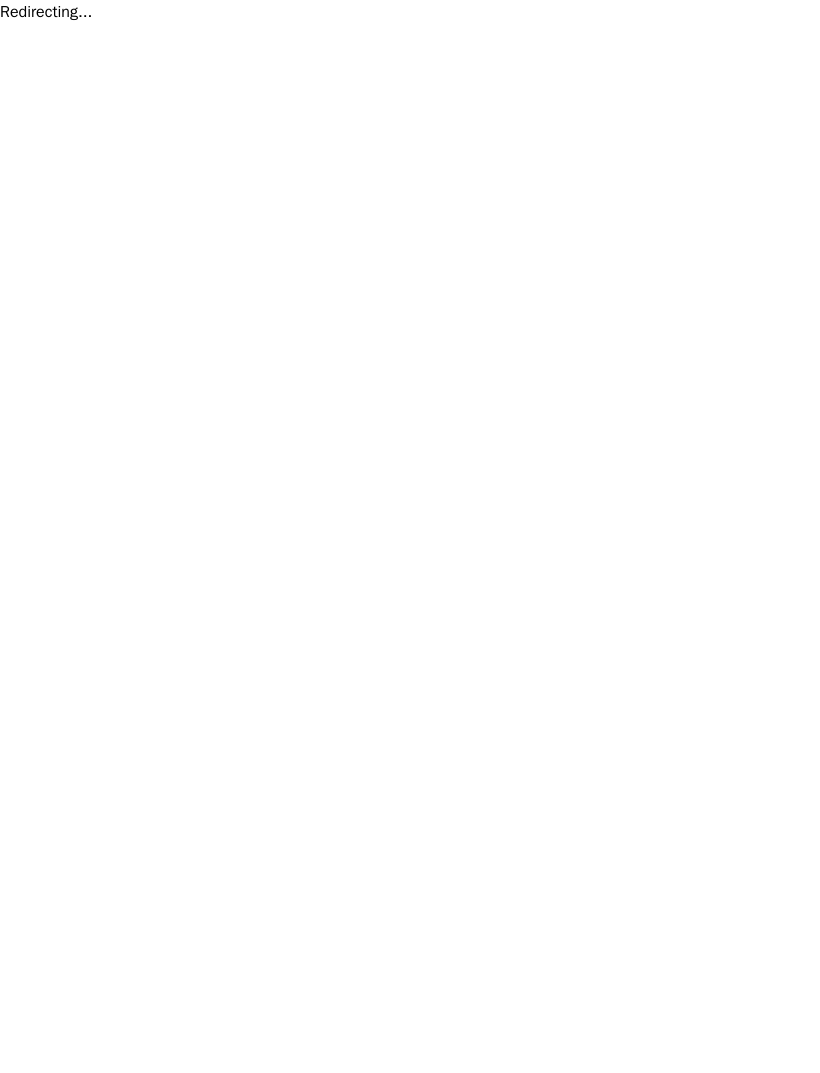 scroll, scrollTop: 0, scrollLeft: 0, axis: both 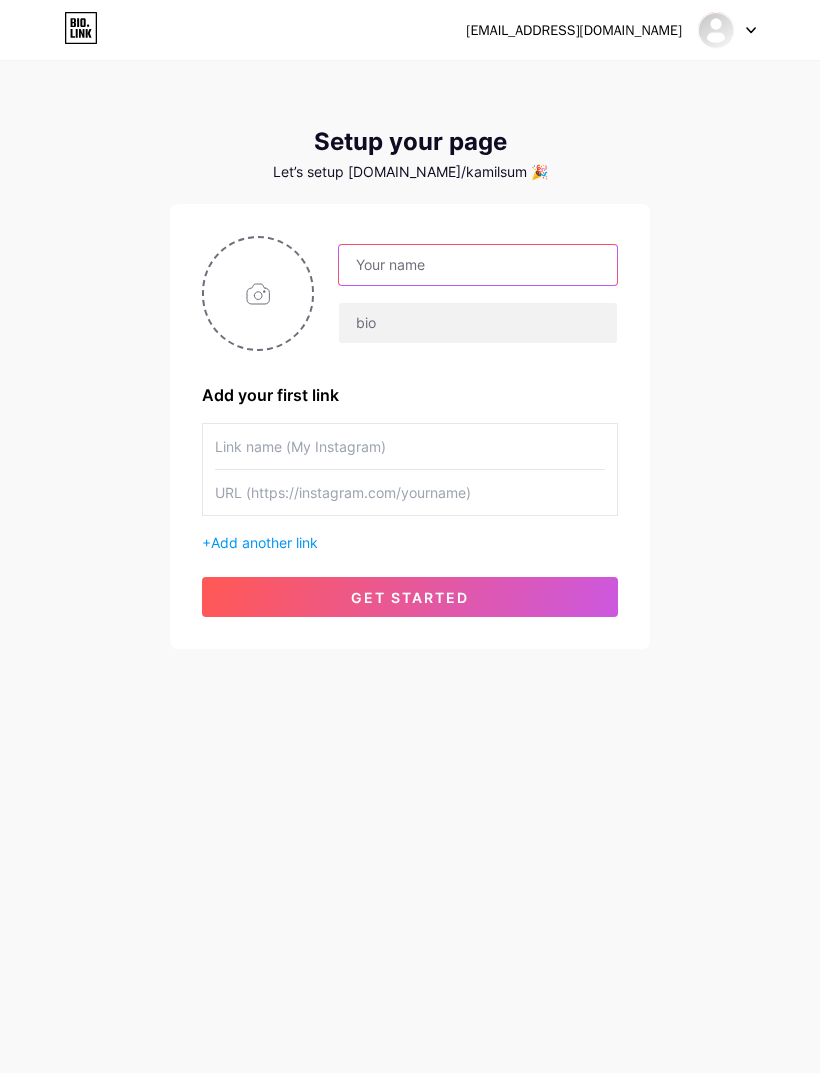 click at bounding box center (478, 265) 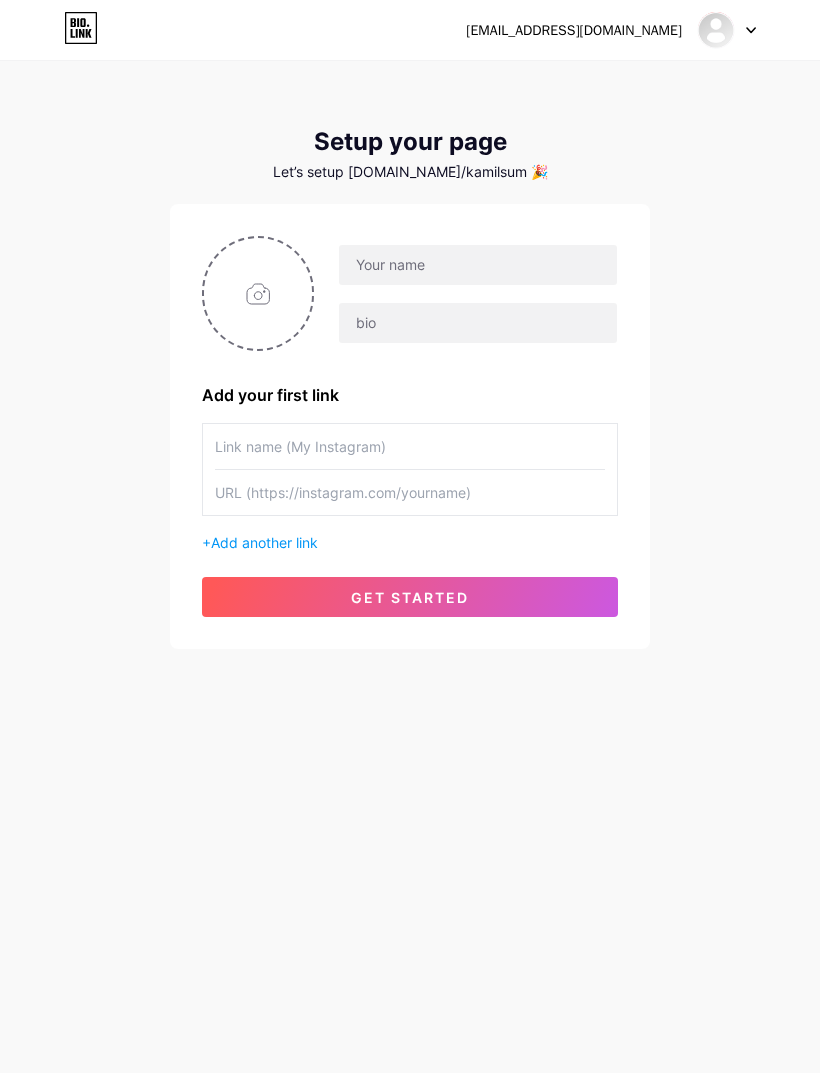 scroll, scrollTop: 64, scrollLeft: 0, axis: vertical 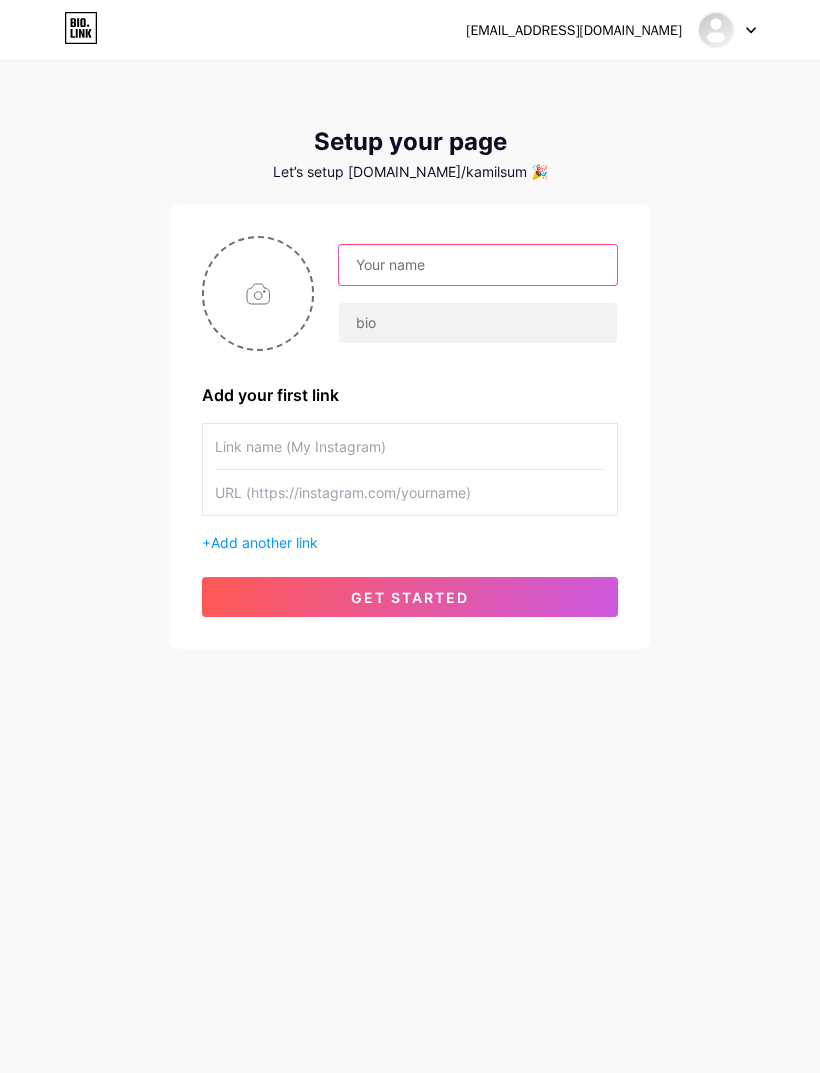 click at bounding box center (478, 265) 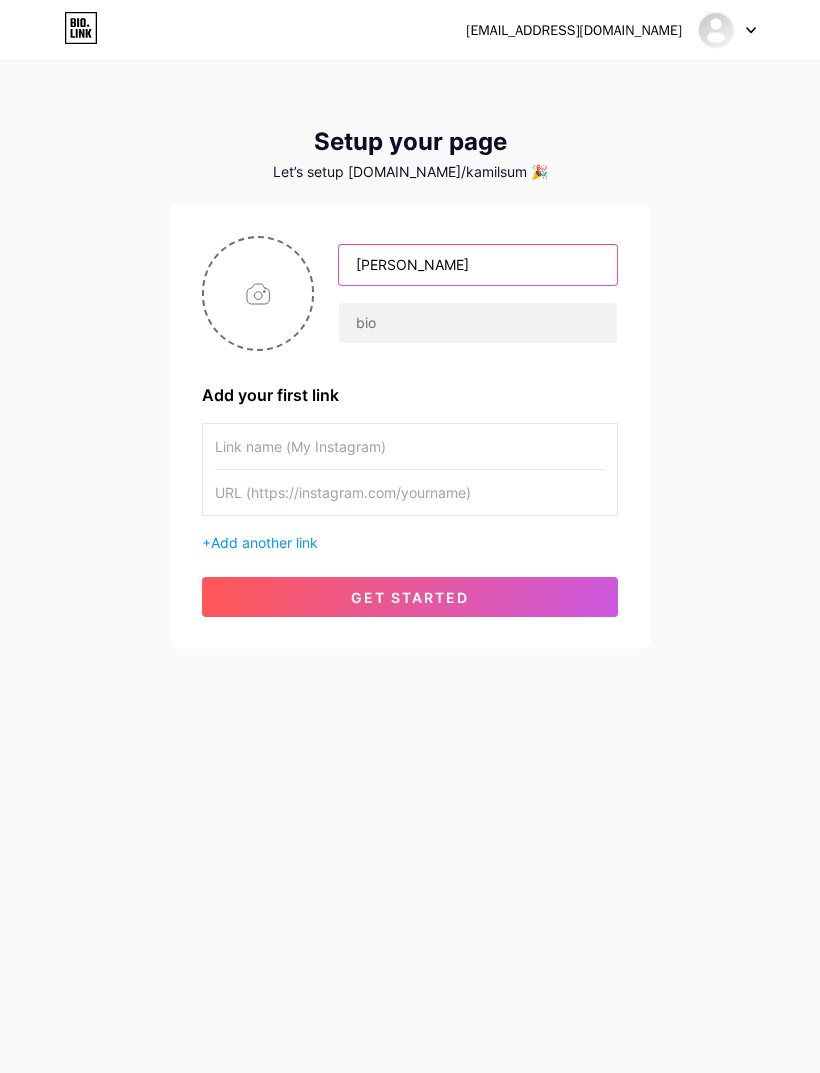 scroll, scrollTop: 60, scrollLeft: 0, axis: vertical 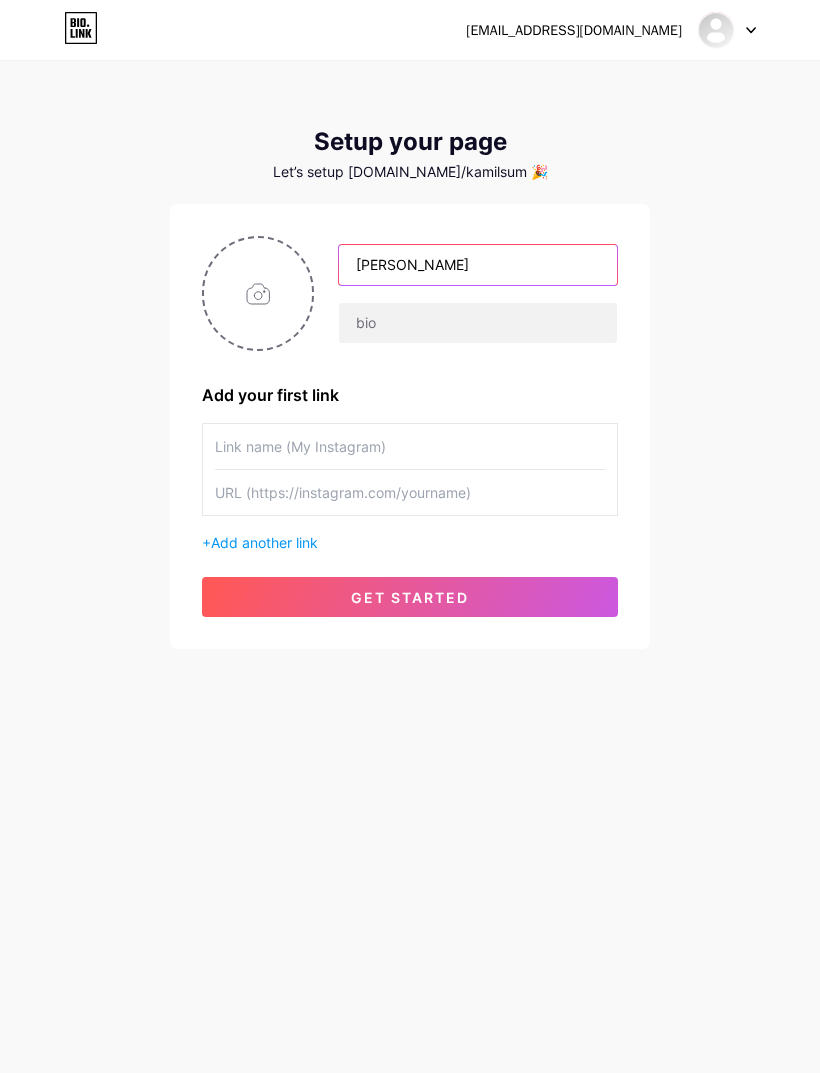 type on "[PERSON_NAME]" 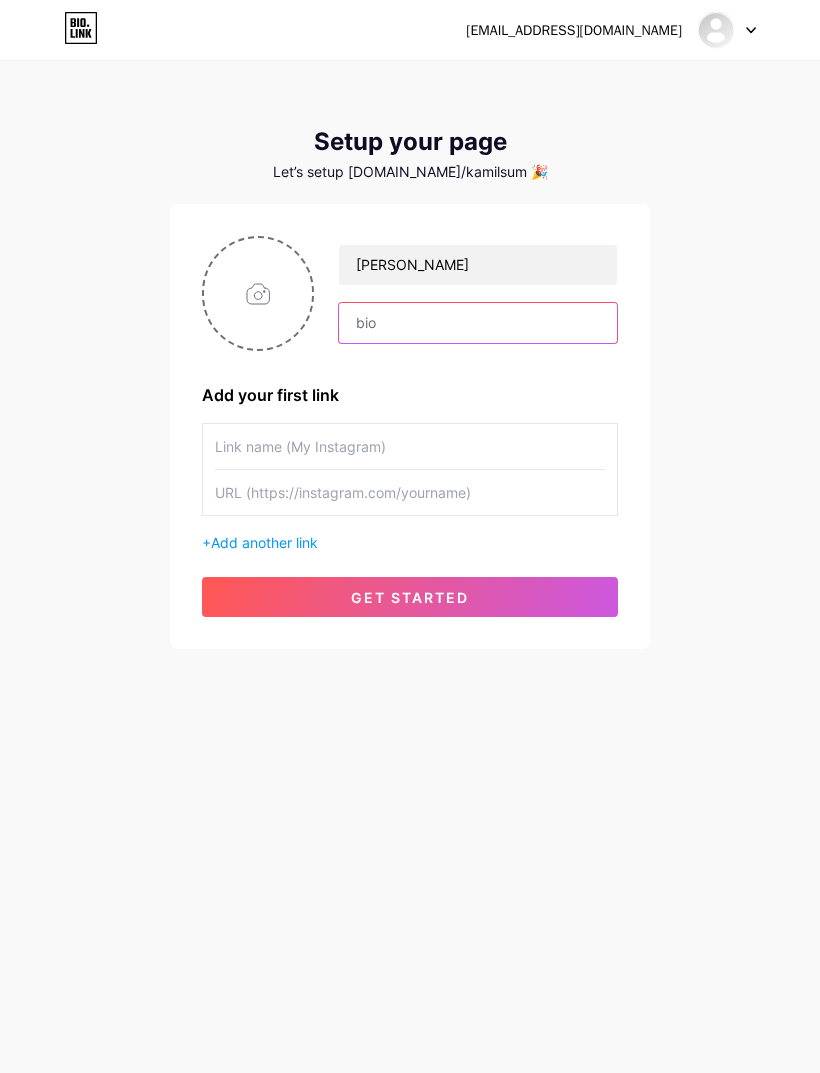 click at bounding box center (478, 323) 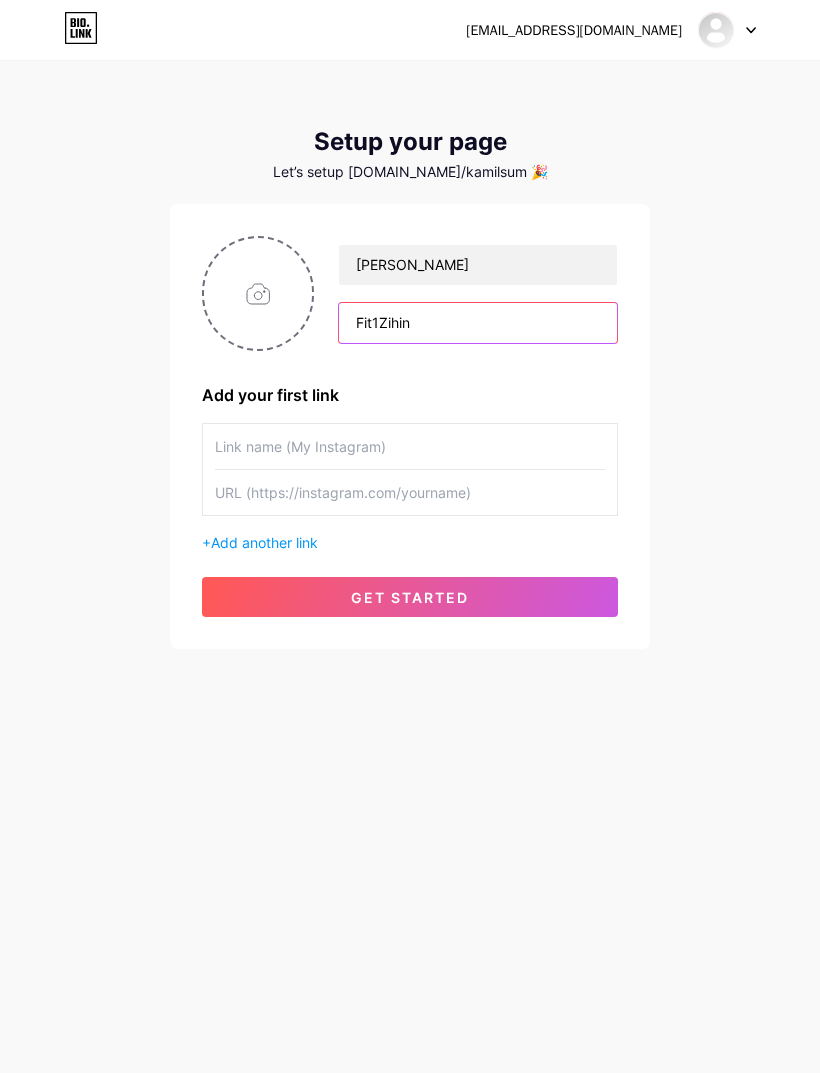 type on "Fit1Zihin" 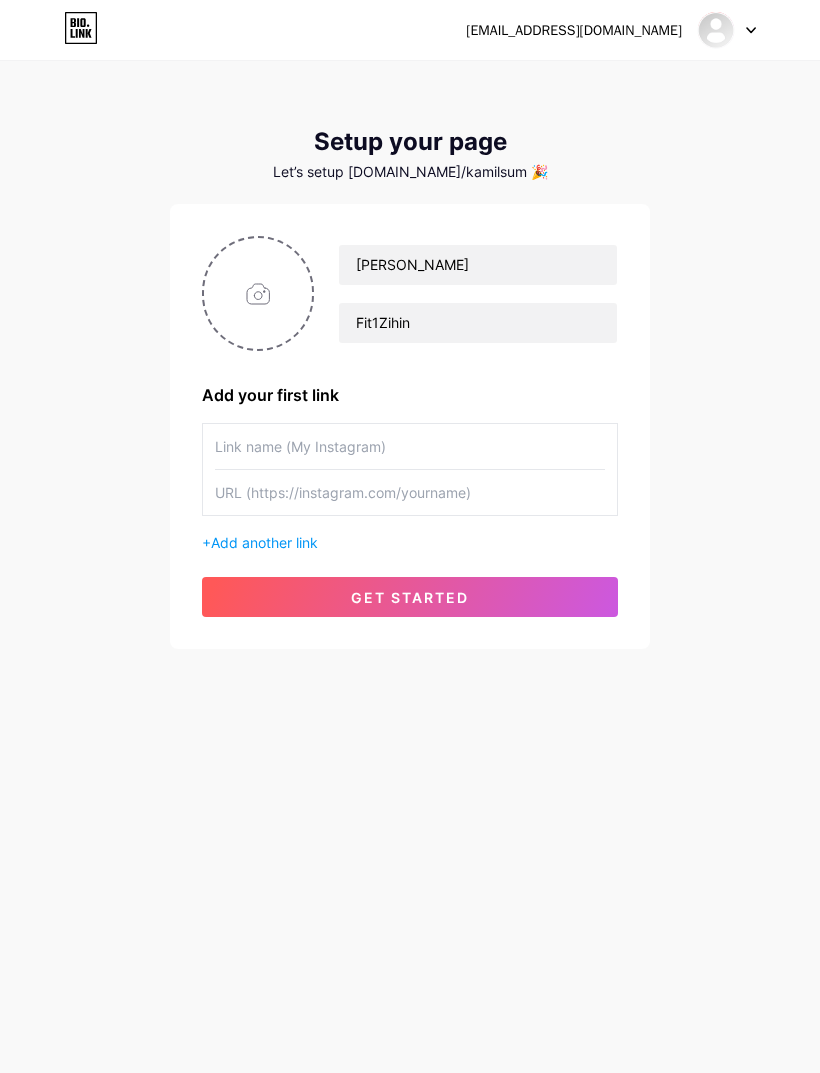 click at bounding box center [410, 446] 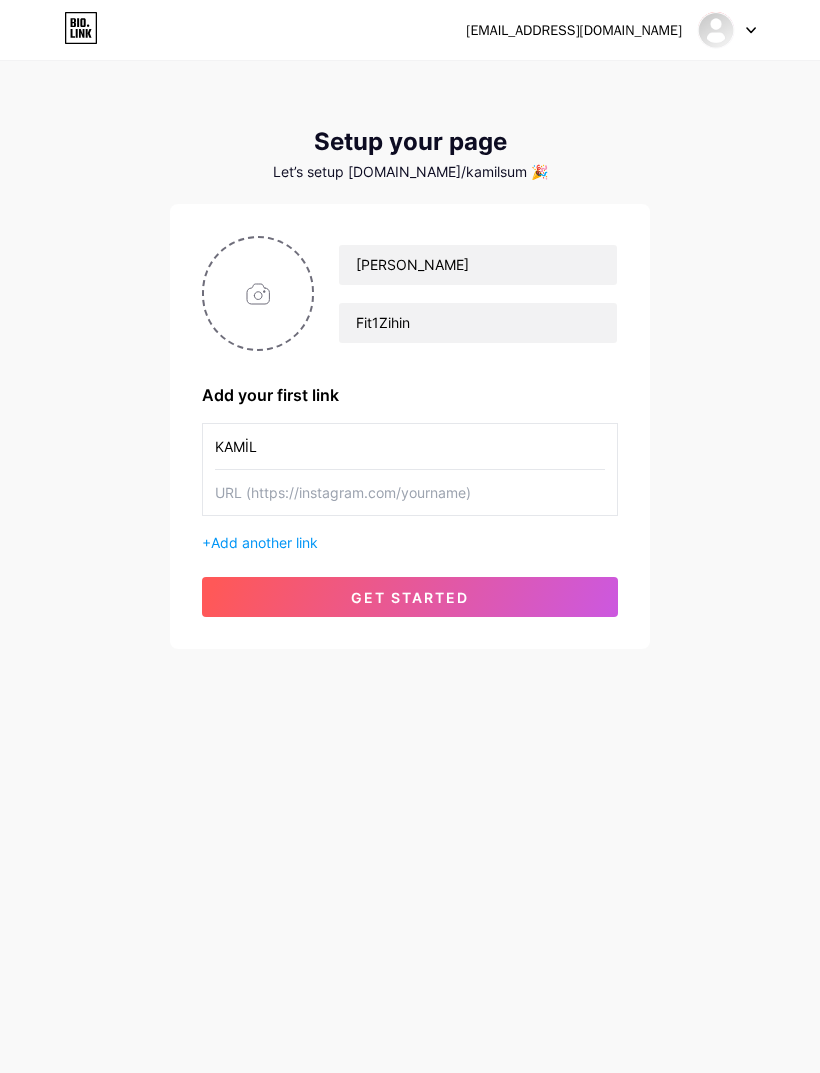 type on "KAMİL" 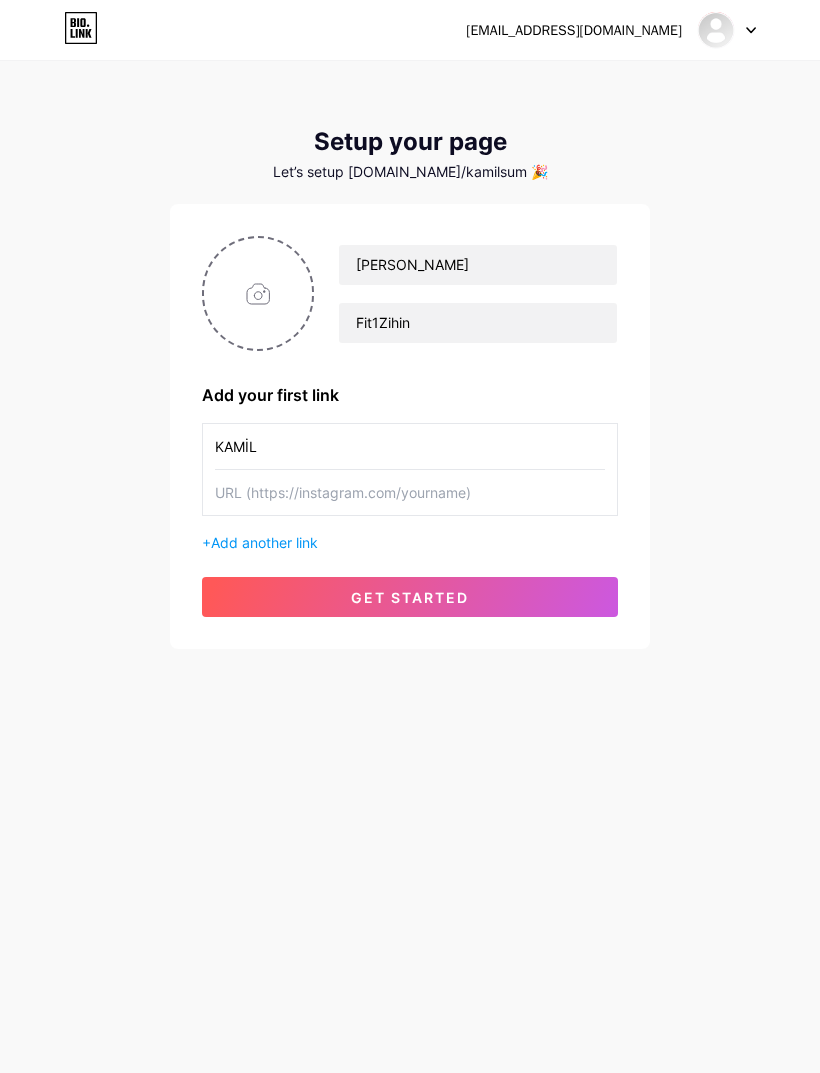 click at bounding box center [410, 492] 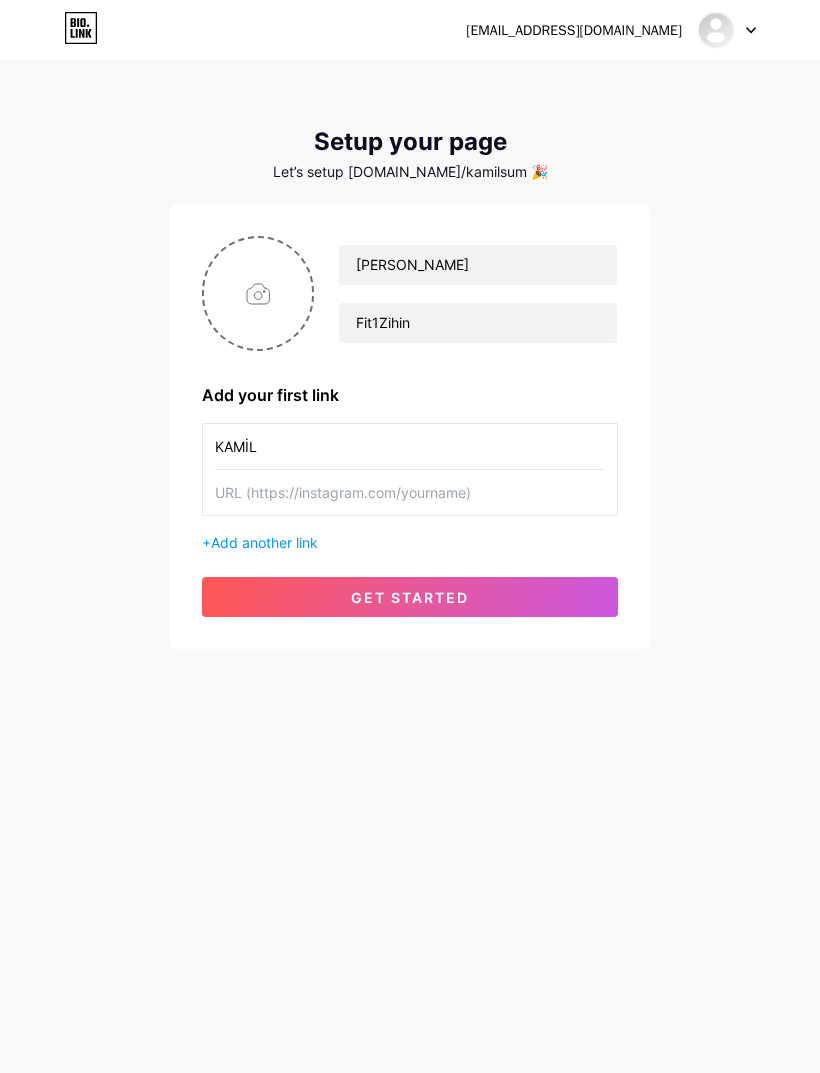 click at bounding box center (410, 492) 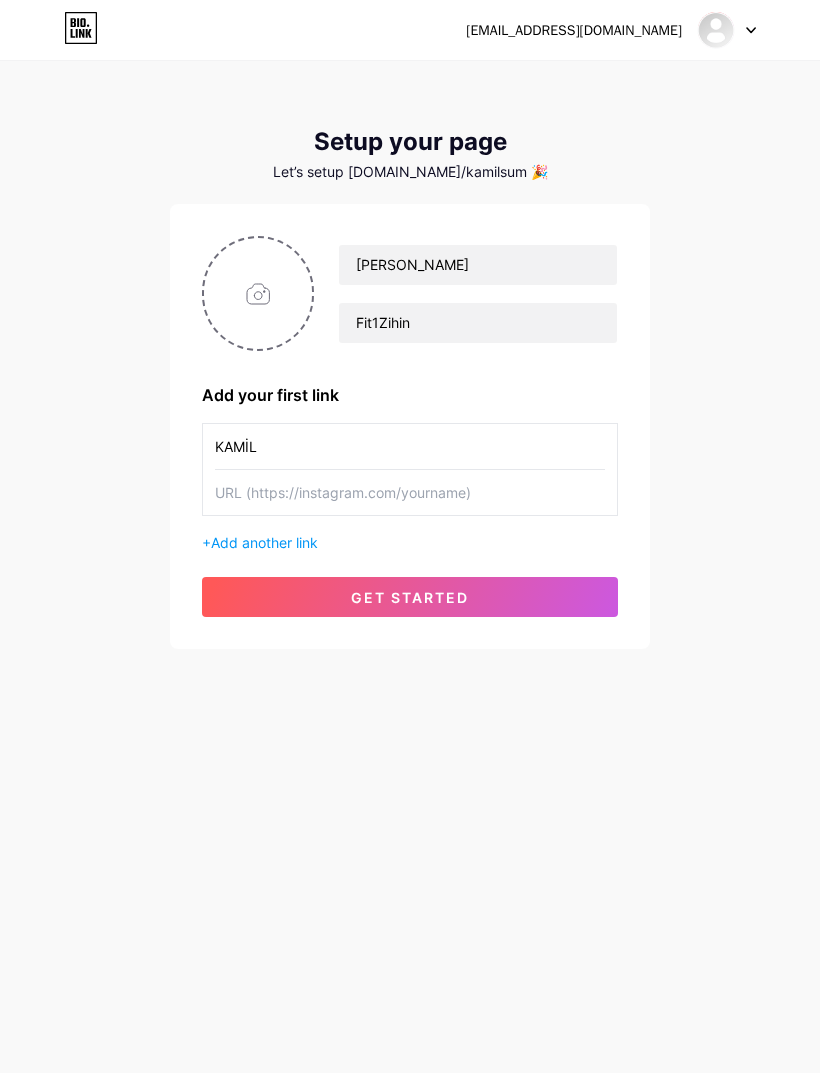click at bounding box center [410, 492] 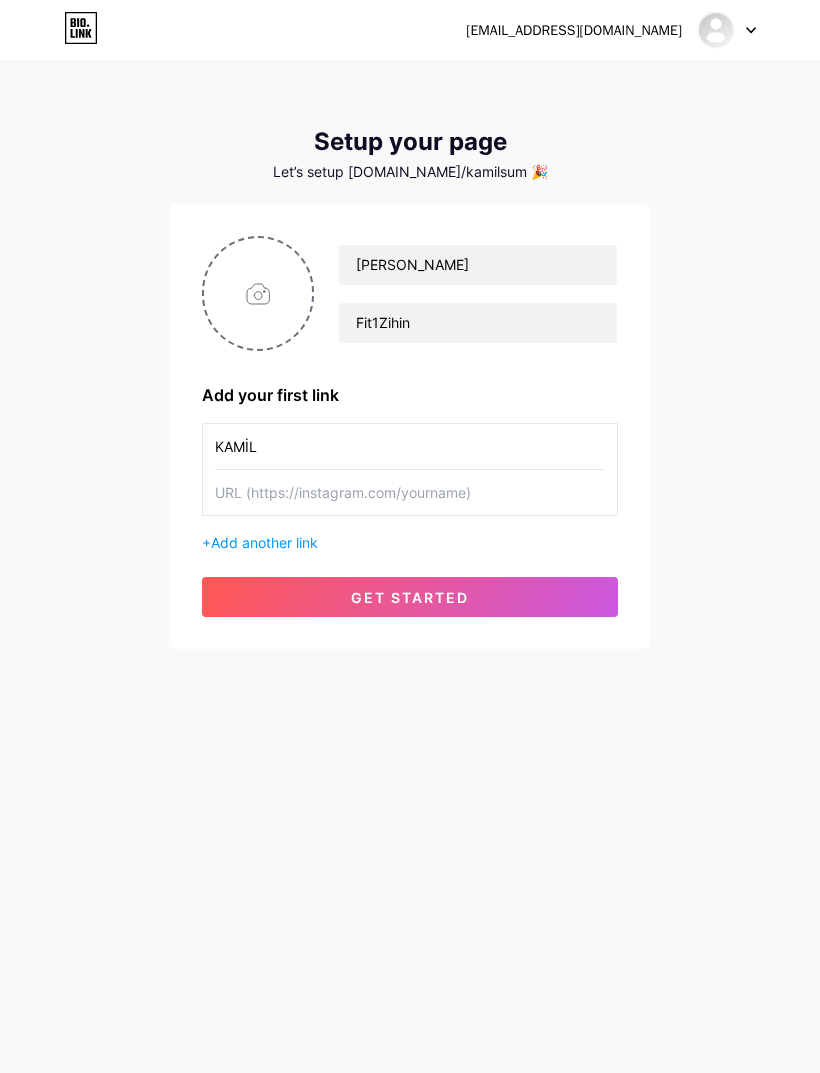 paste on "[URL][DOMAIN_NAME]" 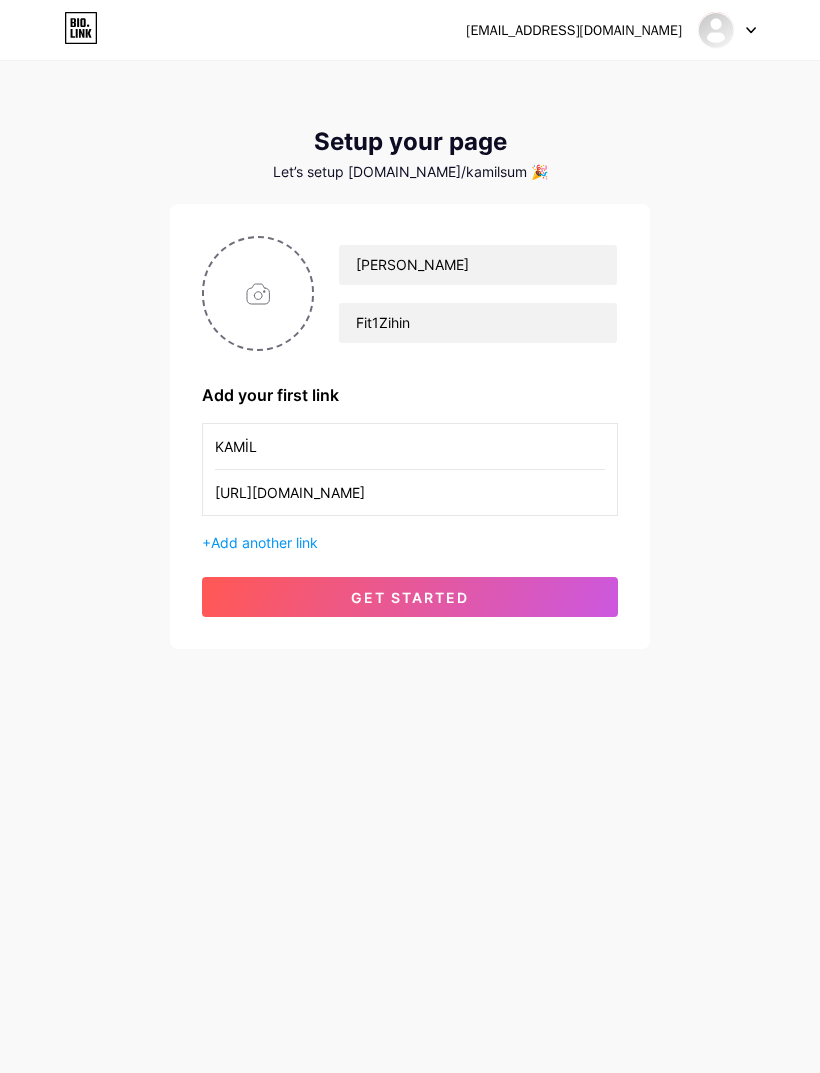 type on "[URL][DOMAIN_NAME]" 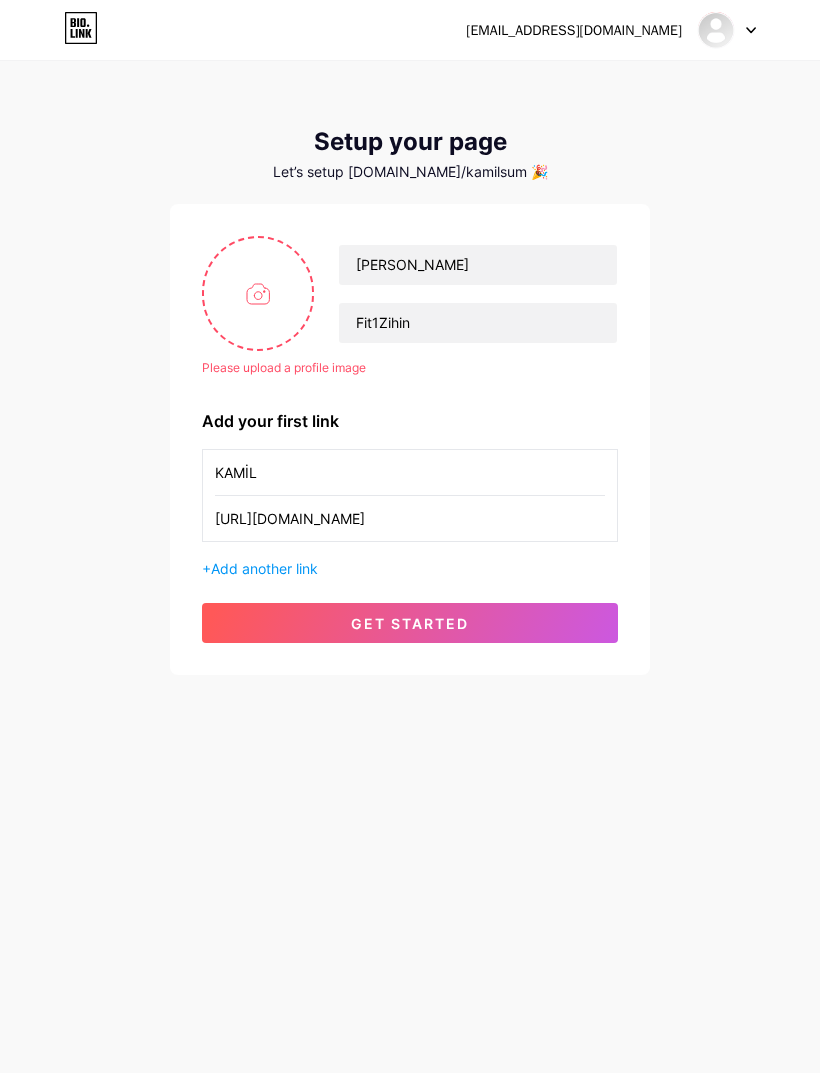 click at bounding box center (258, 293) 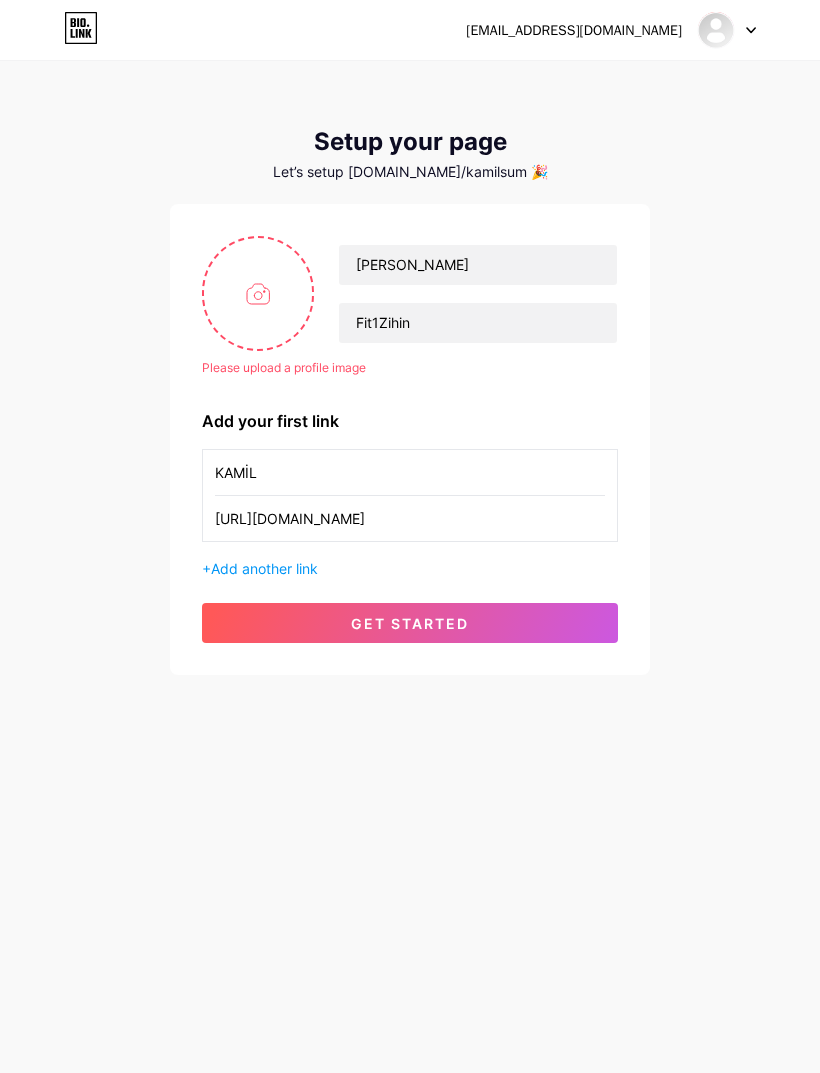 type on "C:\fakepath\GO_21010.jpeg" 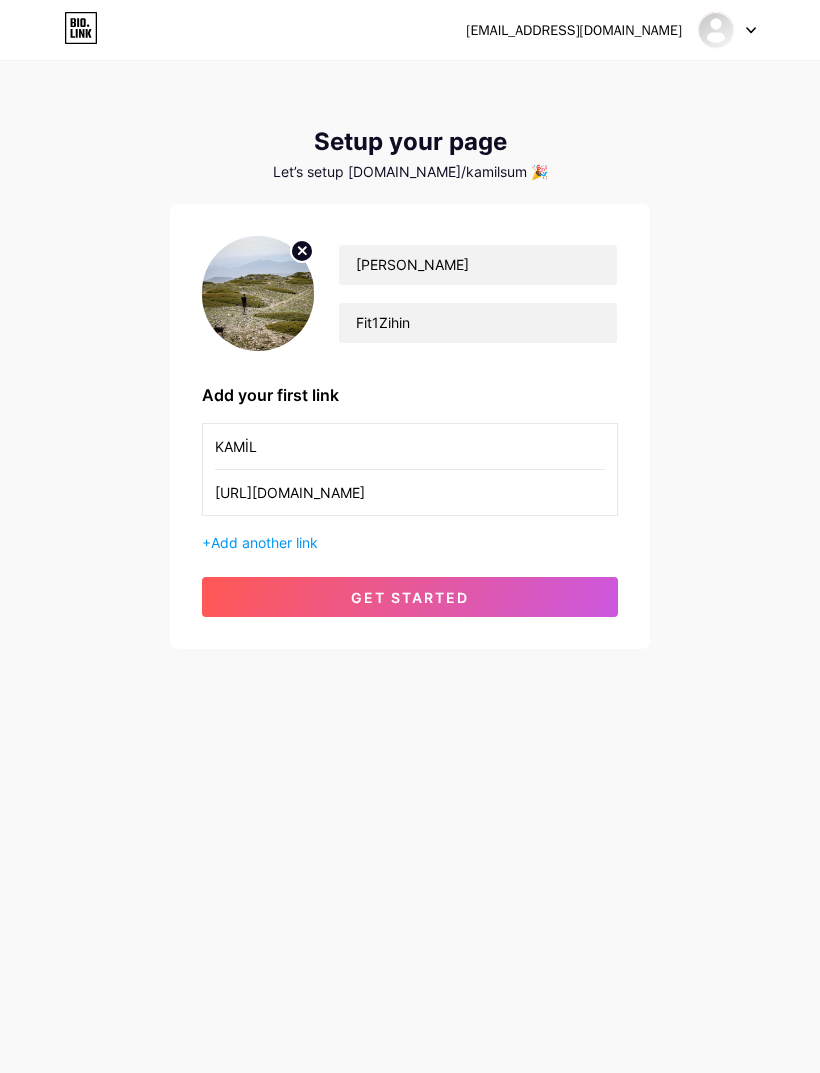click on "get started" at bounding box center (410, 597) 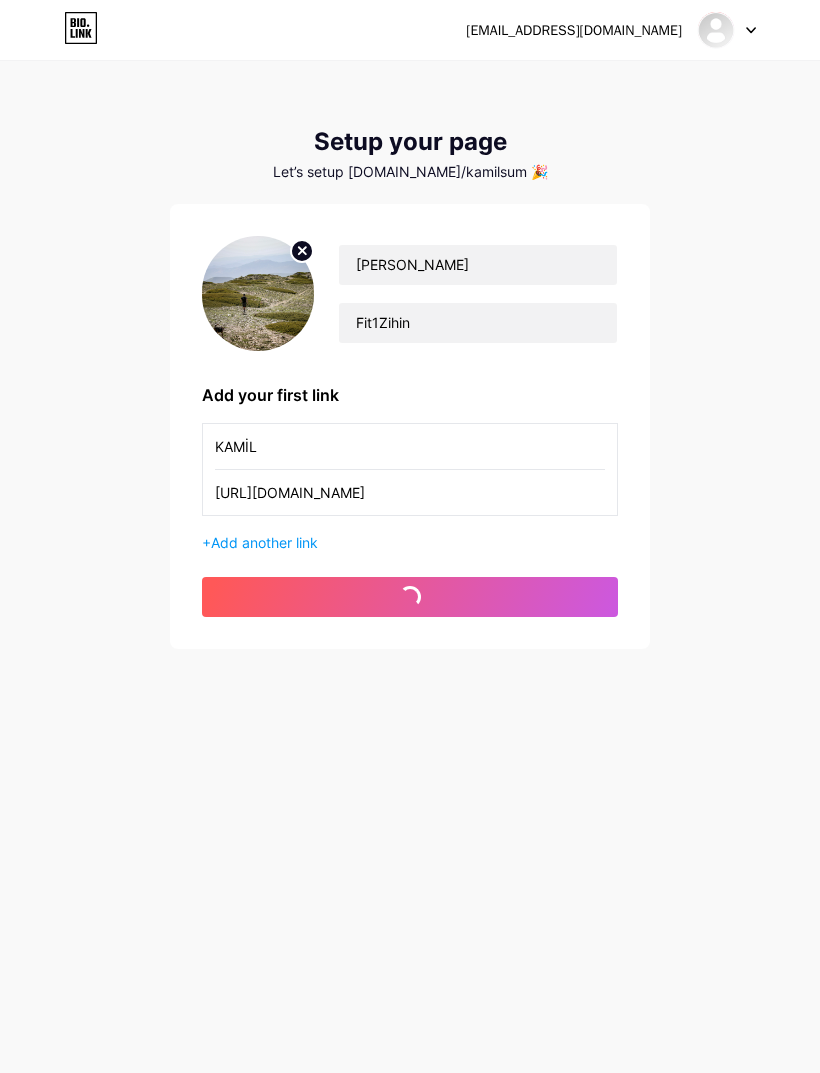 scroll, scrollTop: 0, scrollLeft: 0, axis: both 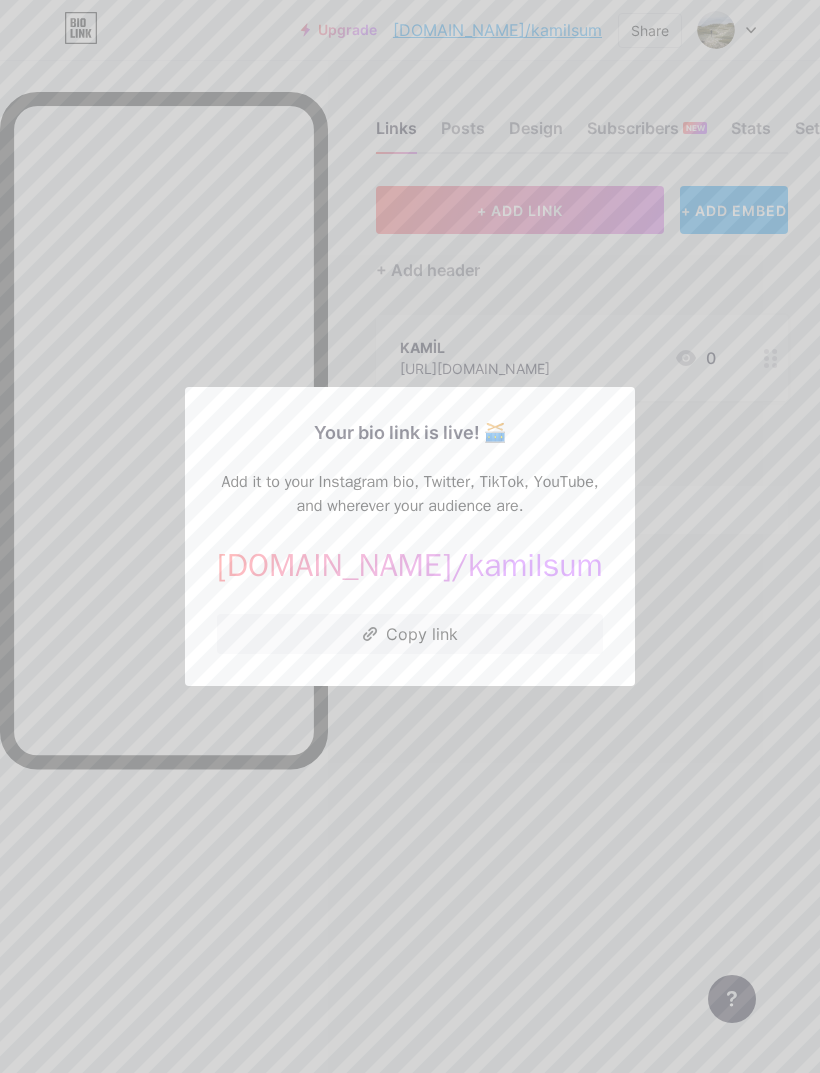click at bounding box center [410, 536] 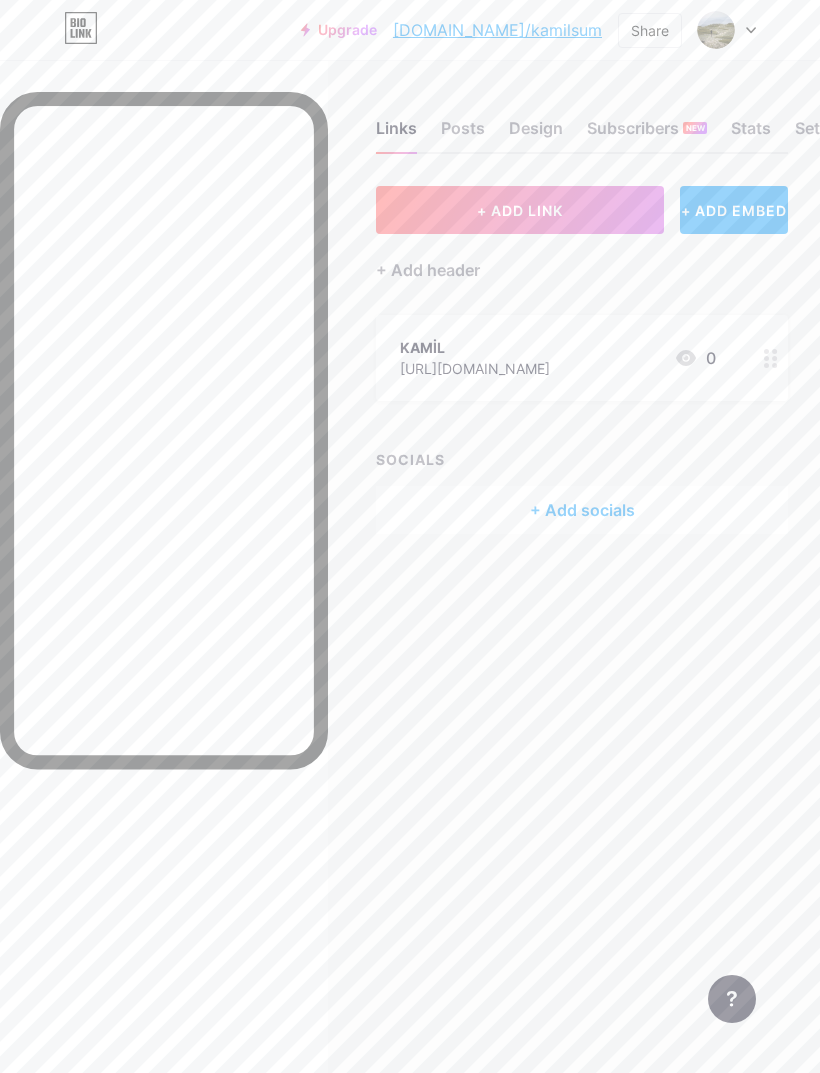click on "[URL][DOMAIN_NAME]" at bounding box center [475, 368] 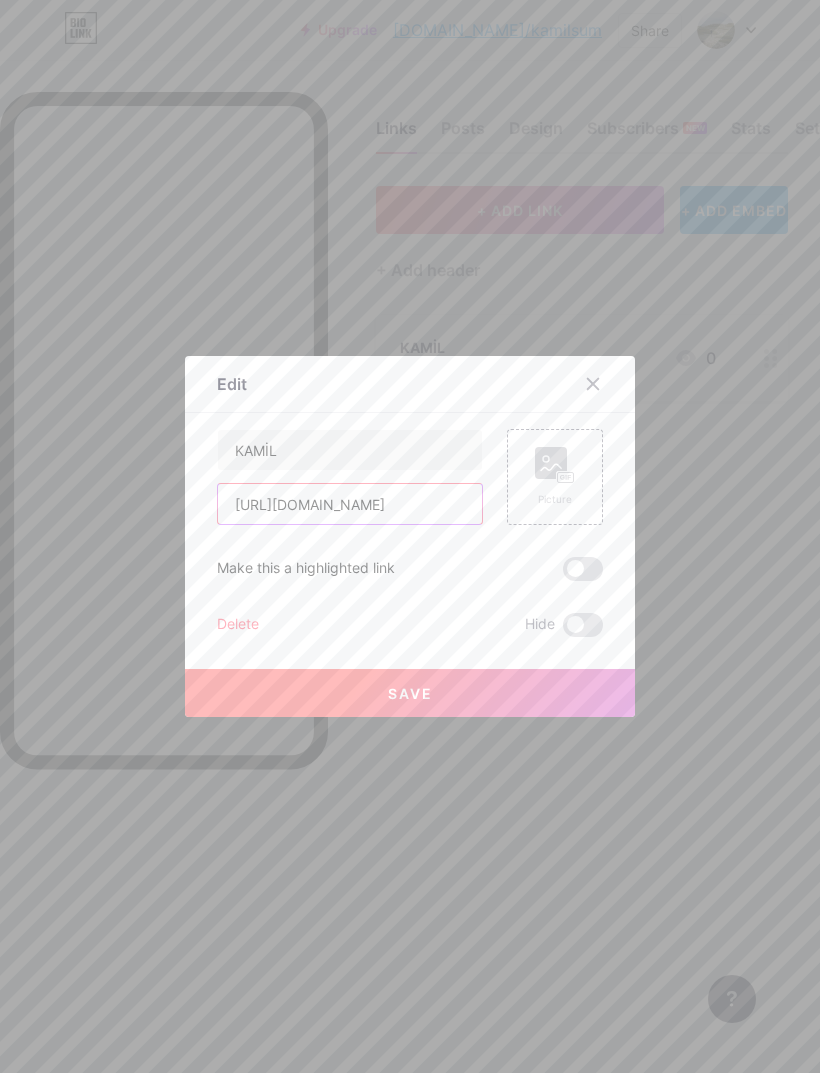 click on "[URL][DOMAIN_NAME]" at bounding box center [350, 504] 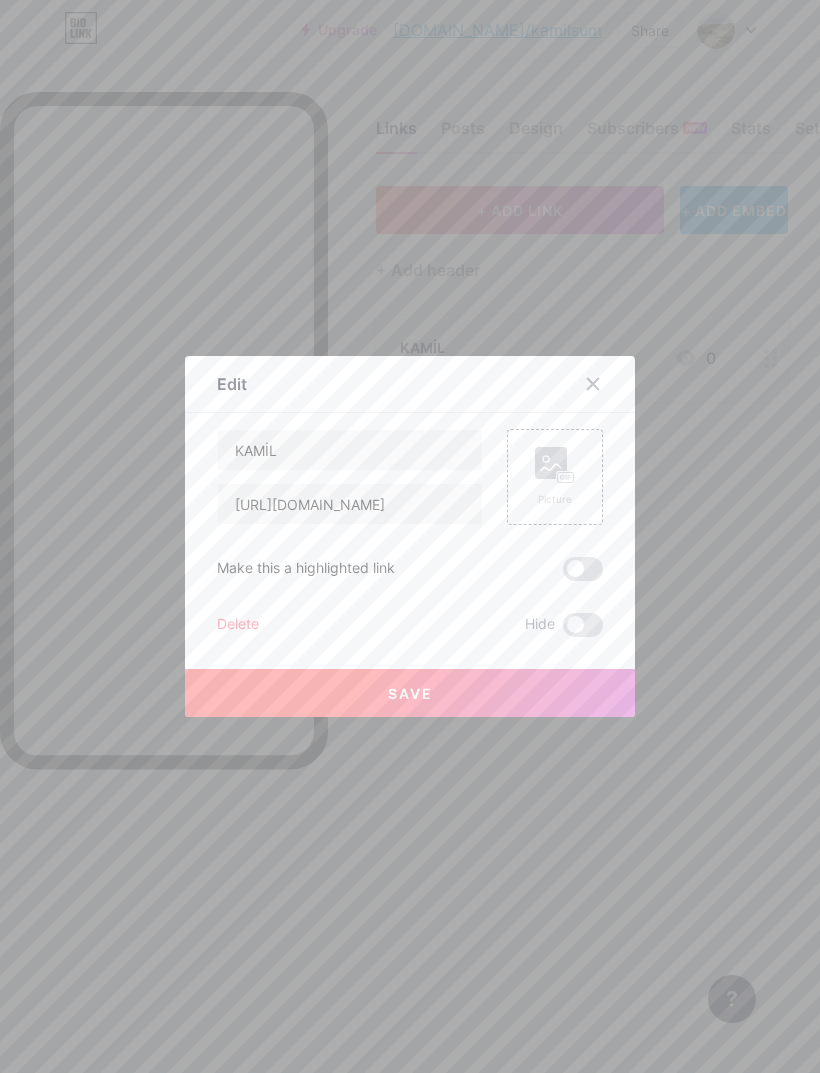 click 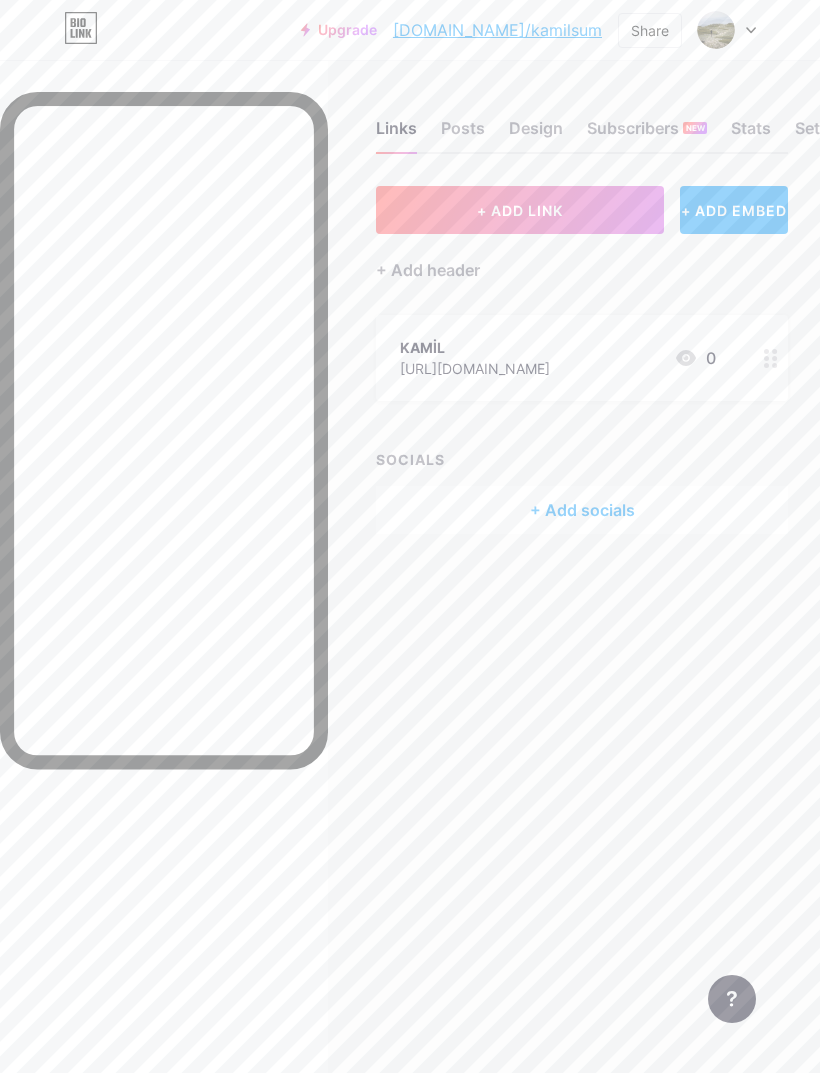 click 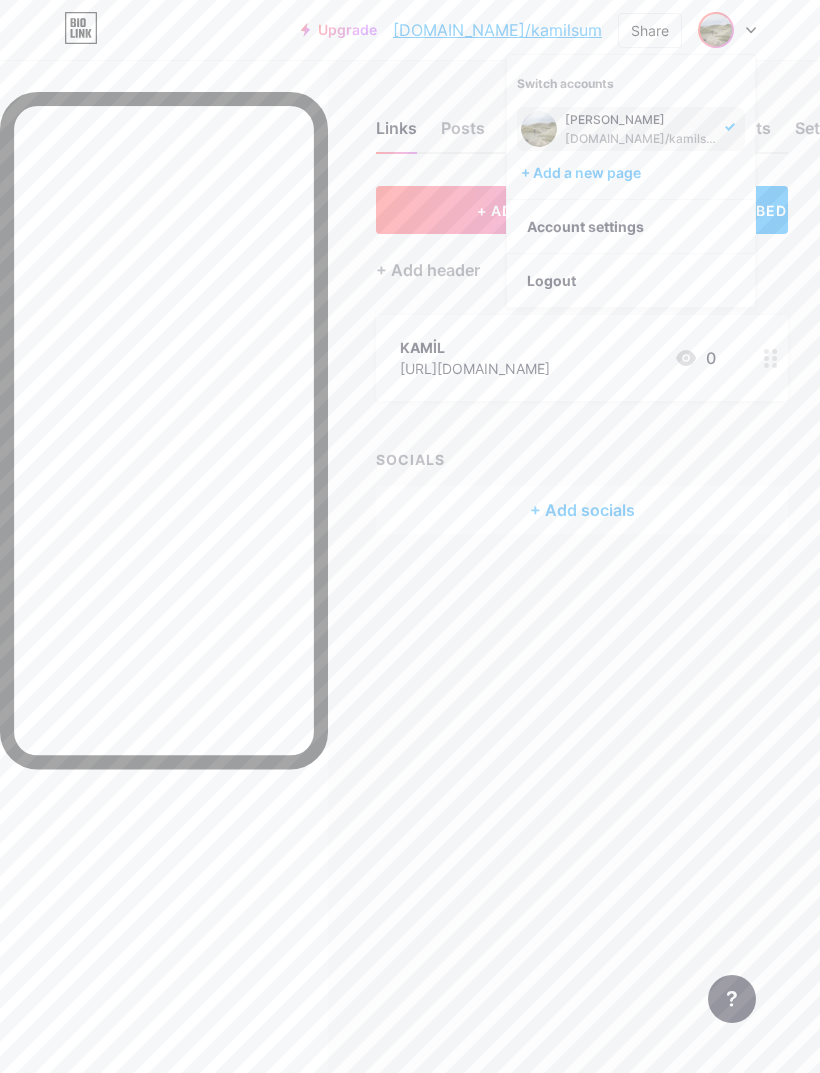 click on "+ ADD LINK     + ADD EMBED
+ Add header
KAMİL
https://www.instagram.com/kamilsumbull/?igsh=MXI0NzRpNjBtODR2Zw%3D%3D&utm_source=qr
0
SOCIALS     + Add socials" at bounding box center [582, 360] 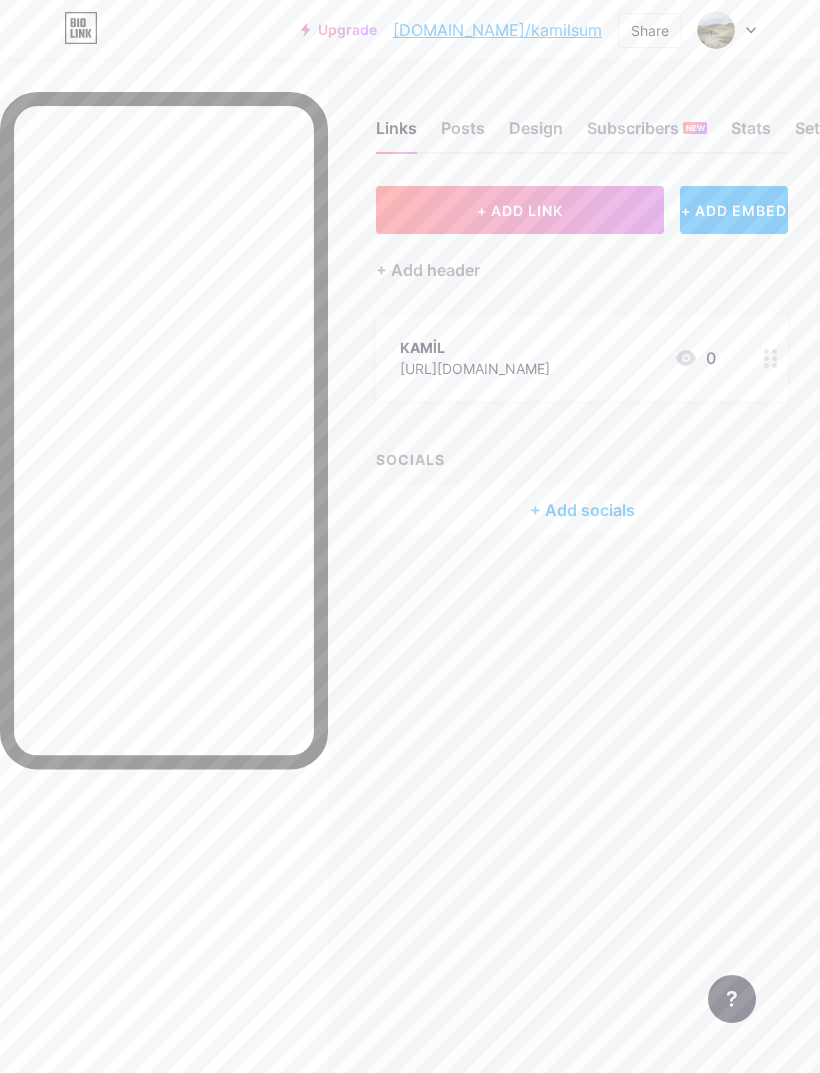 click on "Posts" at bounding box center [463, 134] 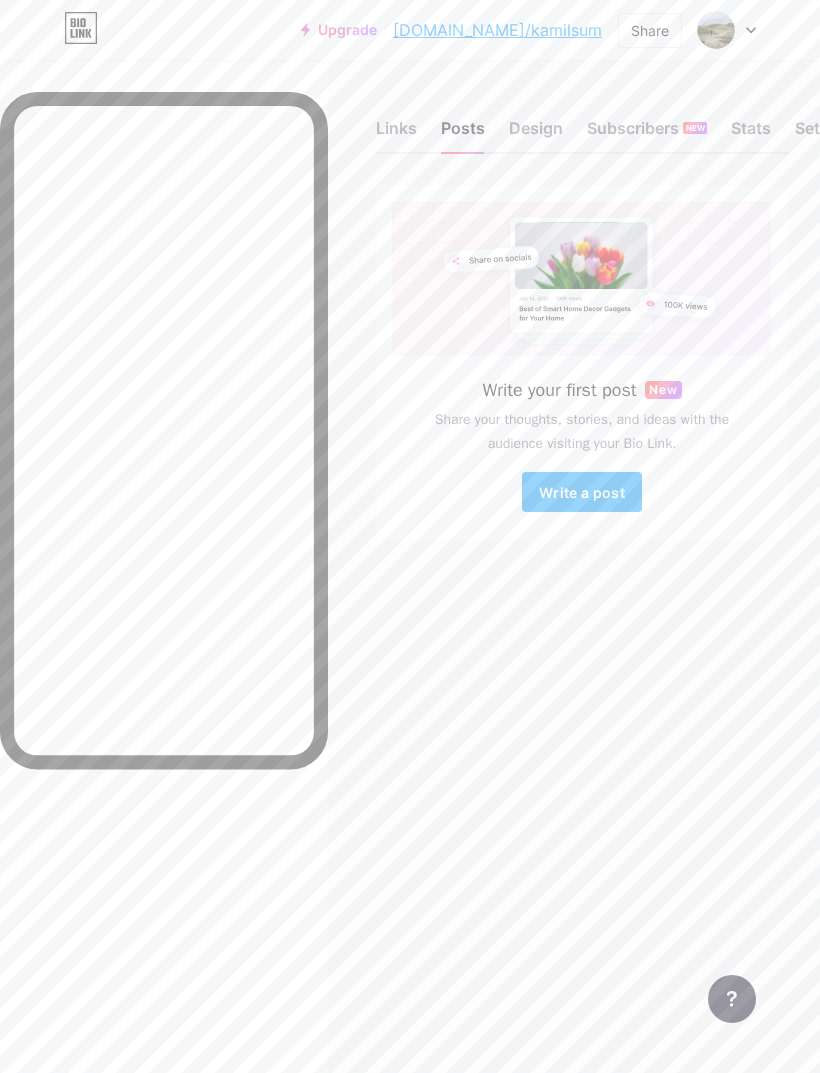click on "Links" at bounding box center [396, 134] 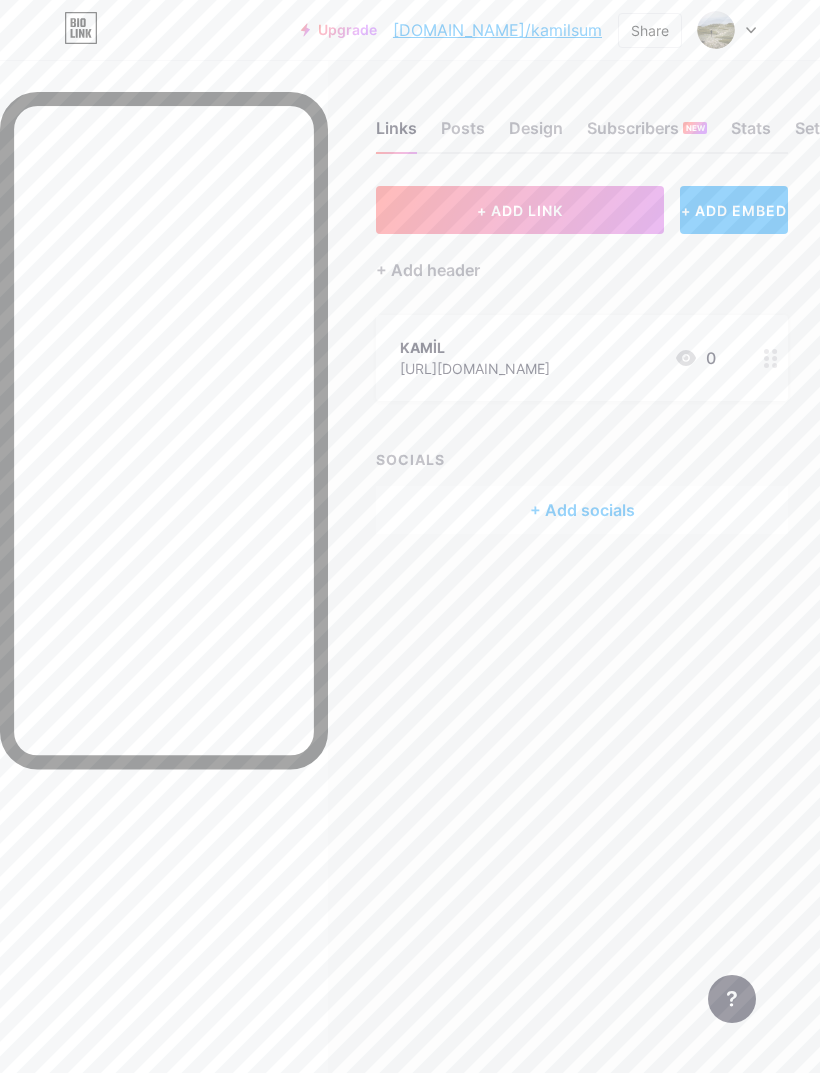 click on "+ ADD LINK" at bounding box center [520, 210] 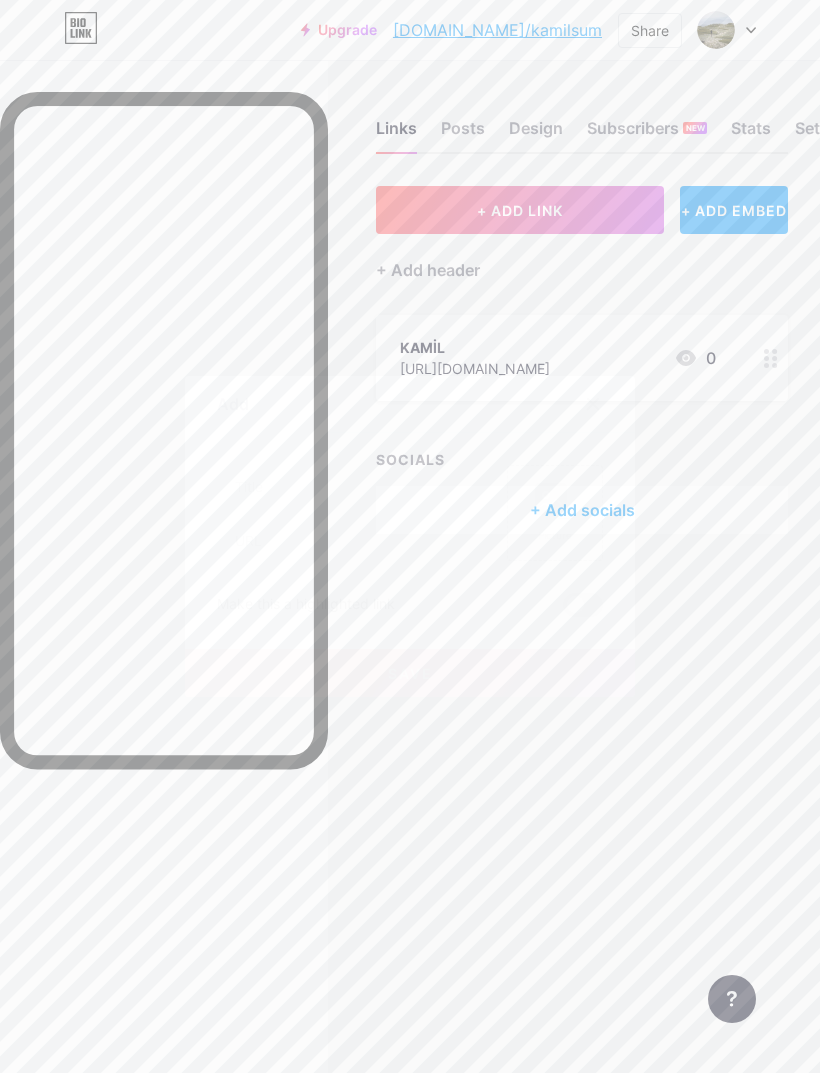 click 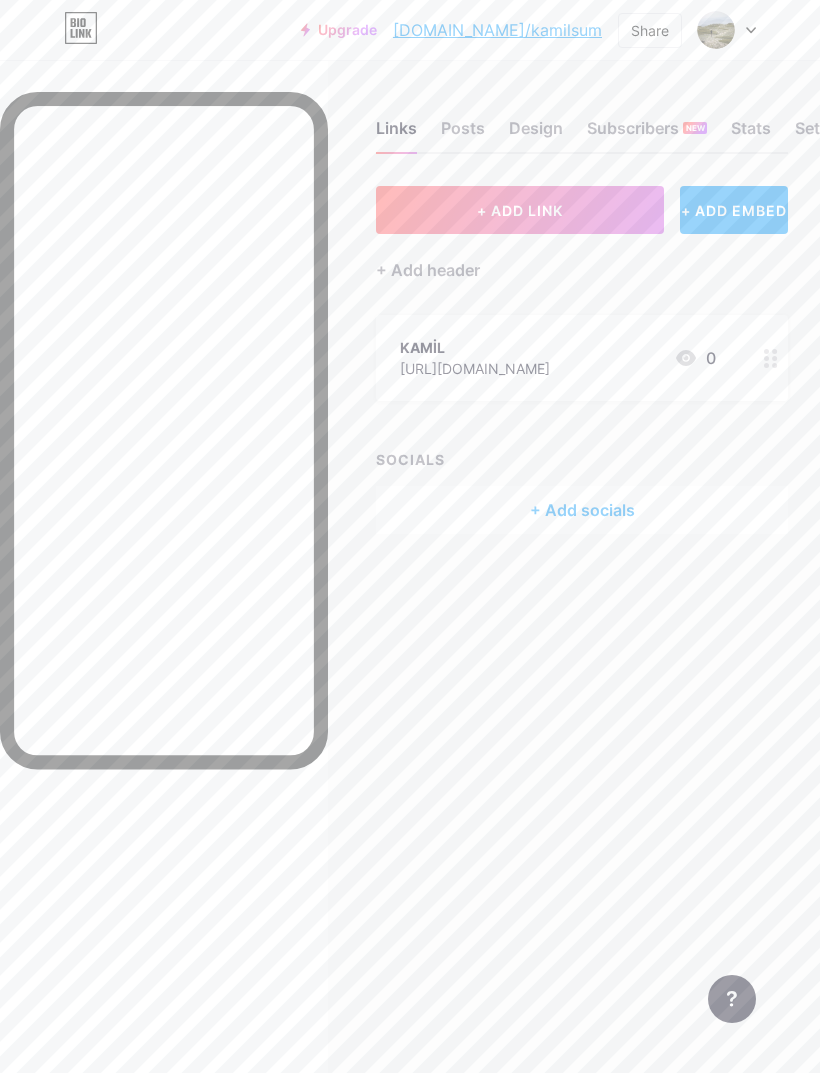 click 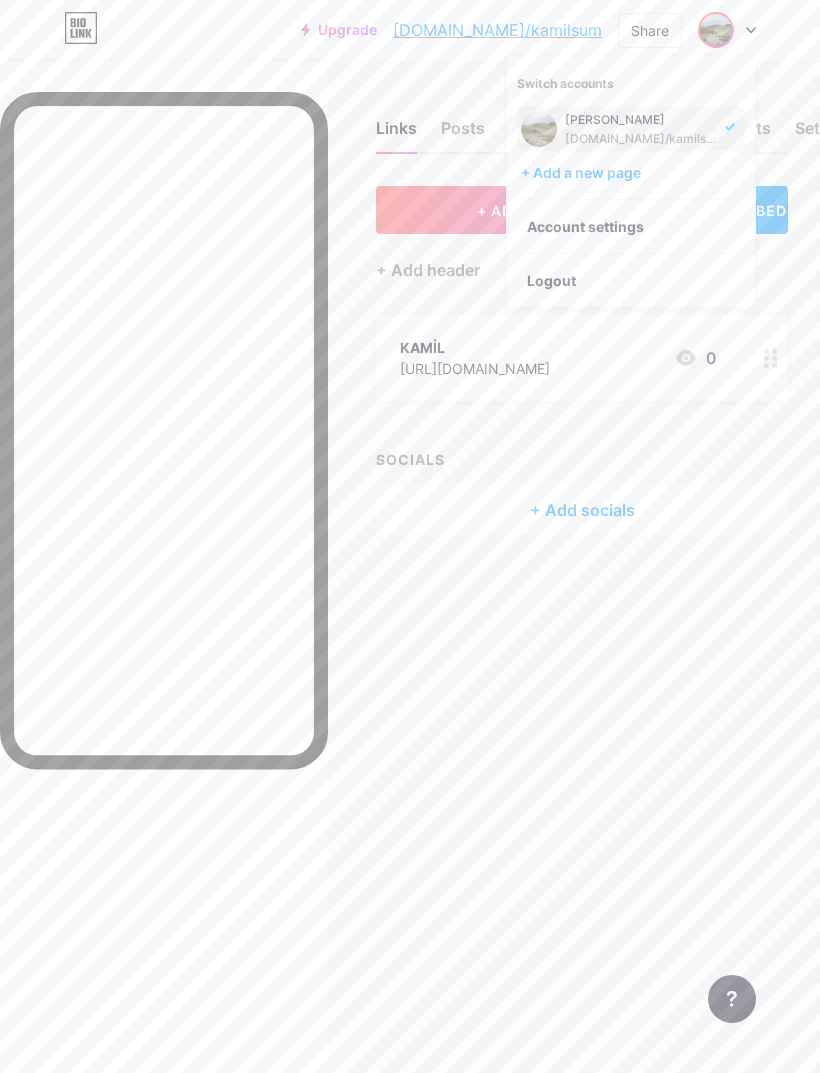 click at bounding box center [716, 30] 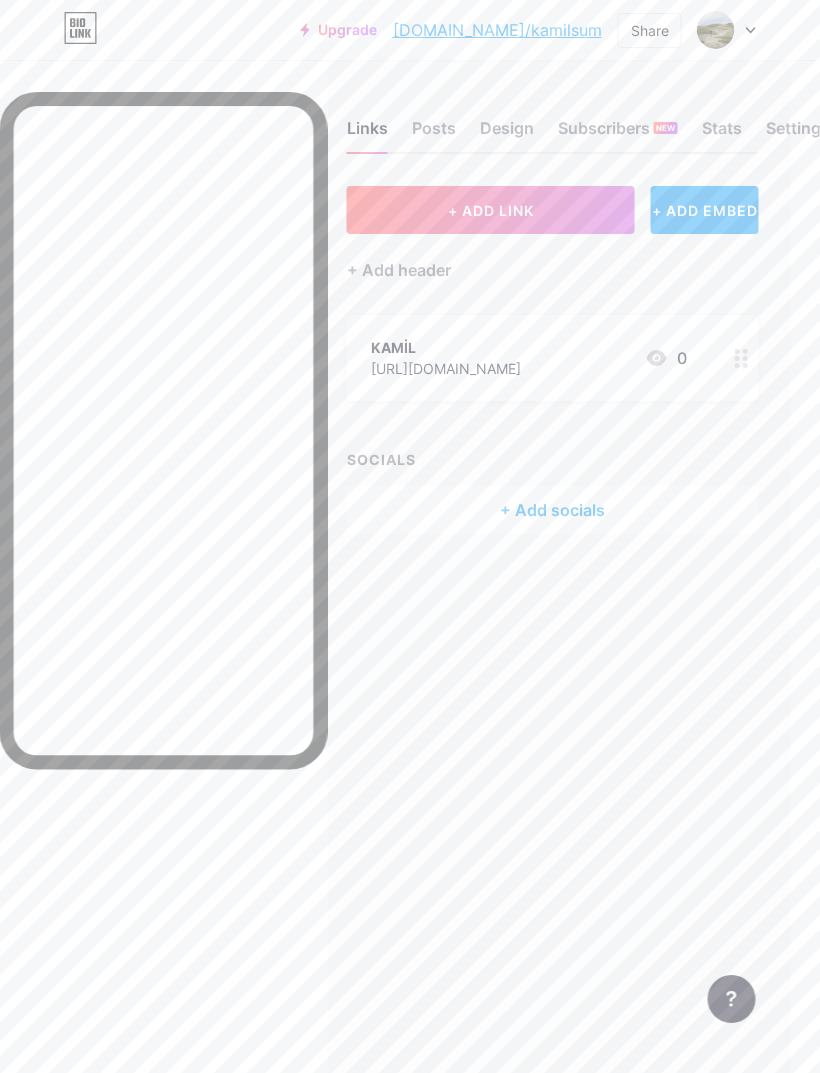 scroll, scrollTop: 0, scrollLeft: 0, axis: both 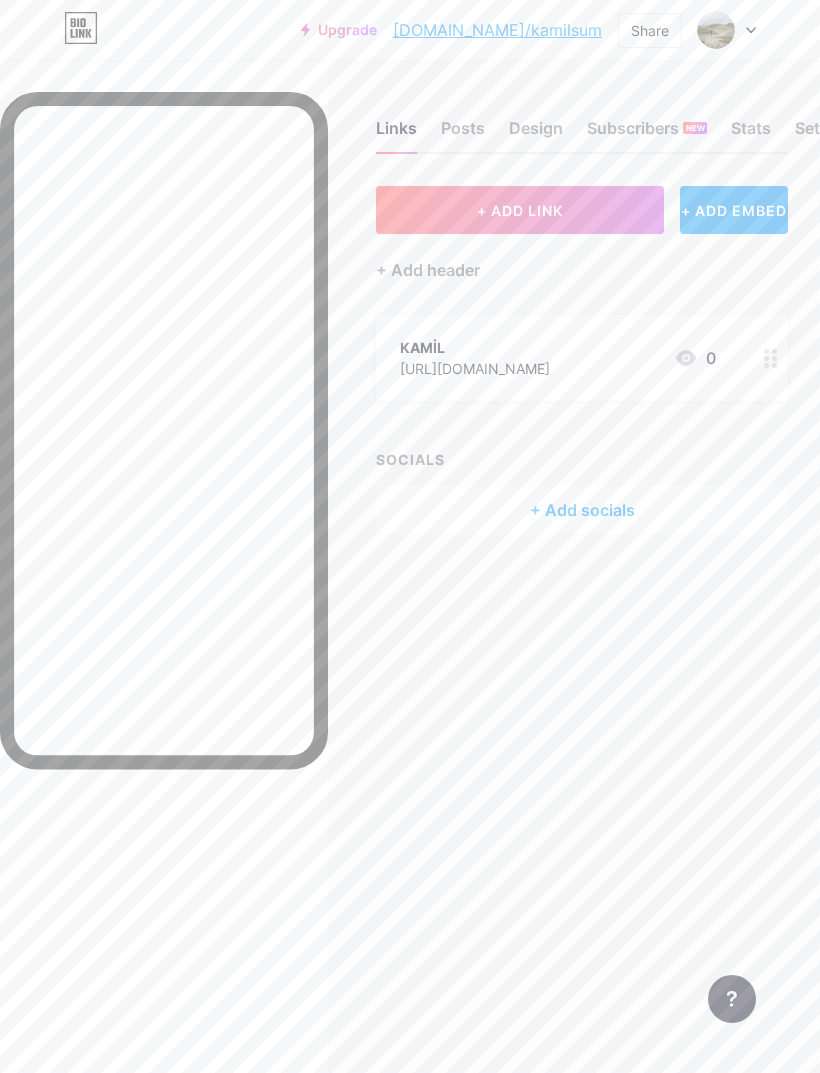 click on "[DOMAIN_NAME]/kamilsum" at bounding box center (497, 30) 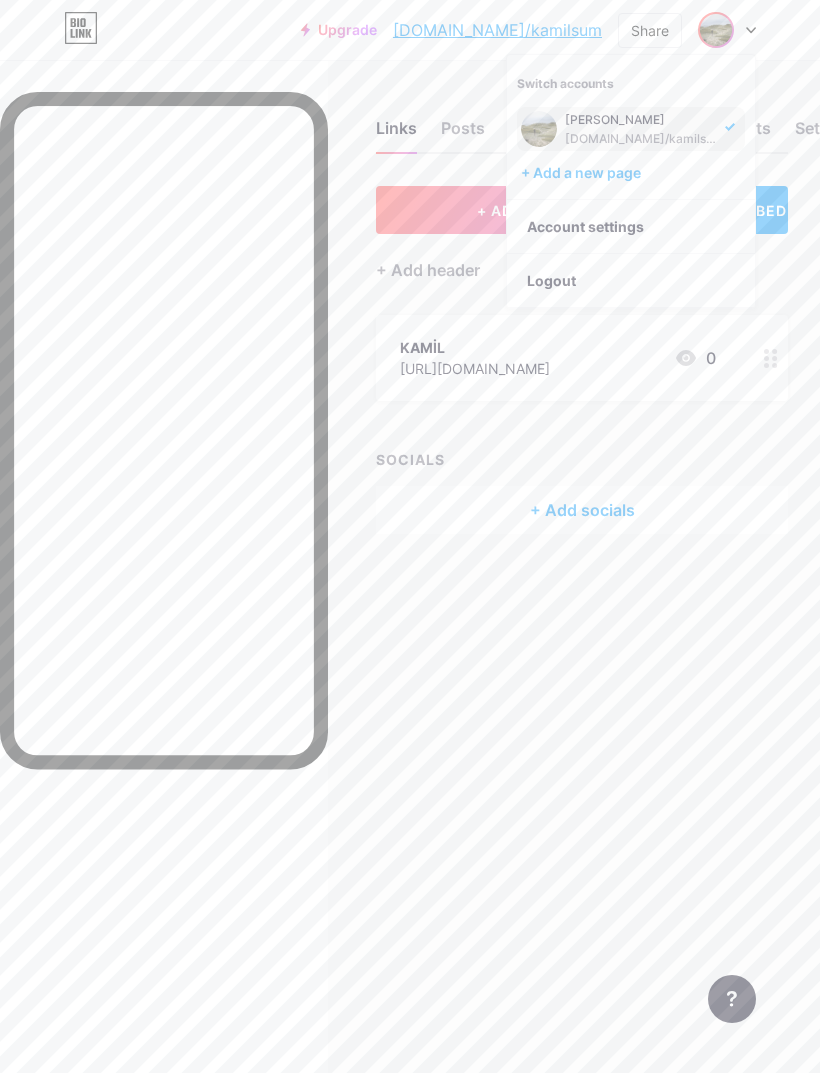 click on "[PERSON_NAME]" at bounding box center (642, 120) 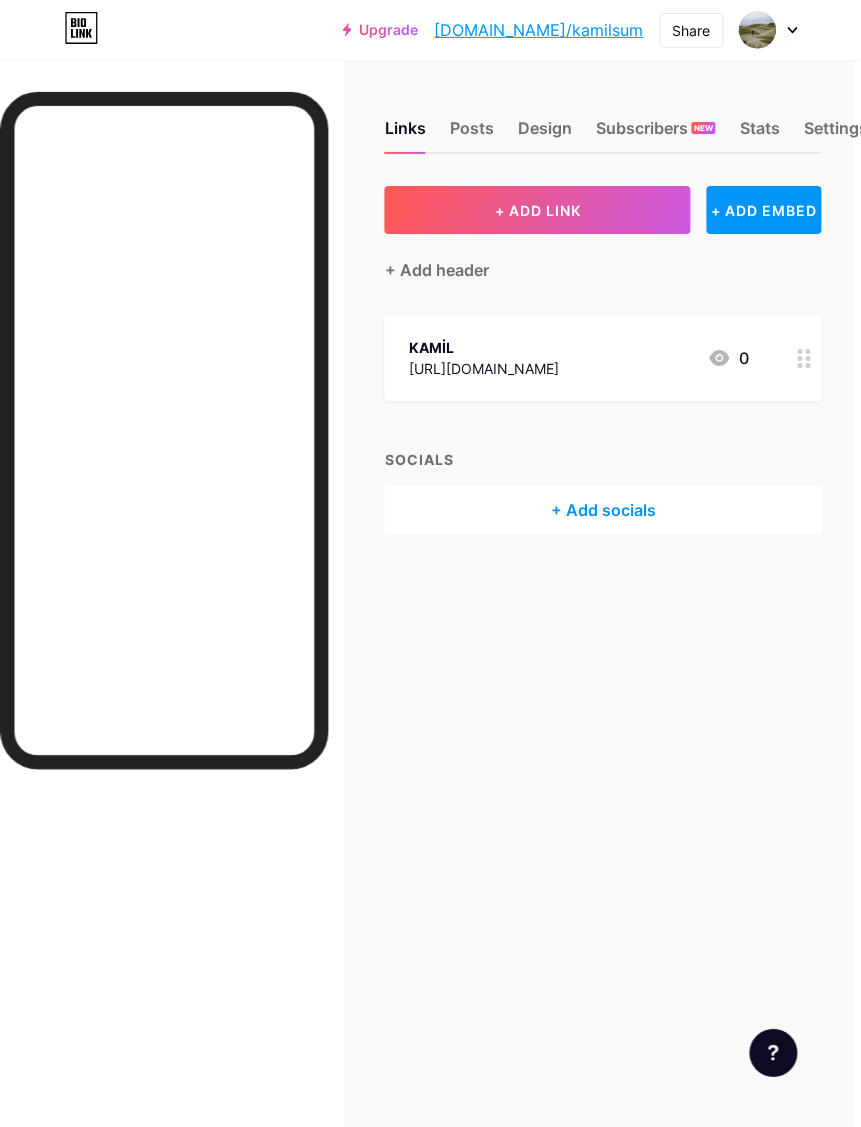 scroll, scrollTop: 4, scrollLeft: 7, axis: both 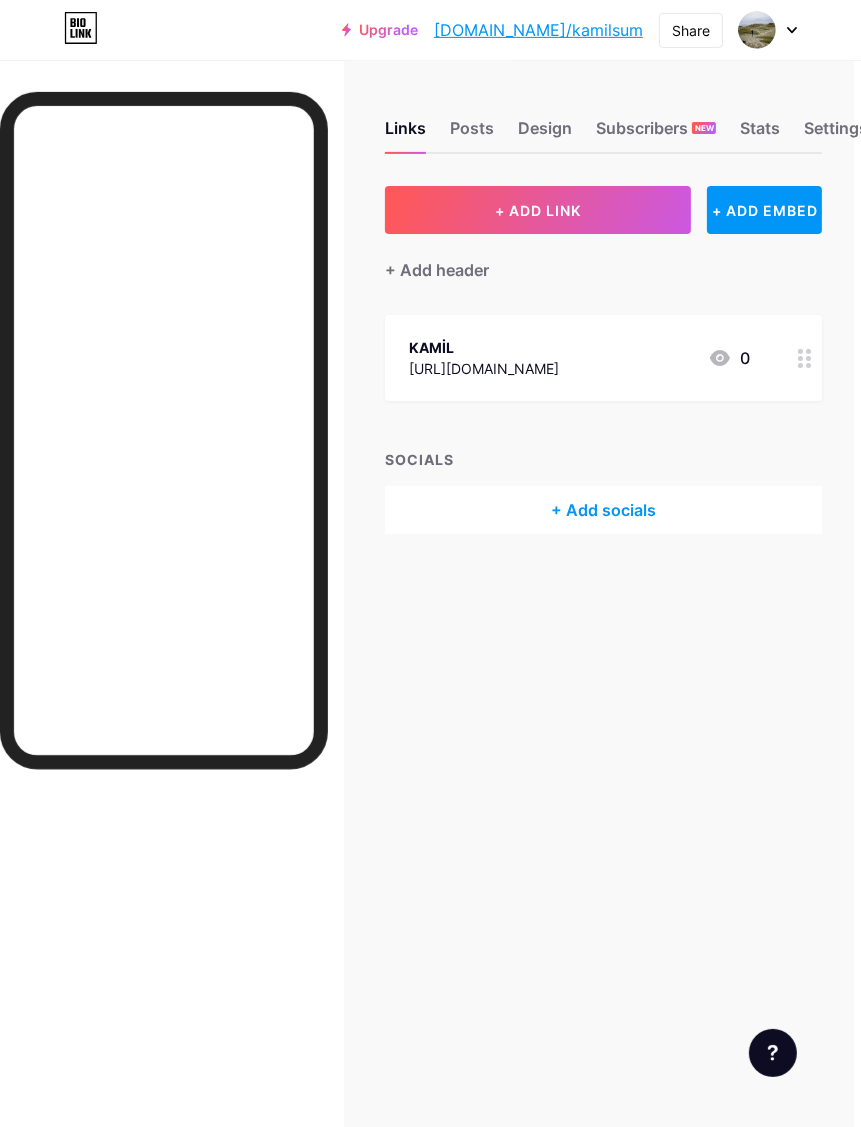 click on "Settings" at bounding box center [836, 134] 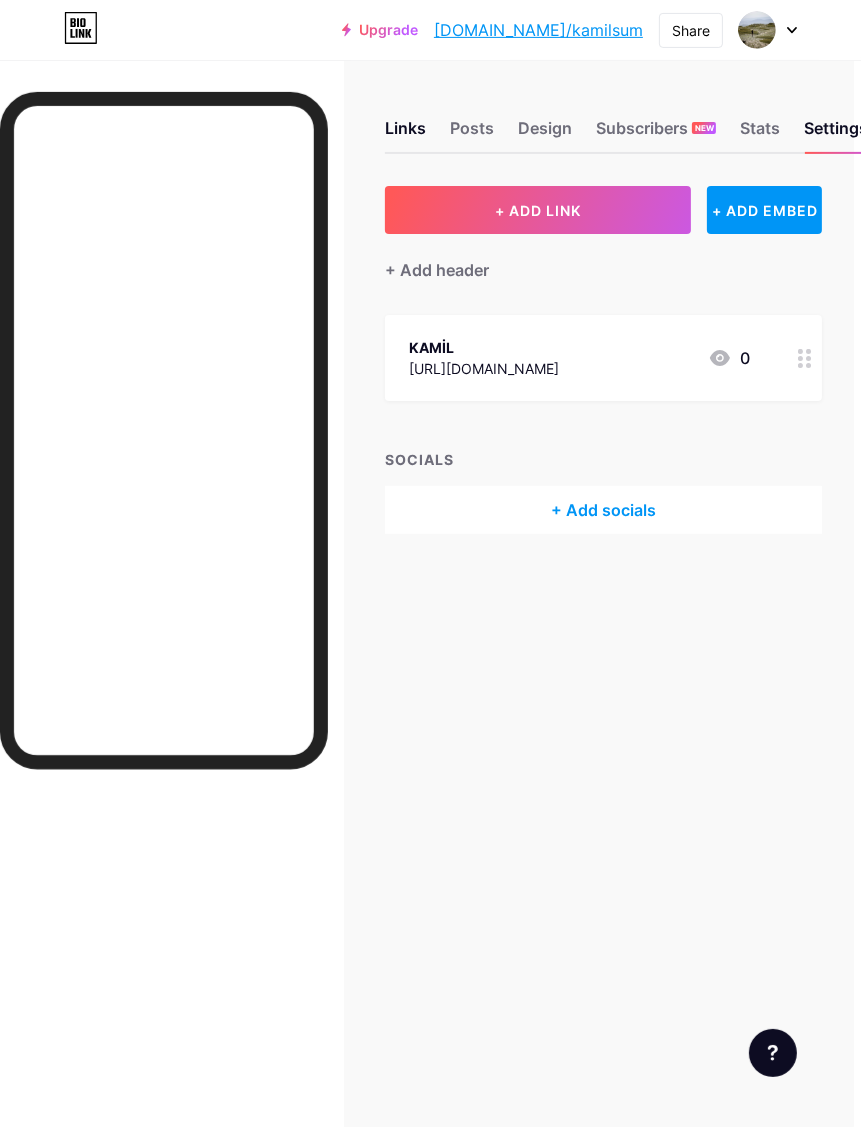 scroll, scrollTop: 5, scrollLeft: 0, axis: vertical 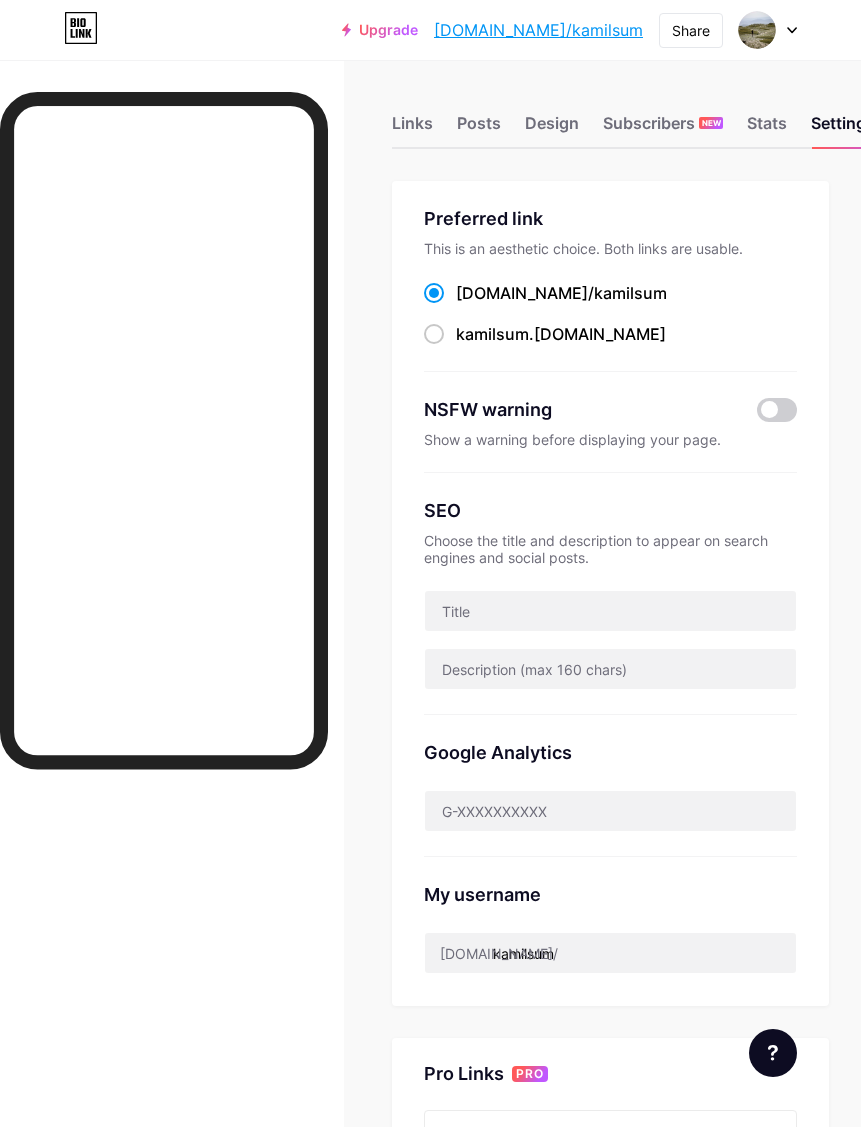 click on "kamilsum" at bounding box center (630, 293) 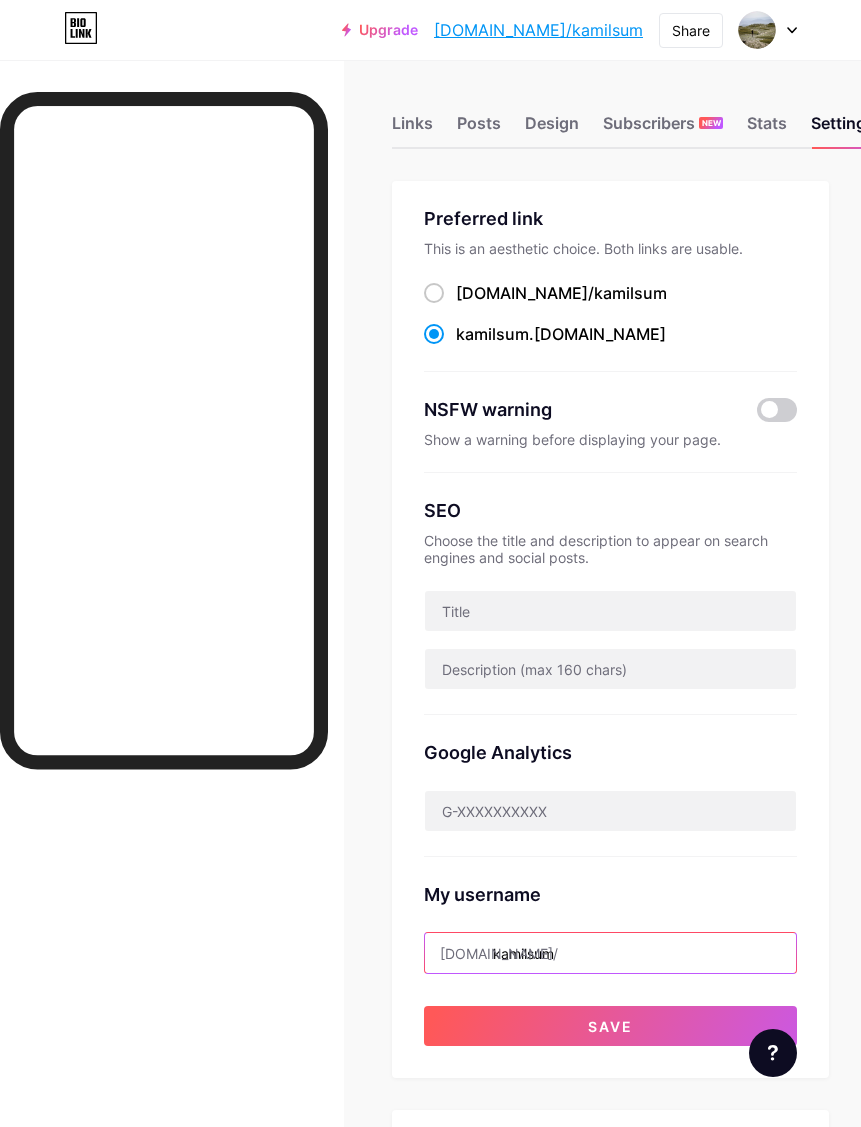 click on "kamilsum" at bounding box center (610, 953) 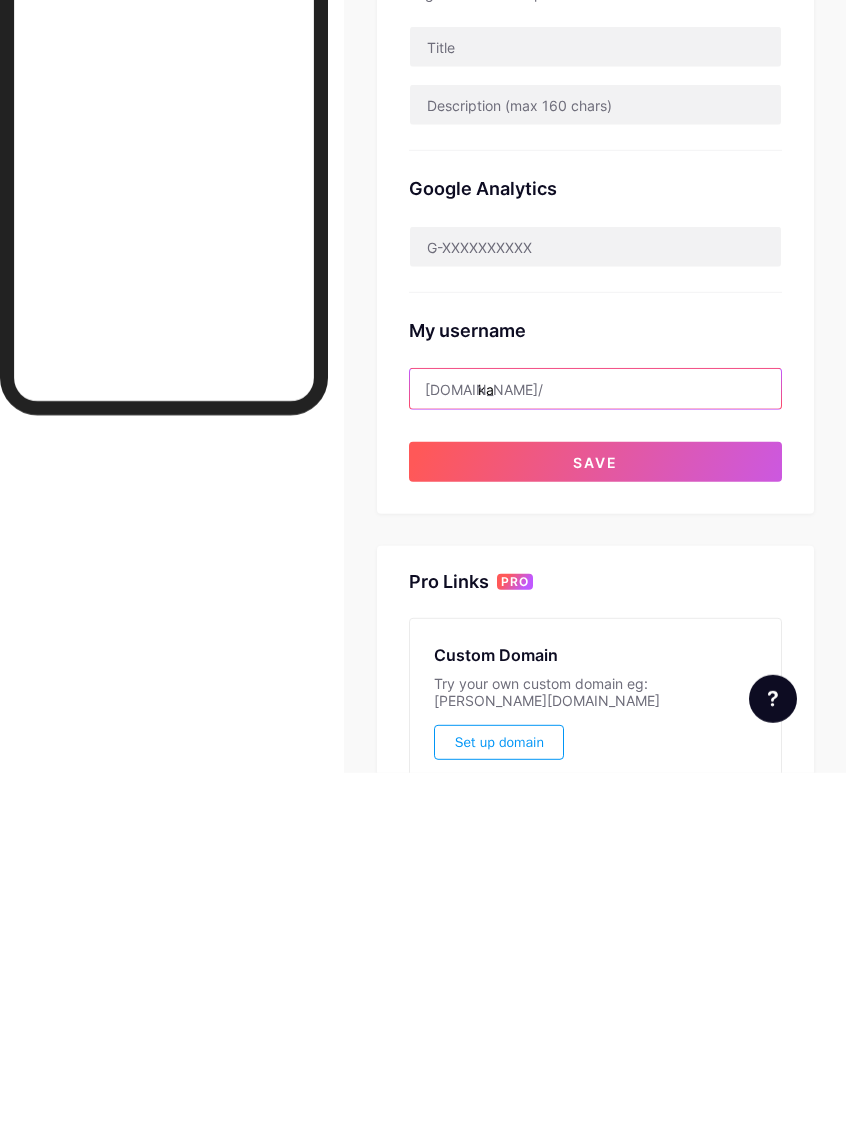 type on "k" 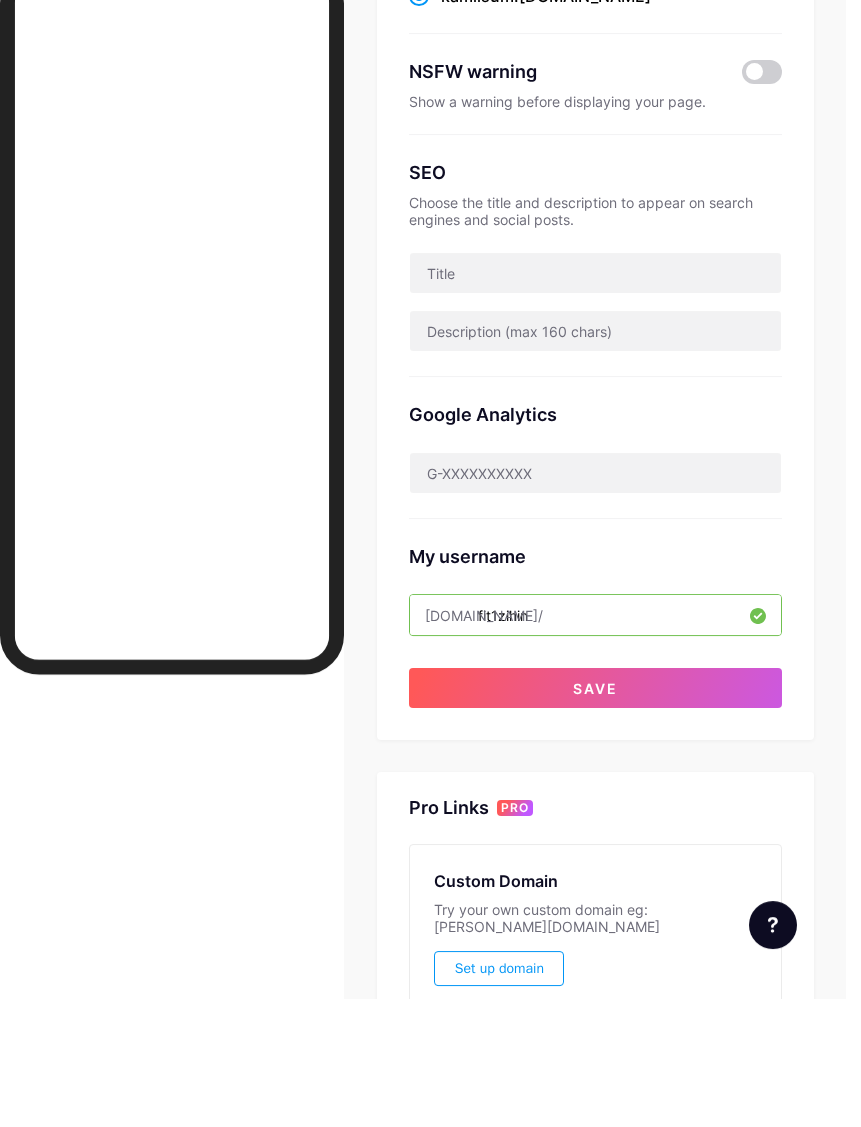 type on "fit1zihin" 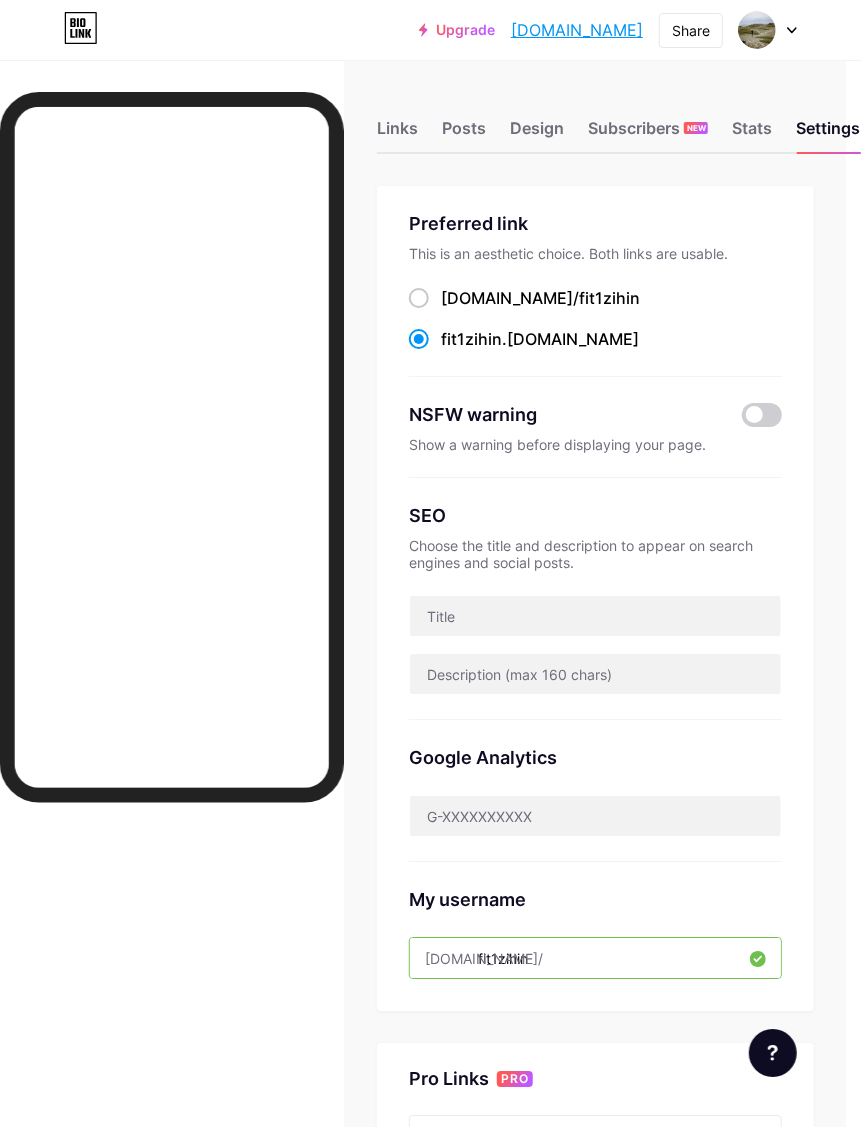 scroll, scrollTop: 0, scrollLeft: 16, axis: horizontal 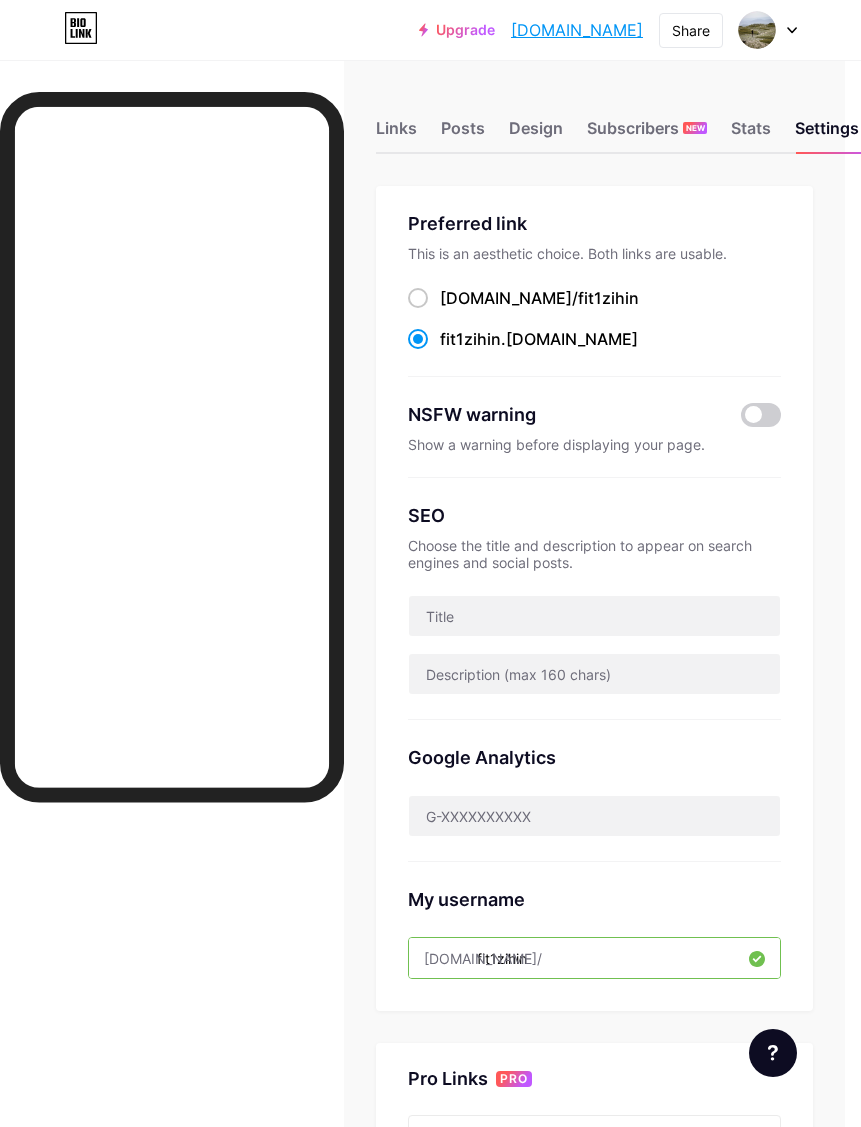 click on "Links" at bounding box center [396, 134] 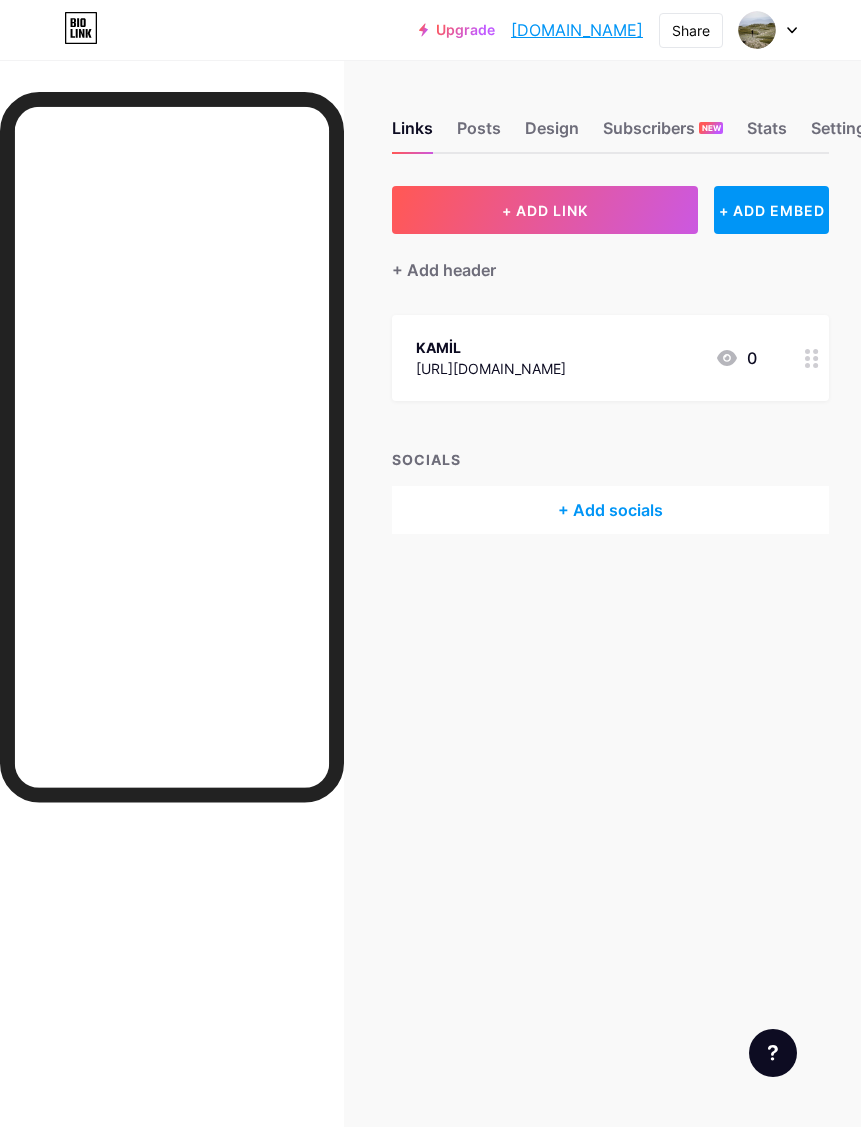 click on "KAMİL
[URL][DOMAIN_NAME]" at bounding box center (491, 358) 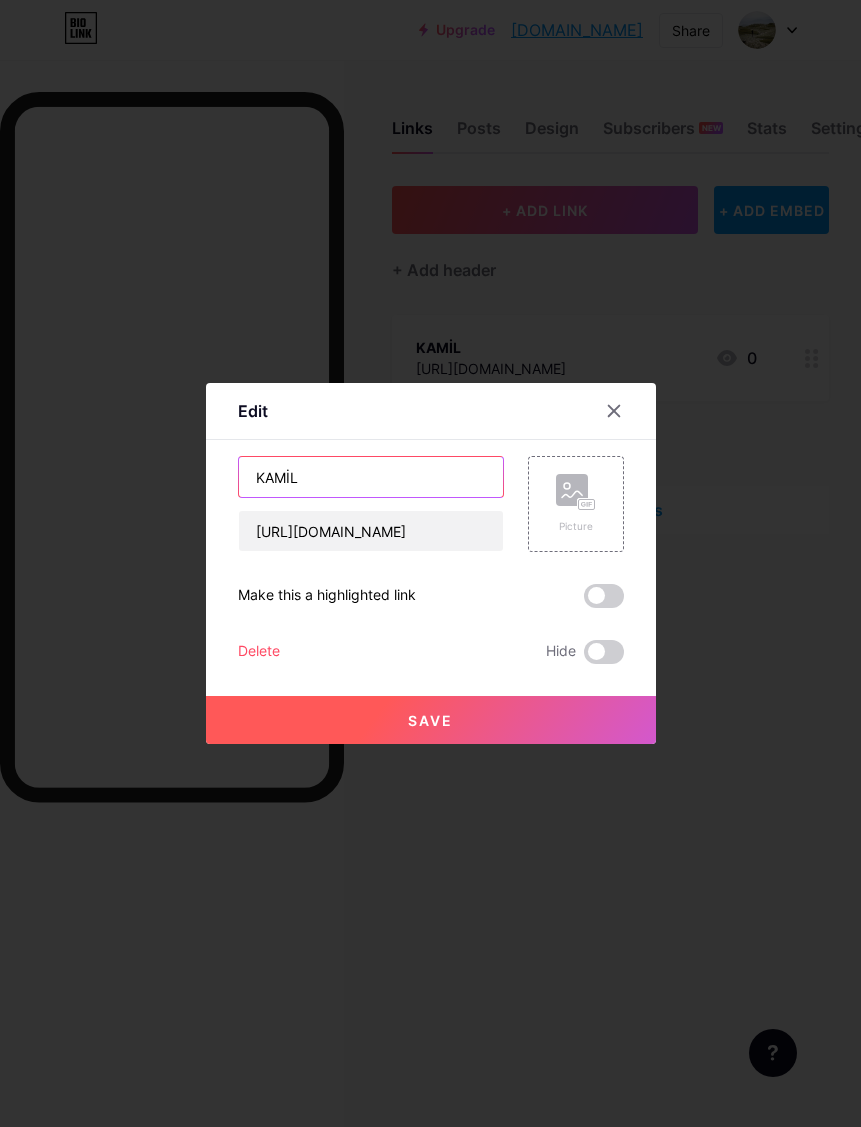 click on "KAMİL" at bounding box center (371, 477) 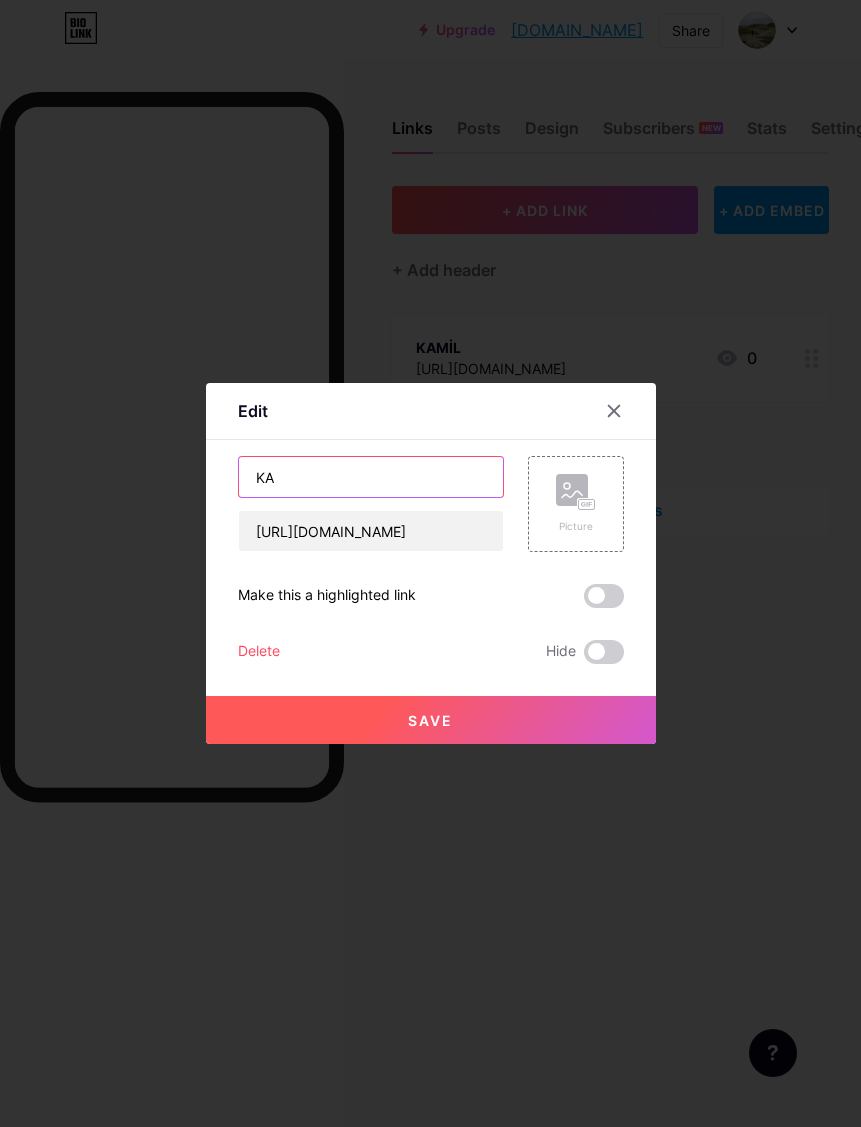 type on "K" 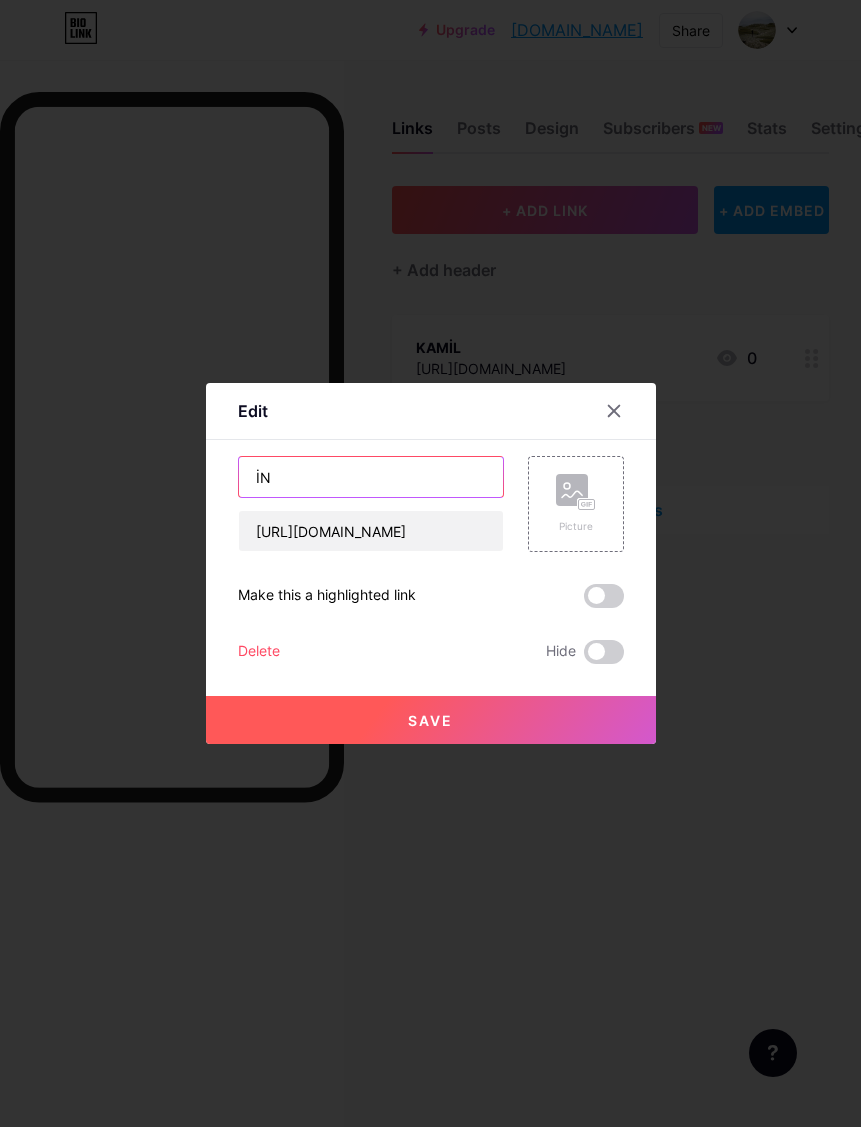 type on "İ" 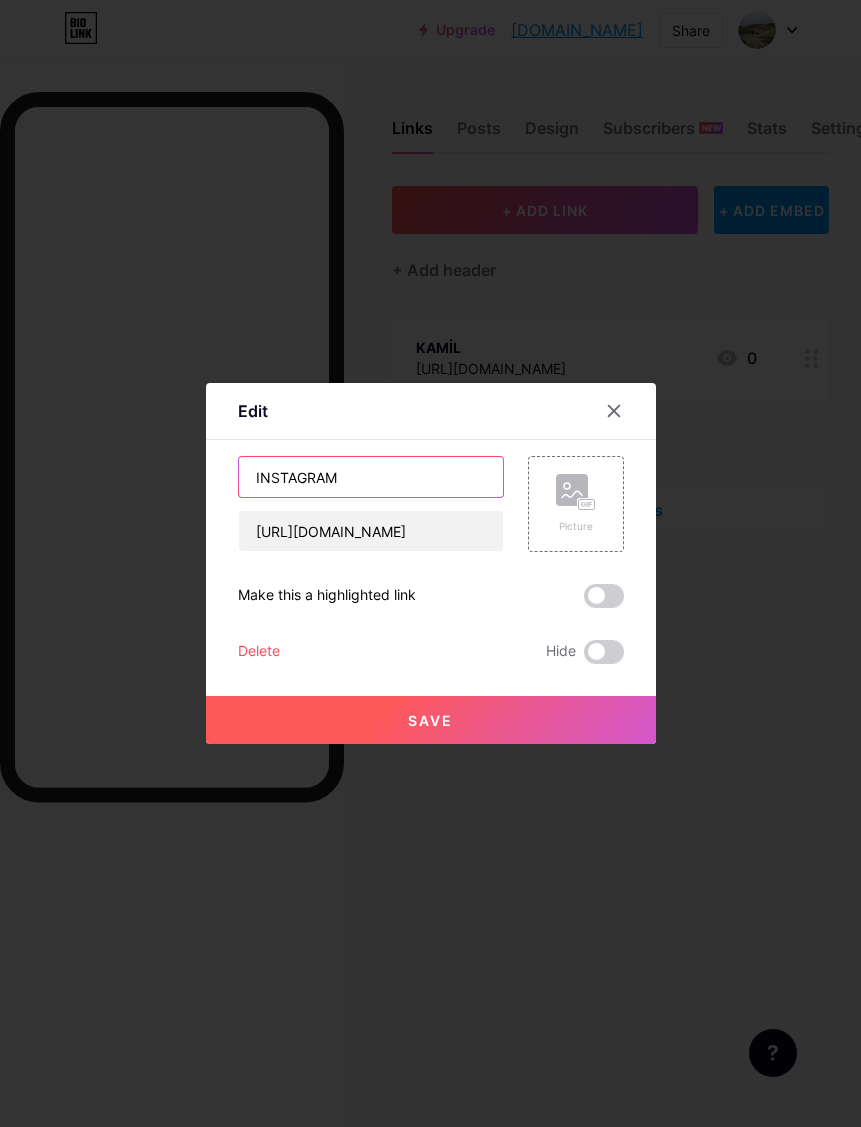 type on "INSTAGRAM" 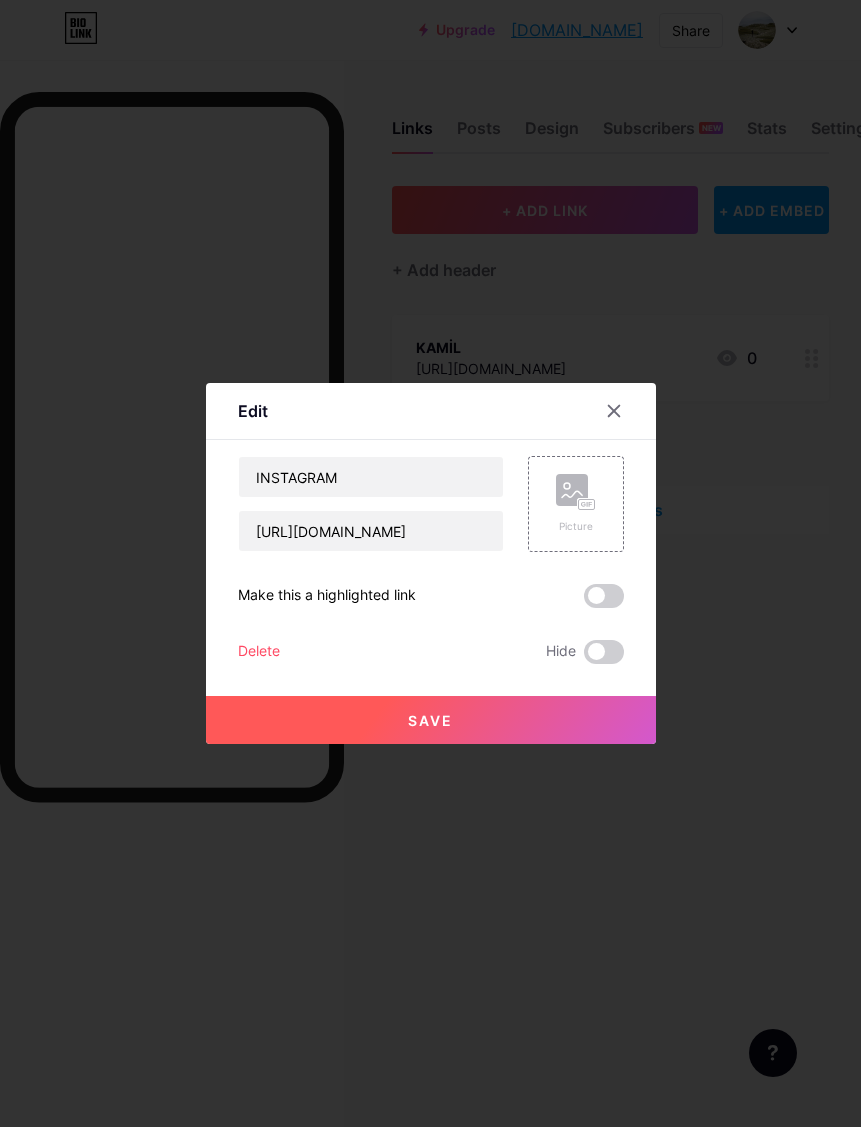 click at bounding box center [604, 596] 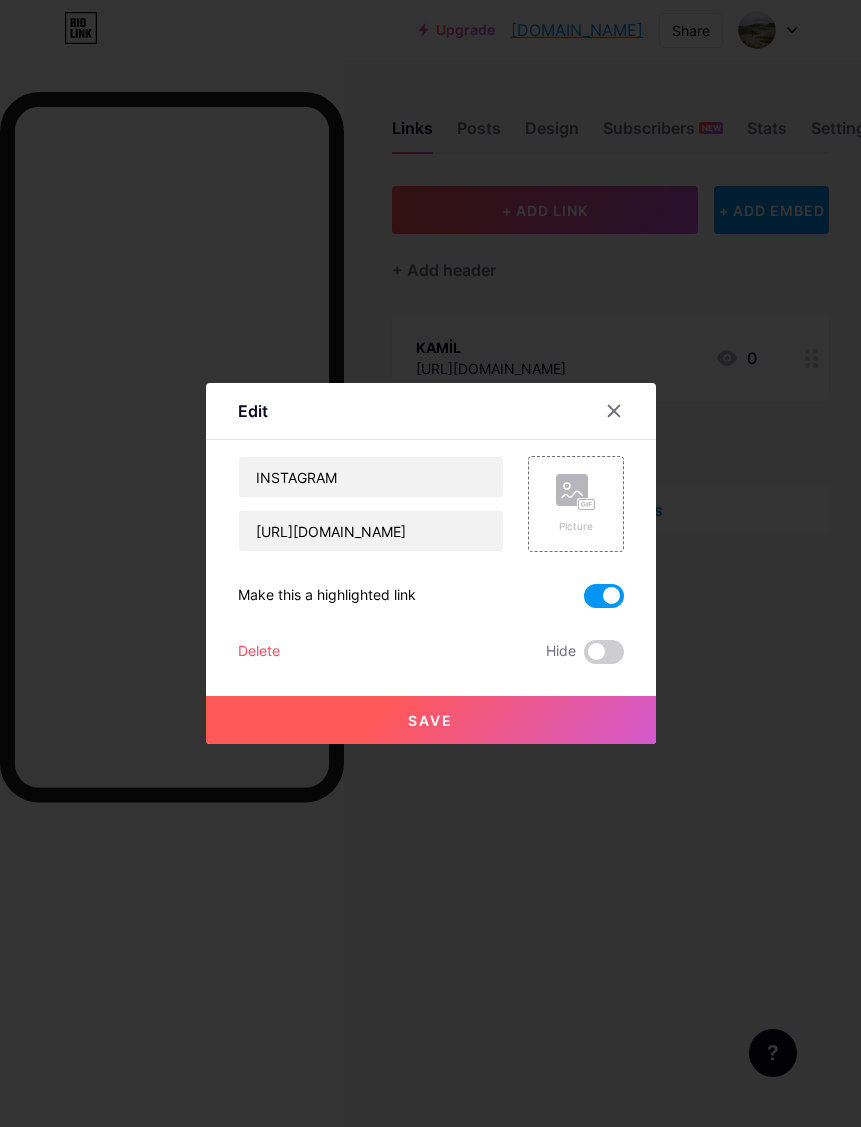 click on "Save" at bounding box center (431, 720) 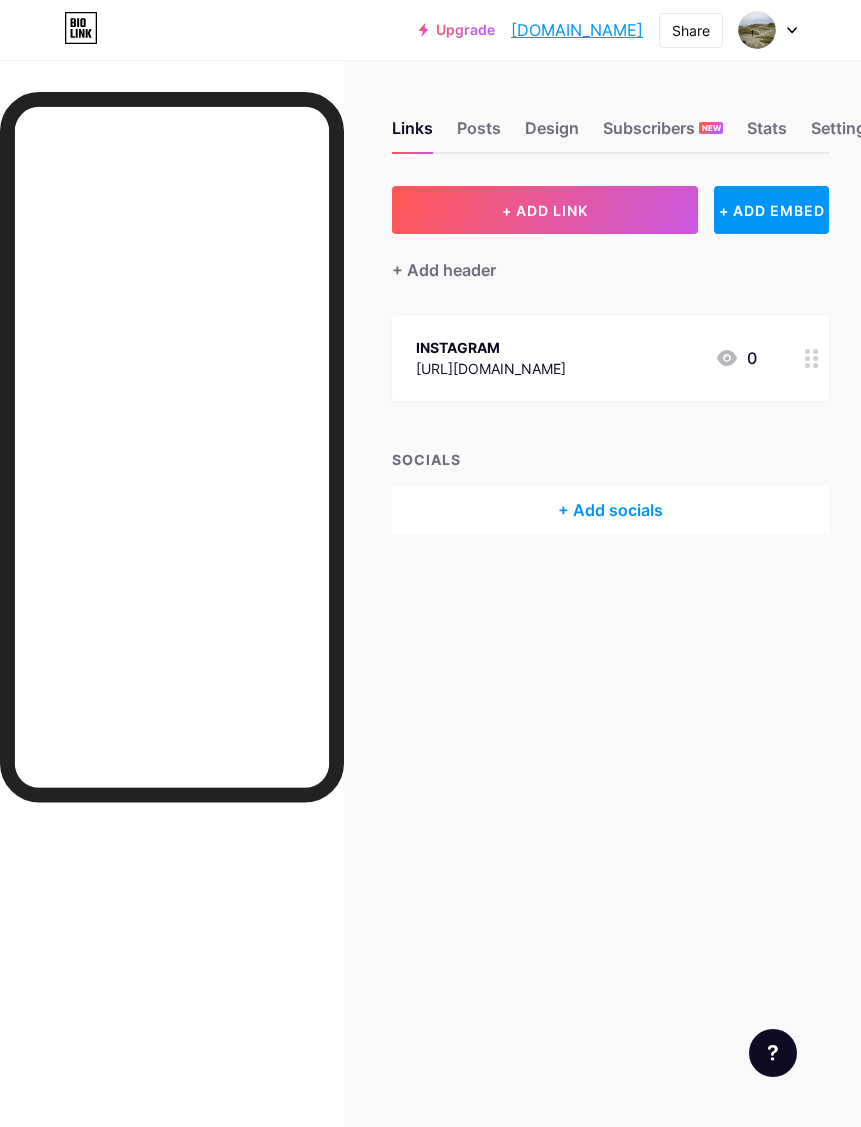 click on "[URL][DOMAIN_NAME]" at bounding box center (491, 368) 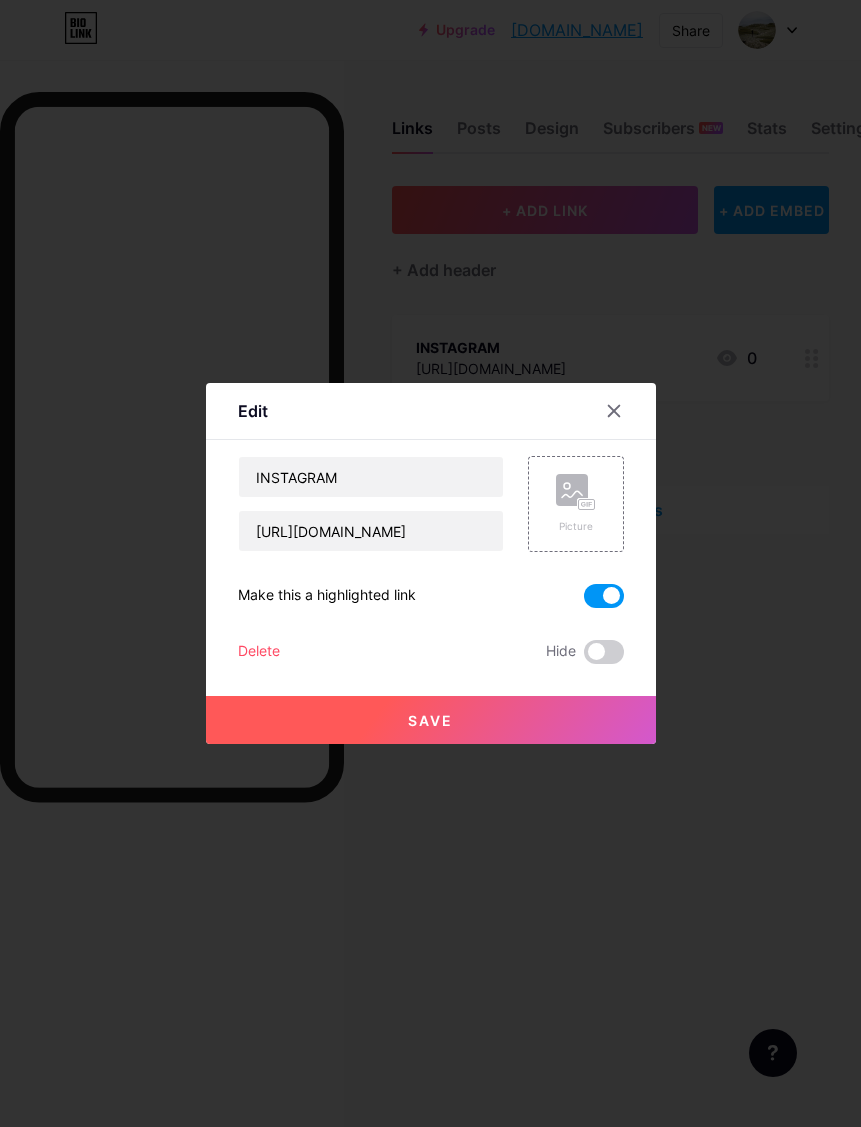 click at bounding box center [614, 411] 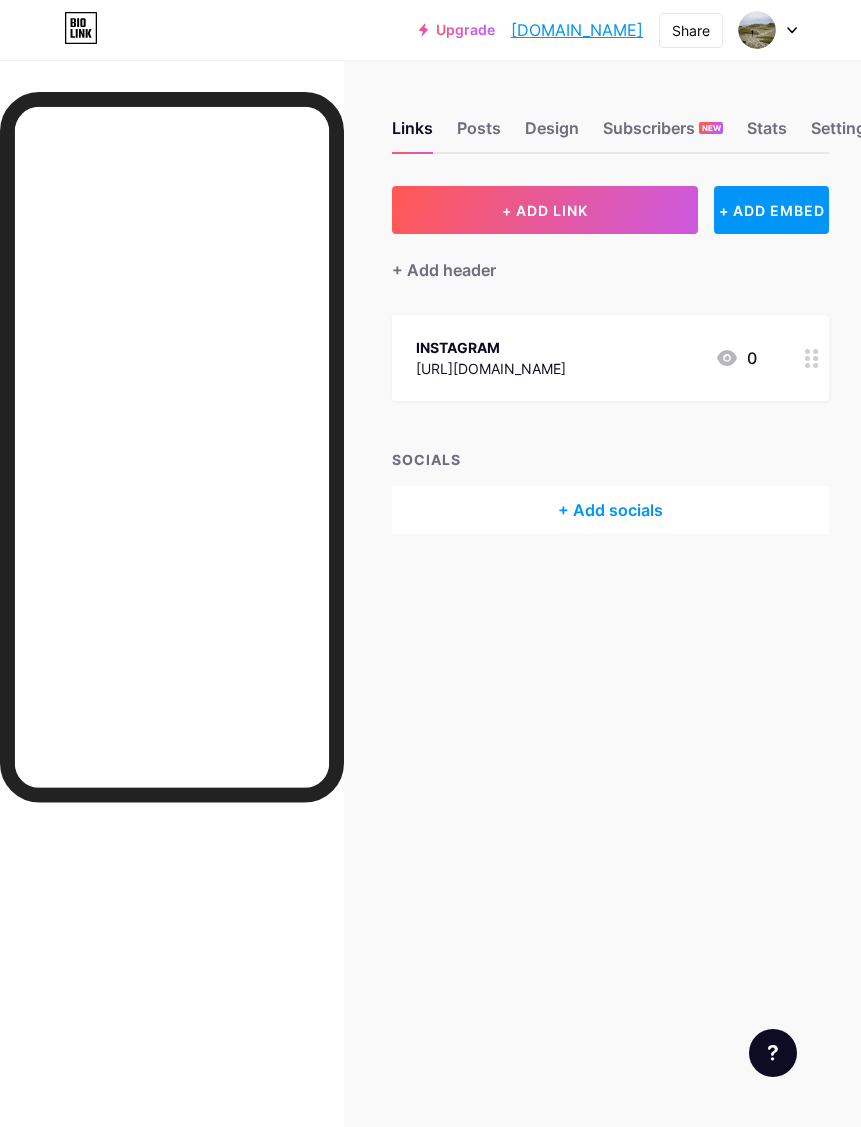 click on "+ Add socials" at bounding box center (610, 510) 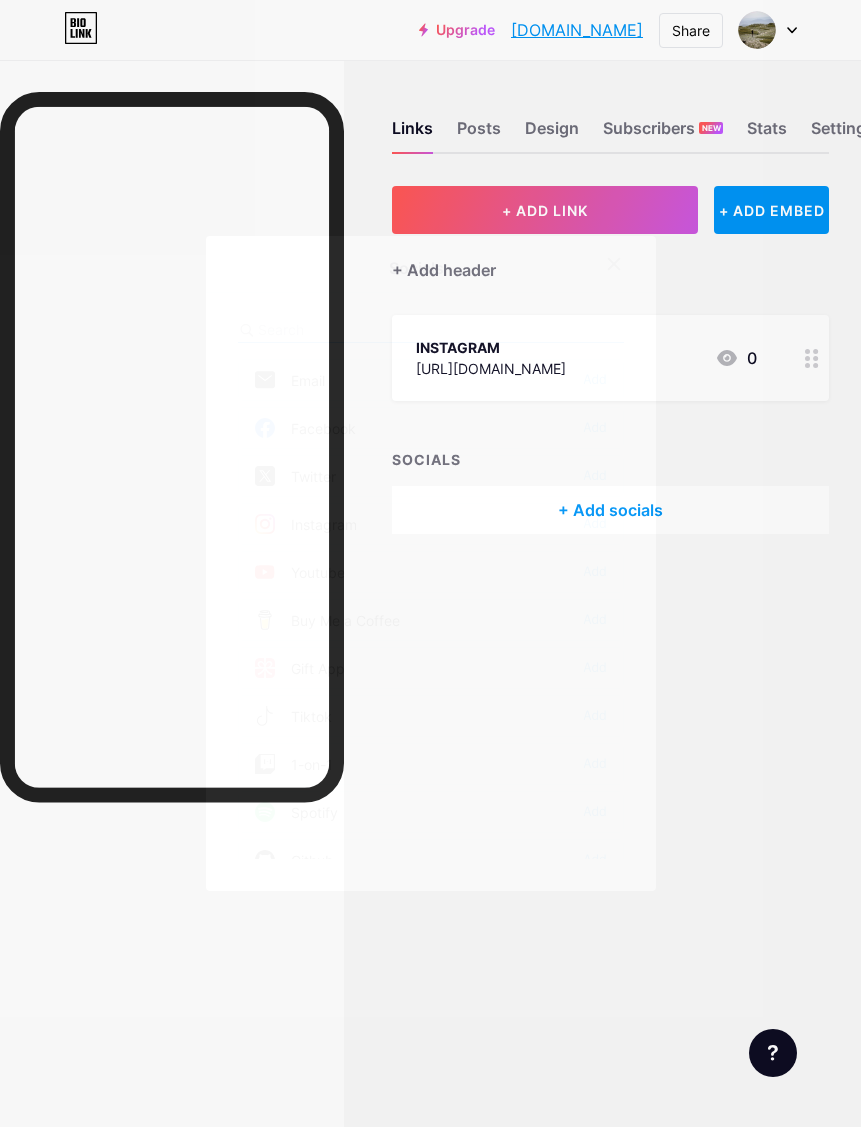 scroll, scrollTop: 0, scrollLeft: 0, axis: both 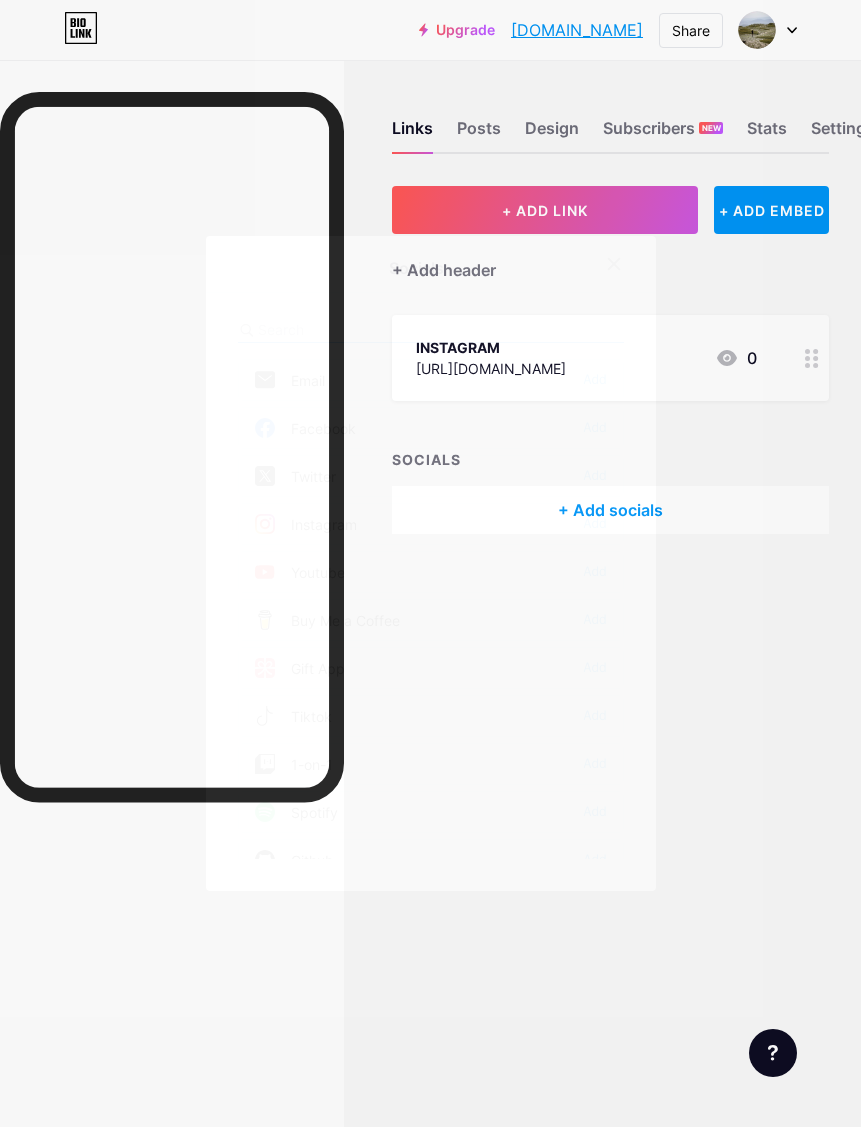 click on "Add" at bounding box center (595, 524) 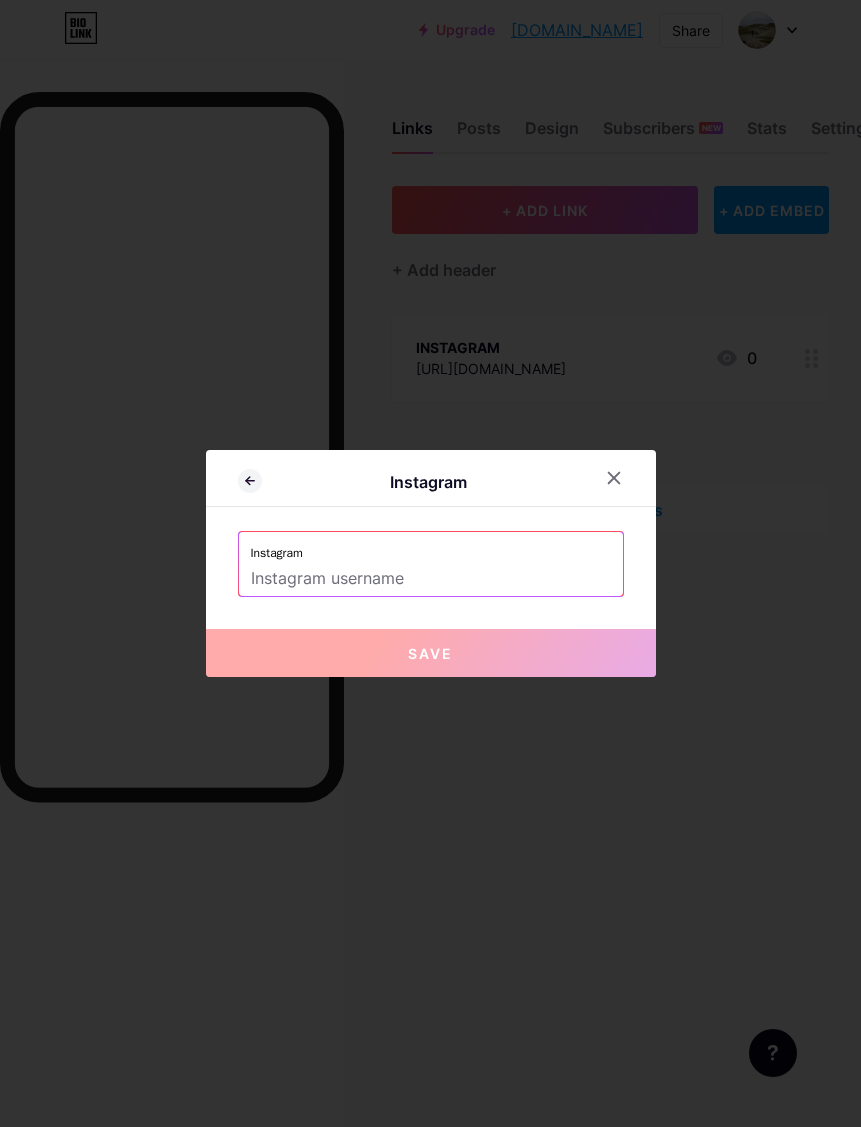 click at bounding box center [431, 579] 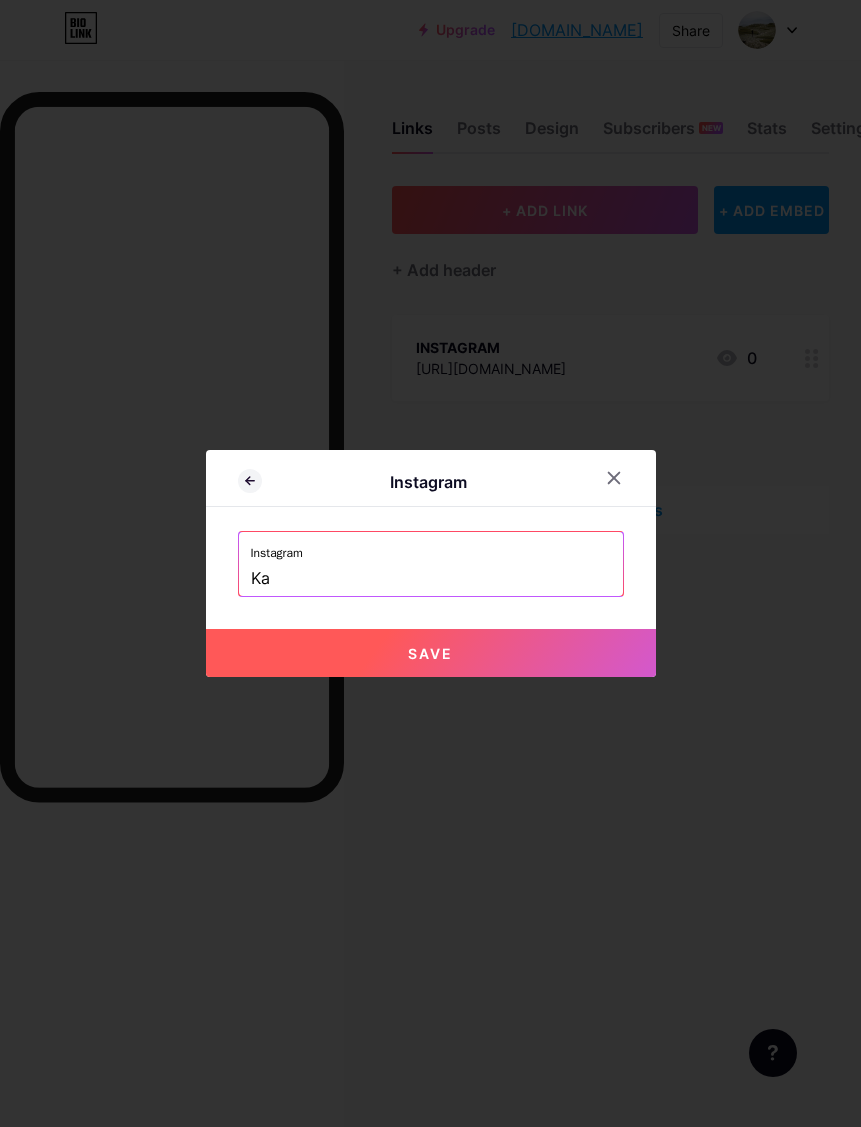 type on "K" 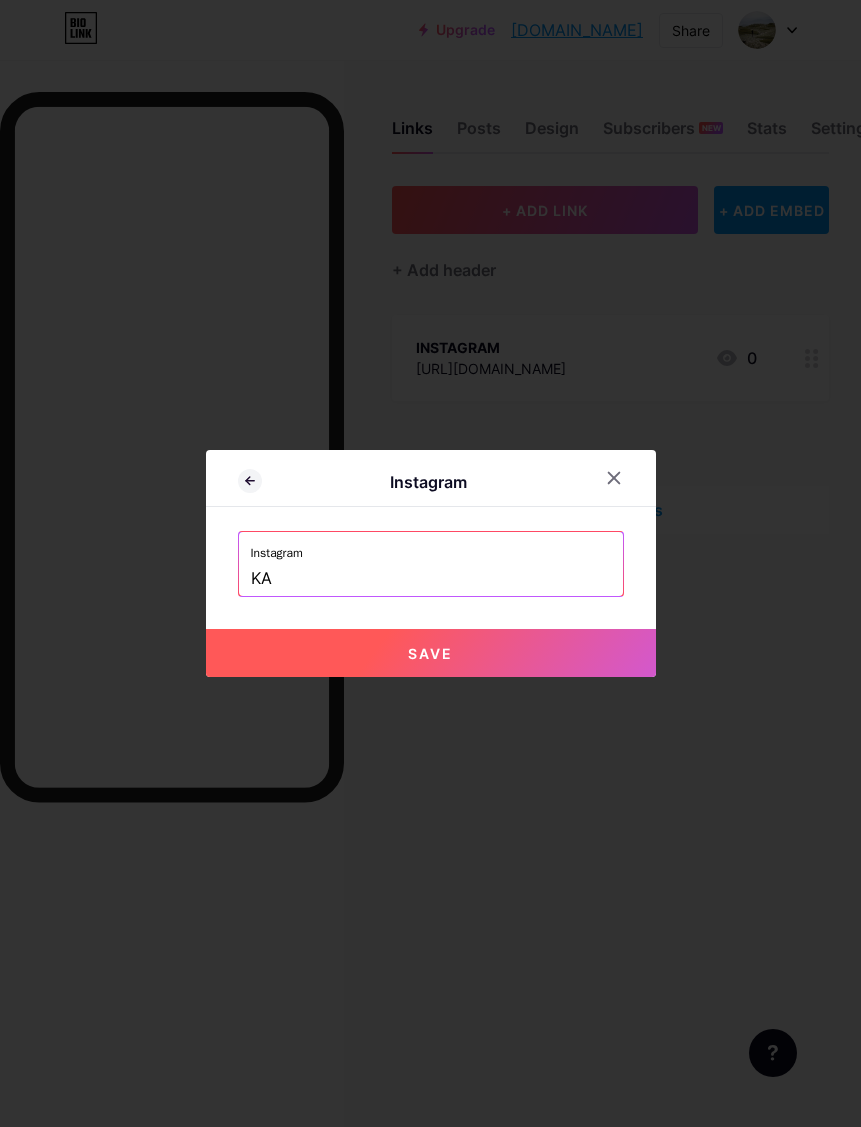type on "K" 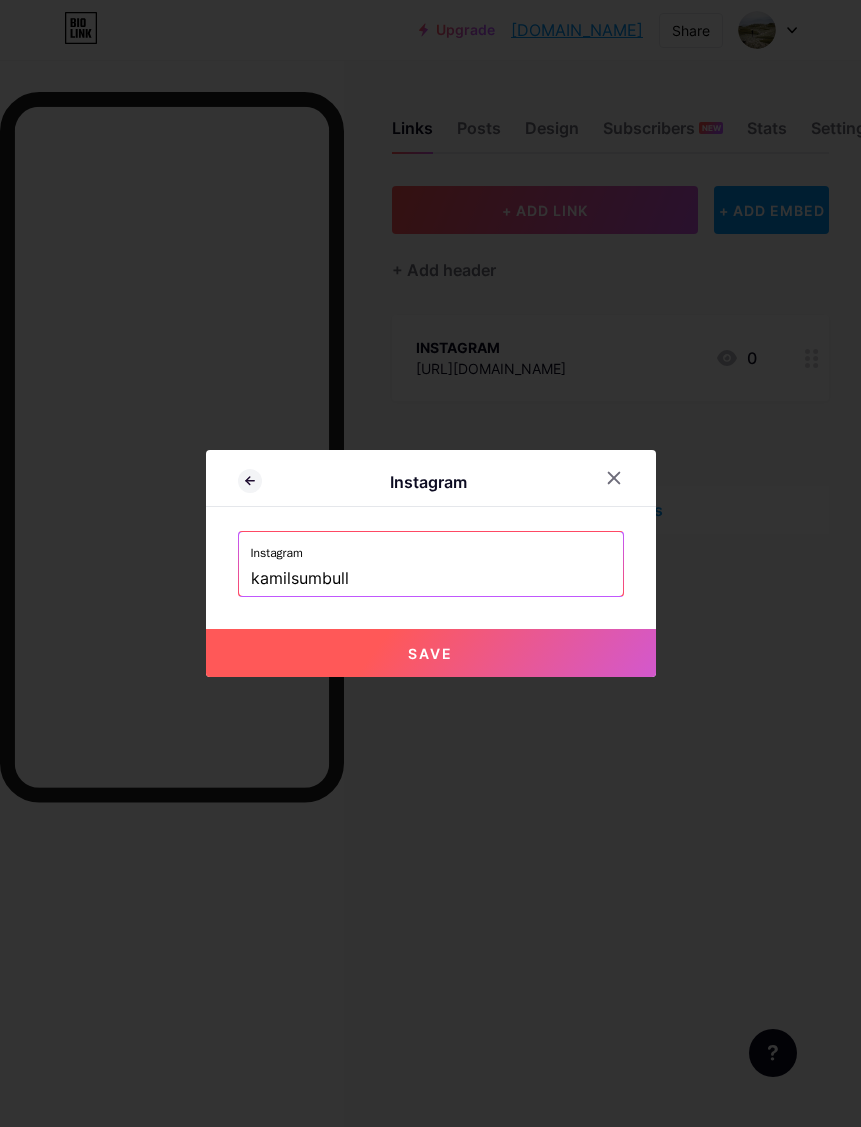 click on "Save" at bounding box center (431, 653) 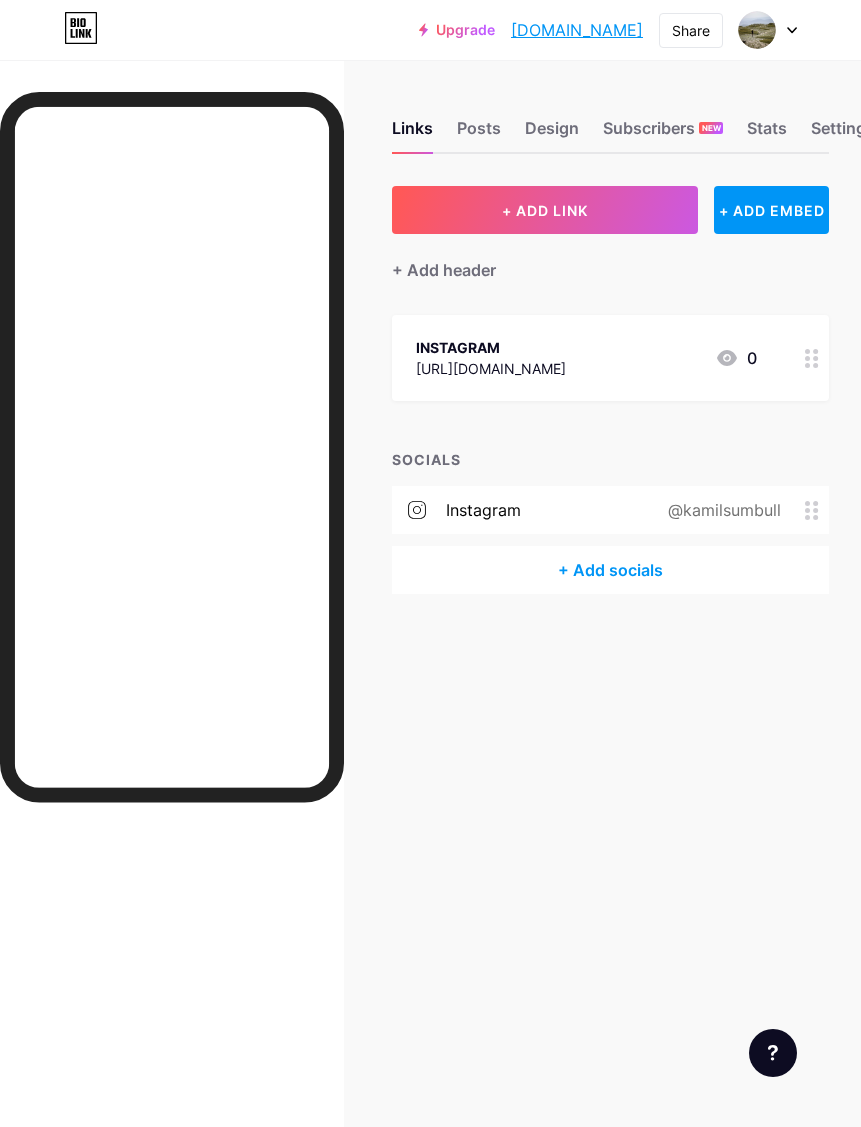 scroll, scrollTop: 0, scrollLeft: 16, axis: horizontal 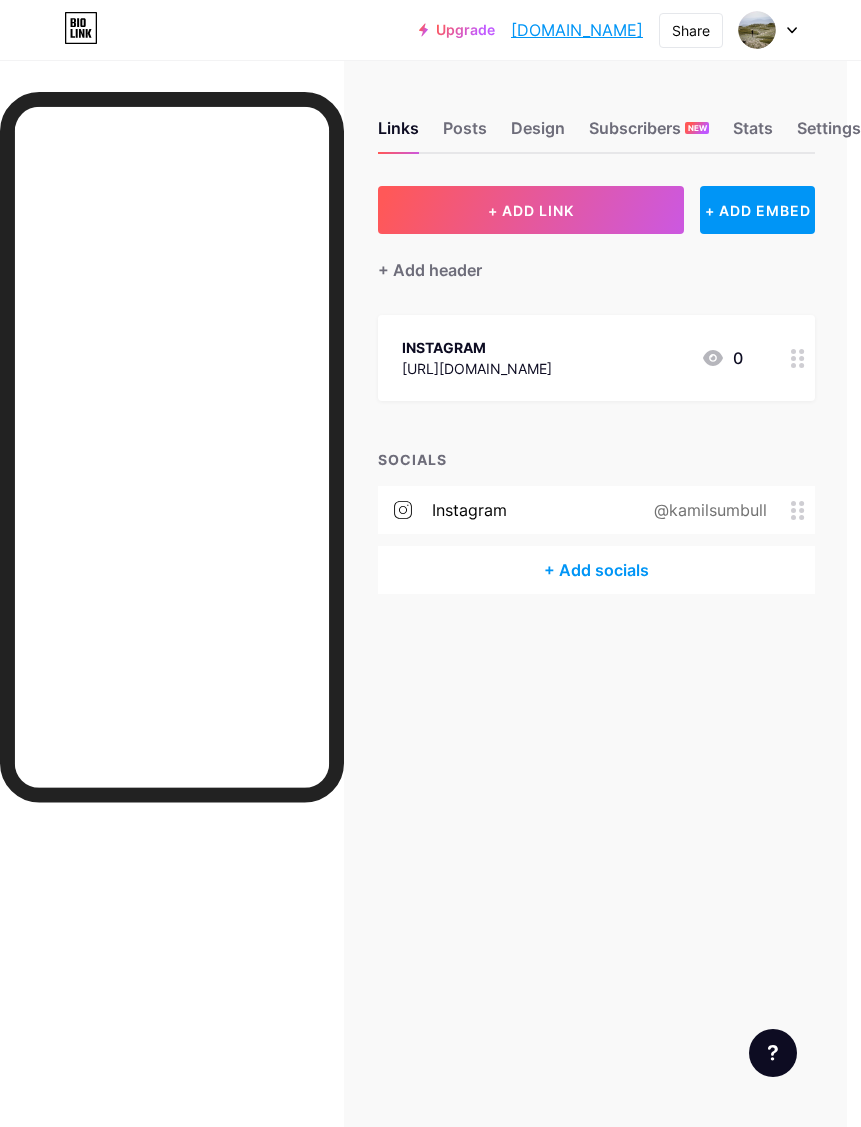 click on "+ ADD LINK" at bounding box center (531, 210) 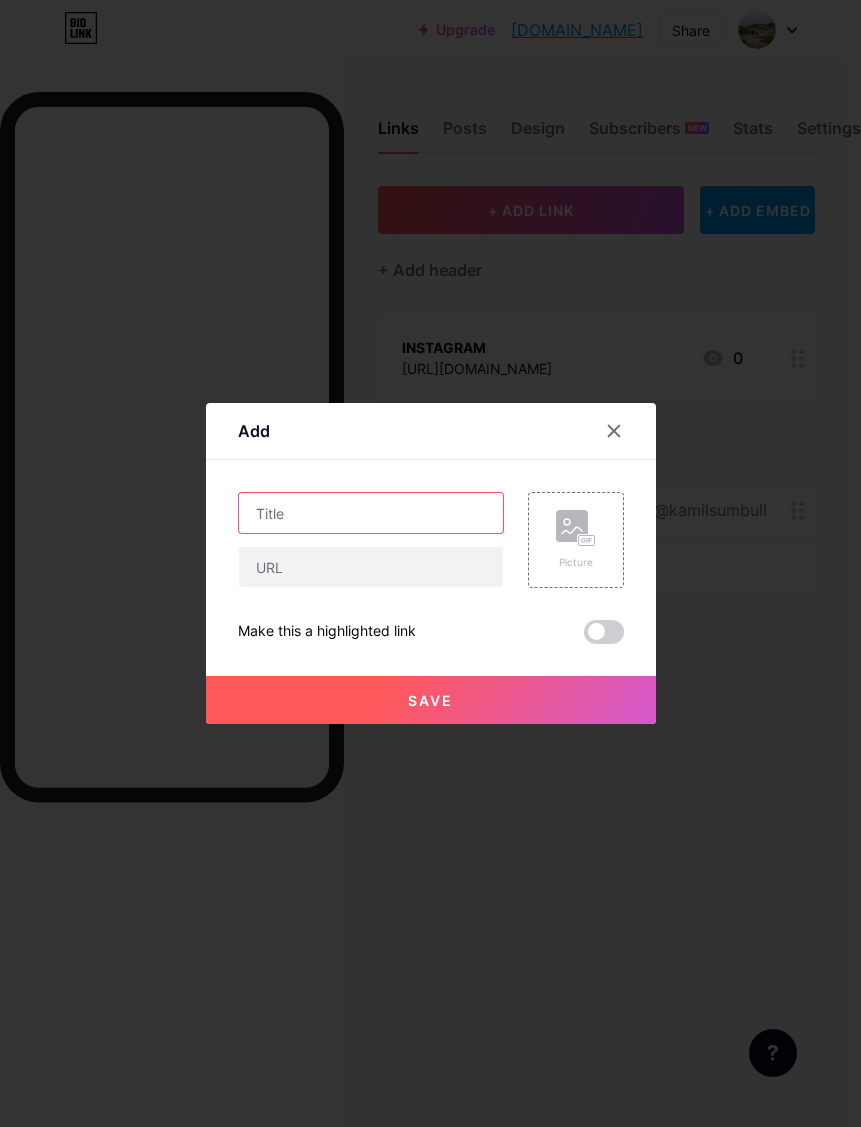 click at bounding box center [371, 513] 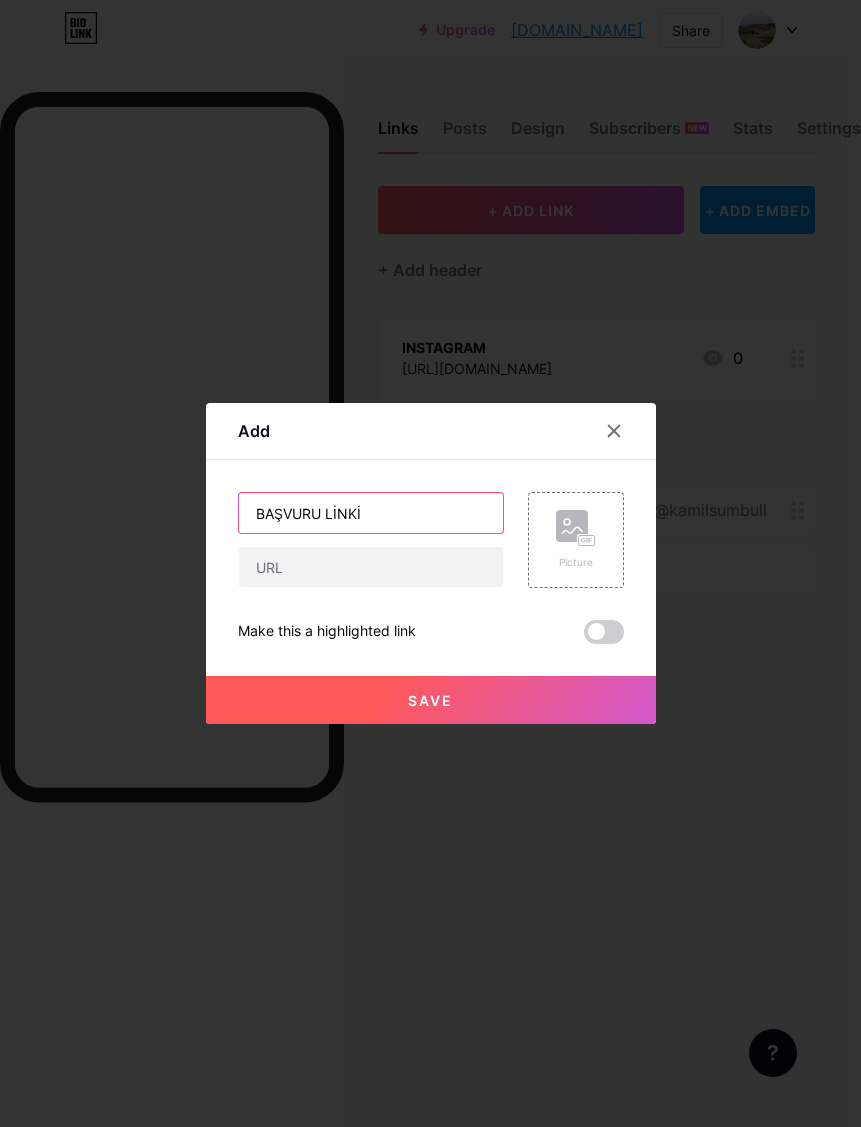 type on "BAŞVURU LİNKİ" 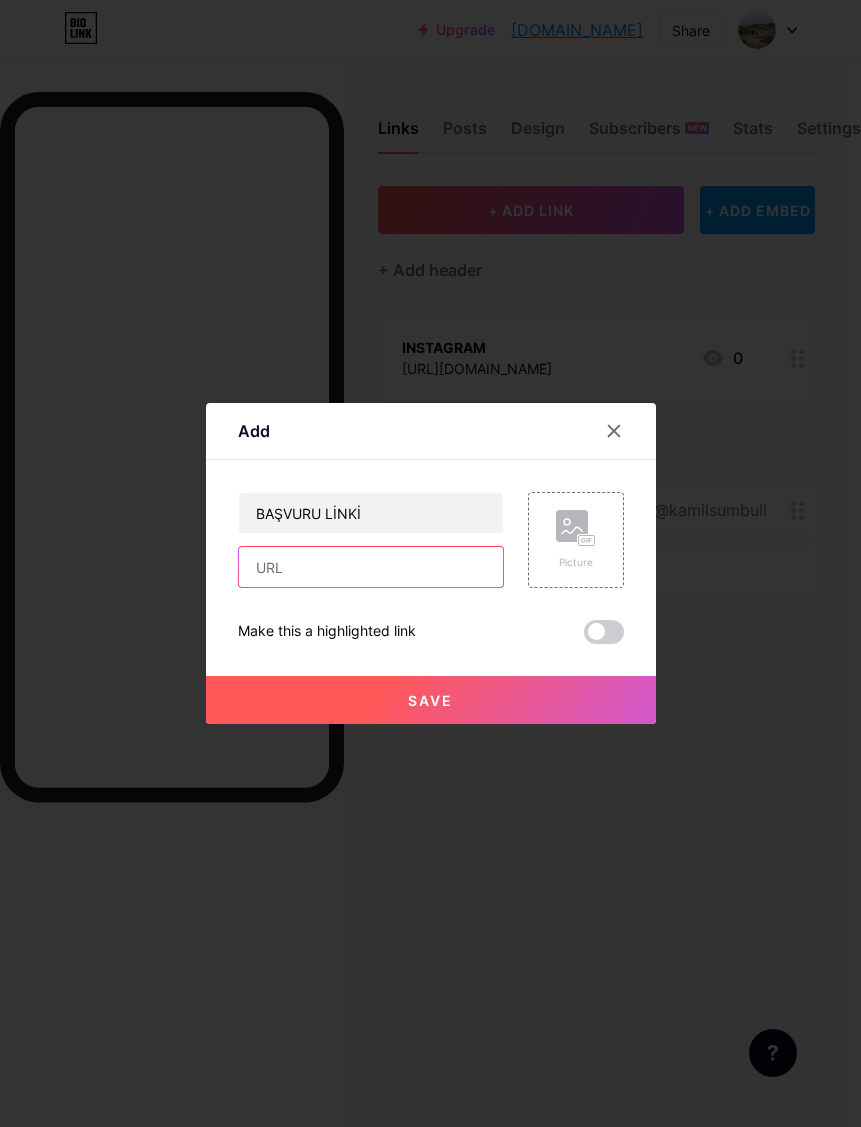 click at bounding box center [371, 567] 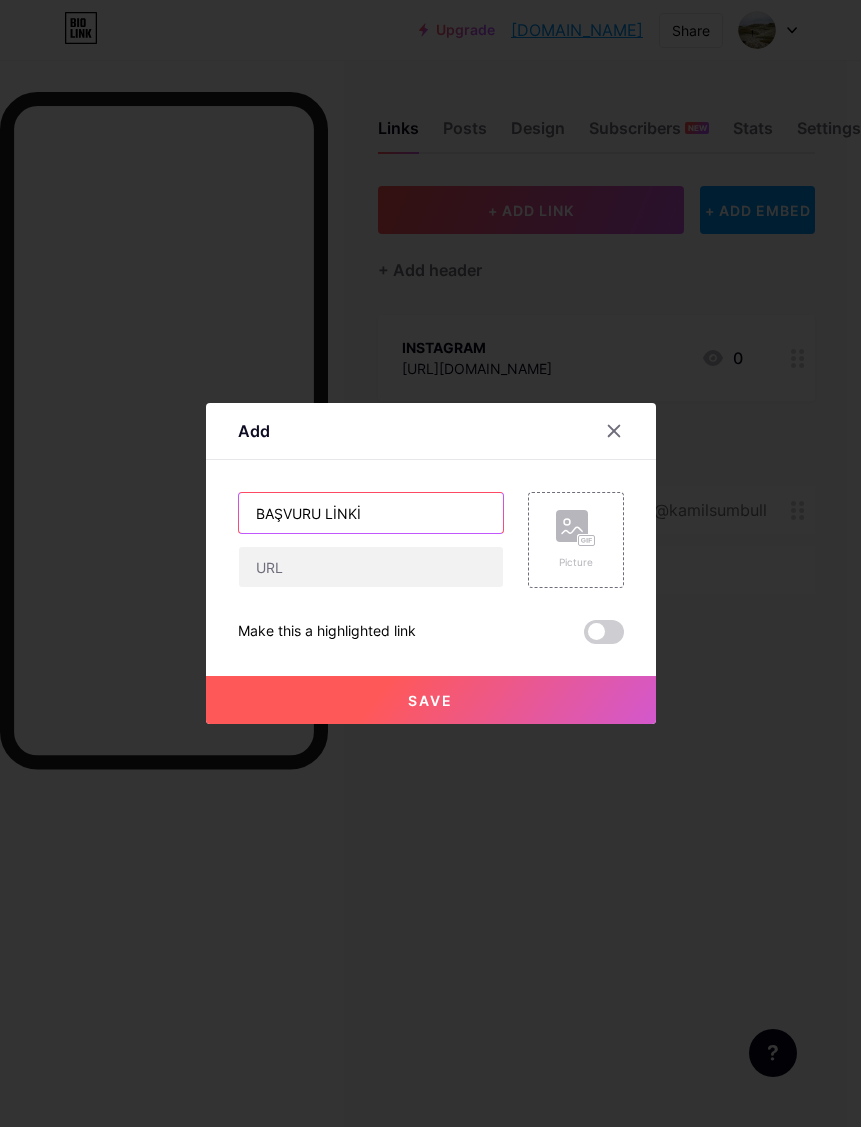 click on "BAŞVURU LİNKİ" at bounding box center (371, 513) 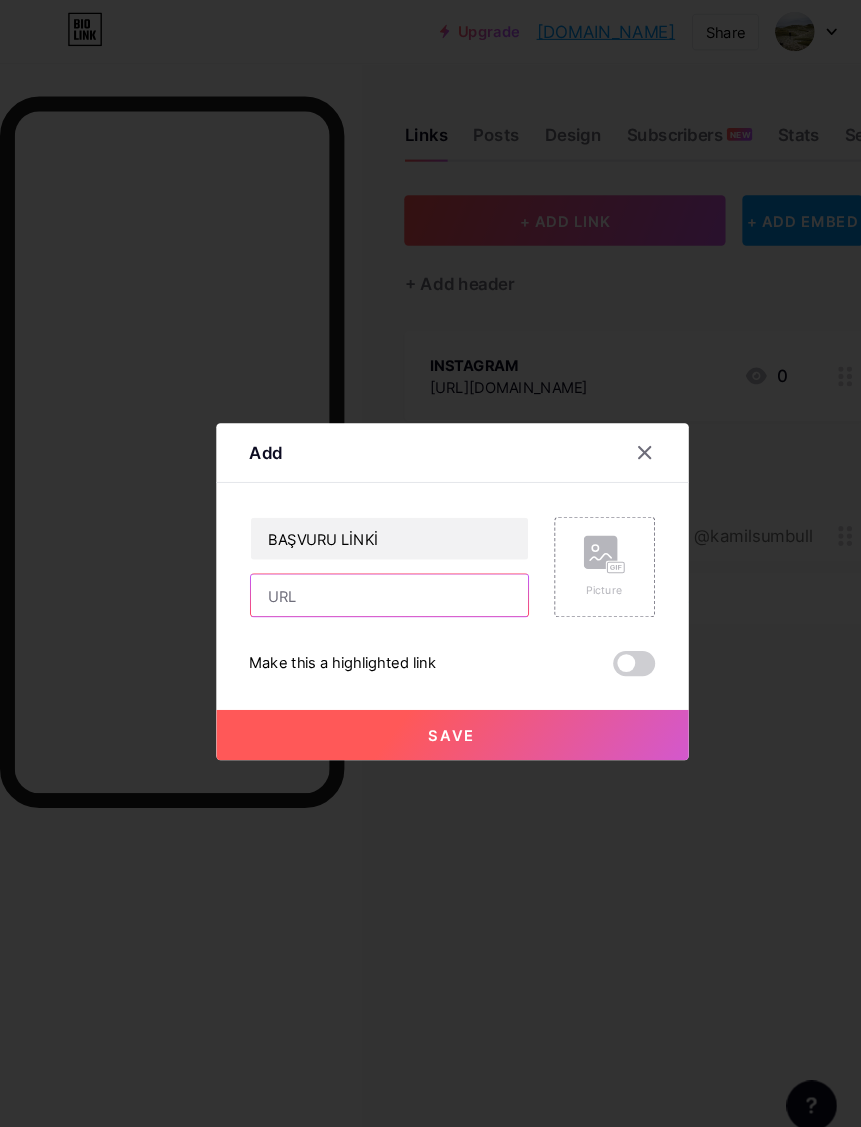 click at bounding box center (371, 567) 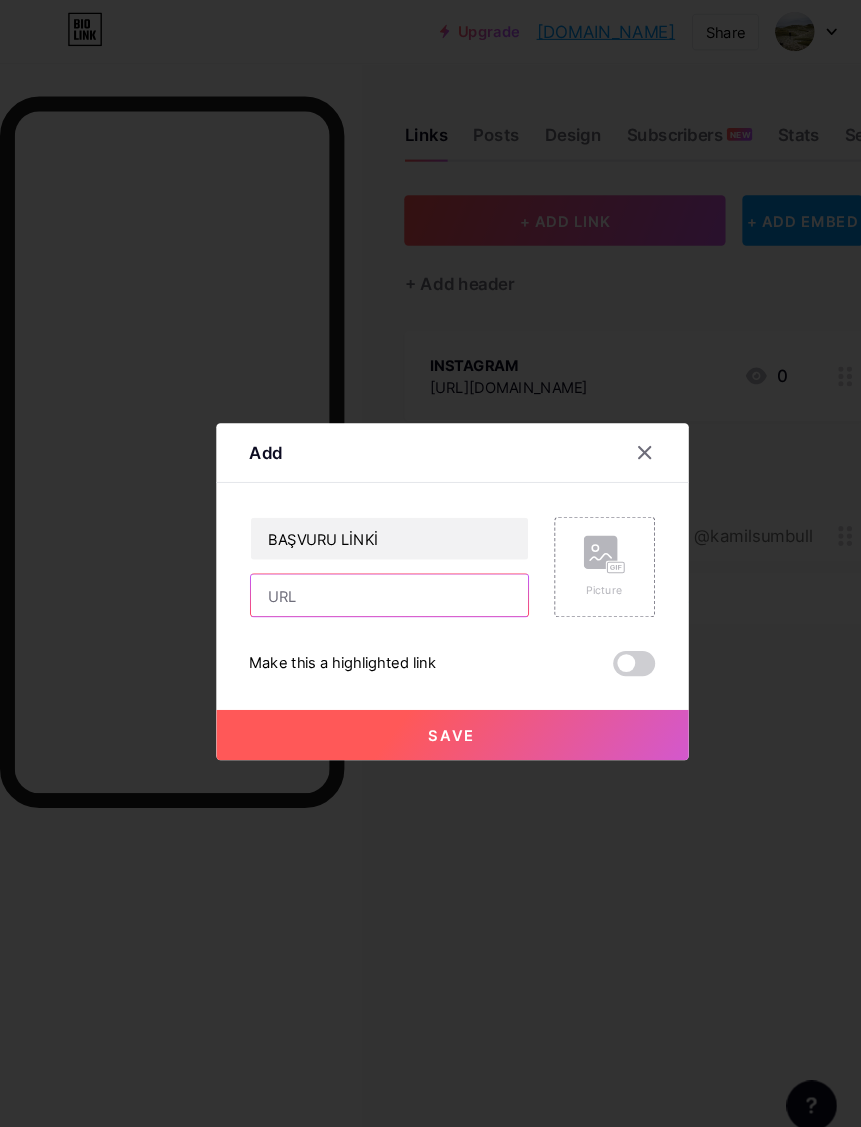 paste on "[URL][DOMAIN_NAME]" 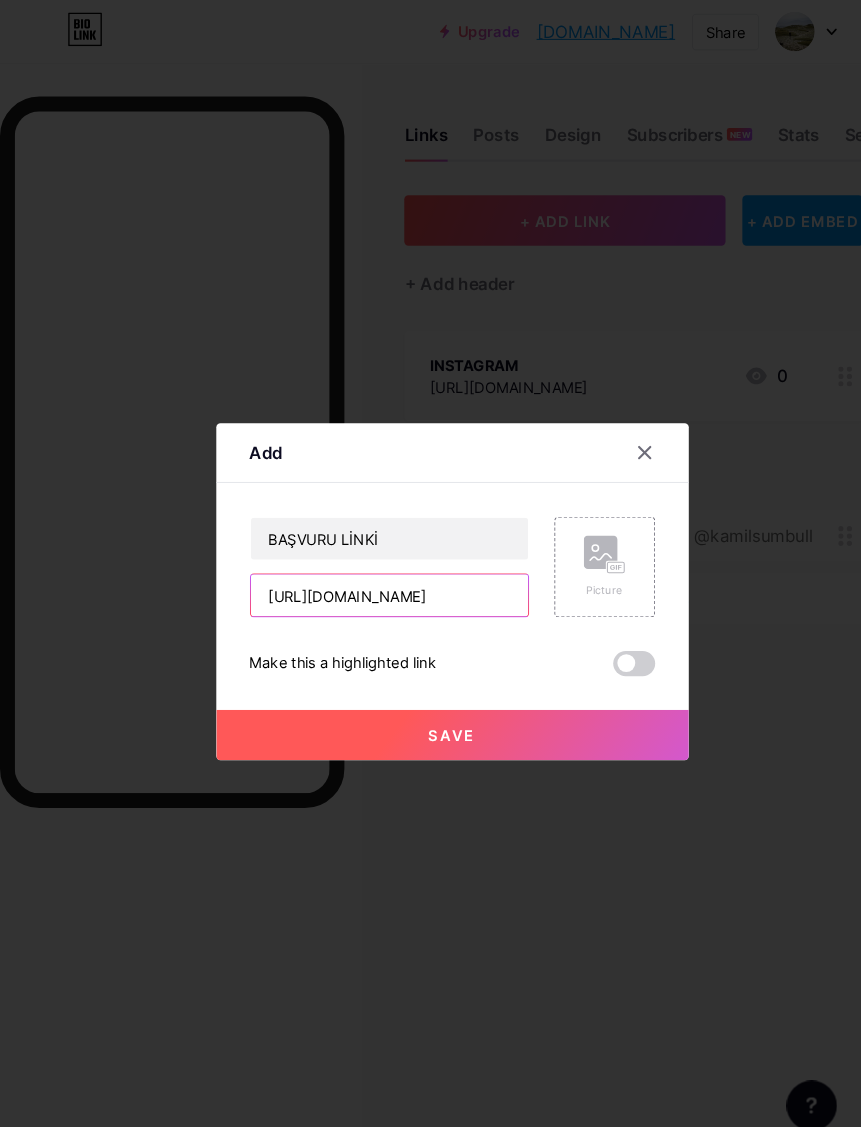 type on "[URL][DOMAIN_NAME]" 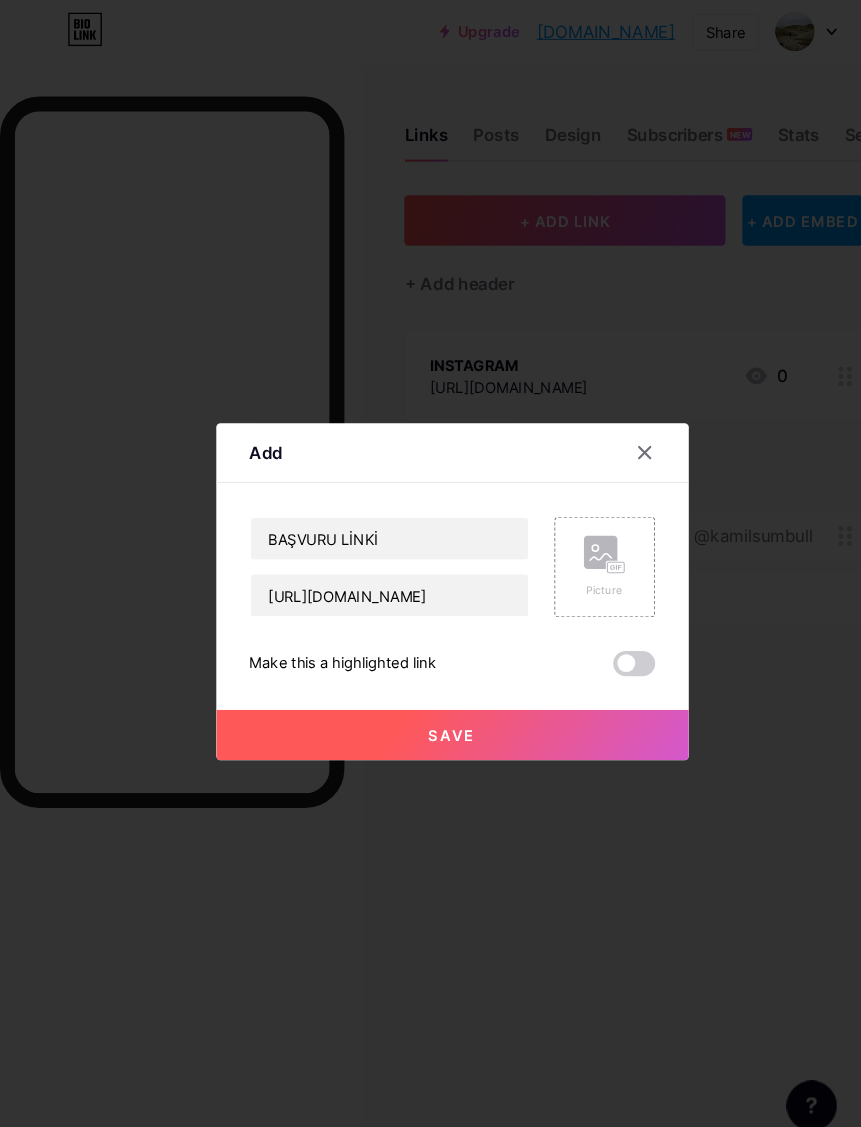click on "Save" at bounding box center [431, 700] 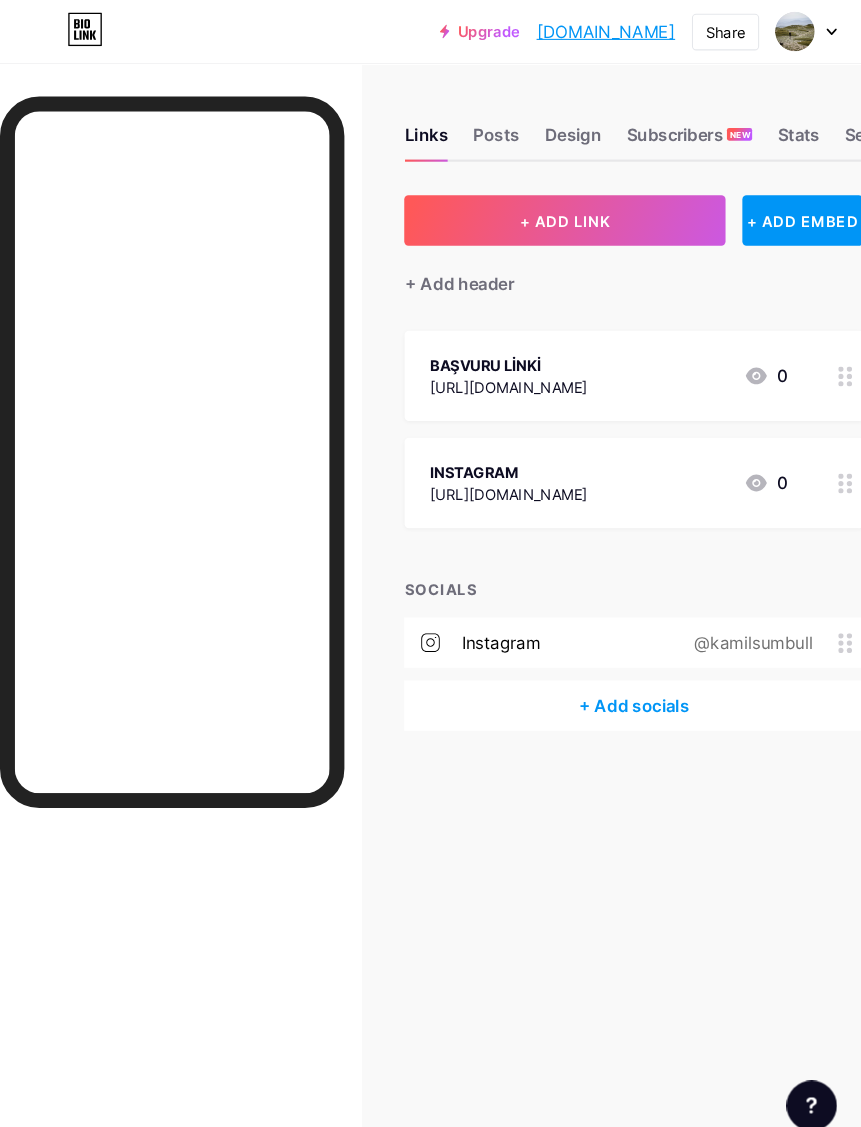 click on "+ ADD LINK" at bounding box center (538, 210) 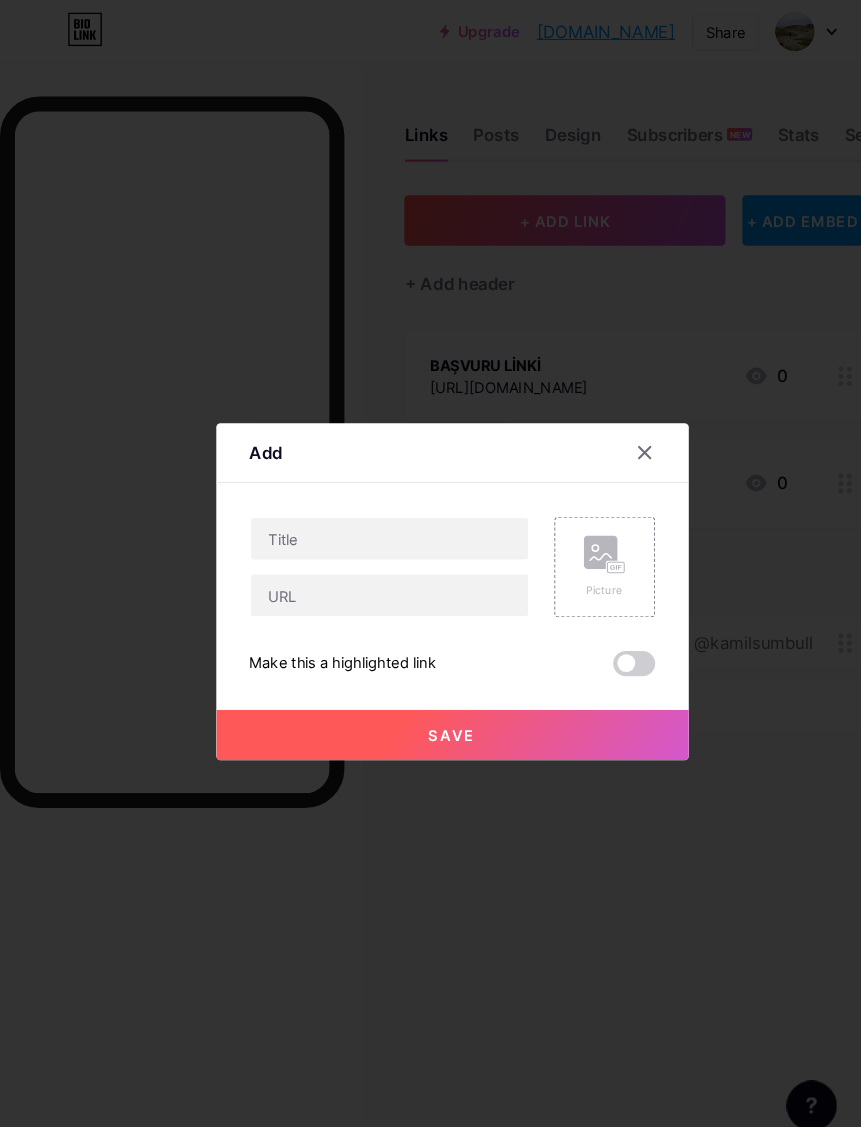 click at bounding box center (614, 431) 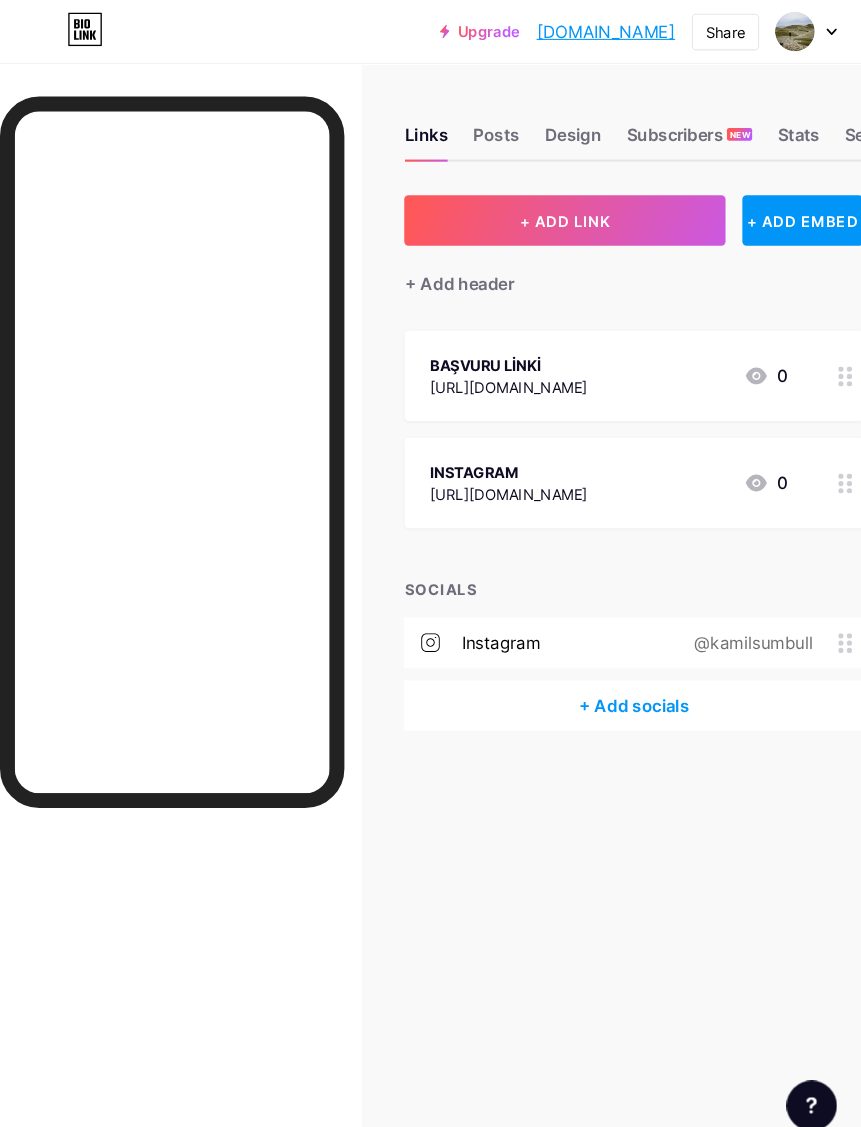 click on "+ Add socials" at bounding box center (603, 672) 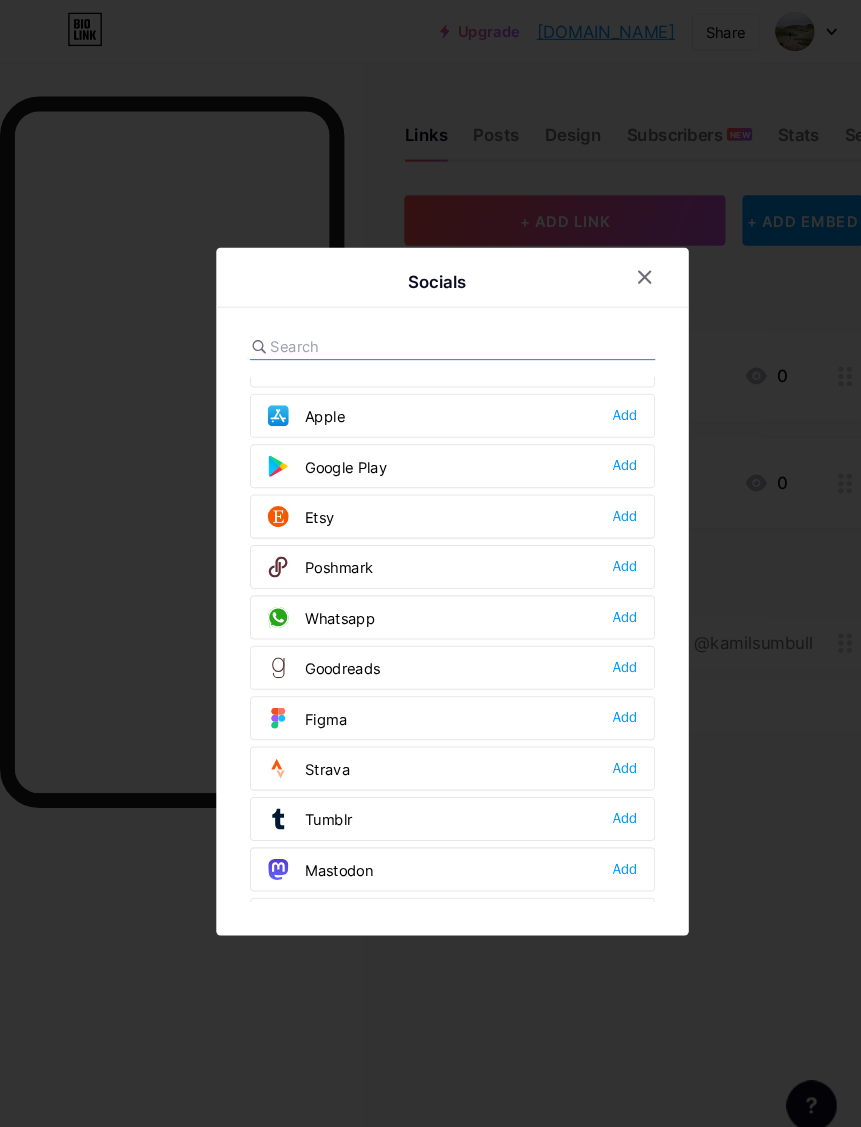 scroll, scrollTop: 1502, scrollLeft: 0, axis: vertical 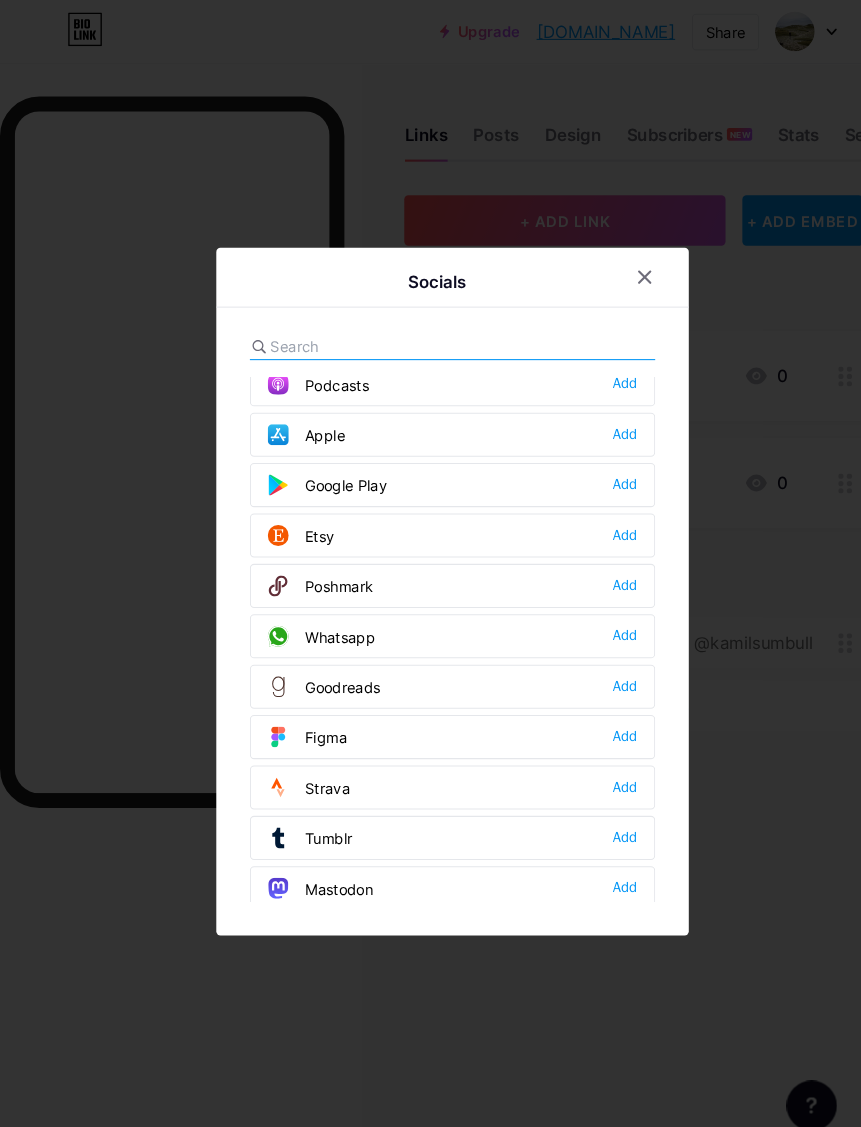click on "Add" at bounding box center (595, 606) 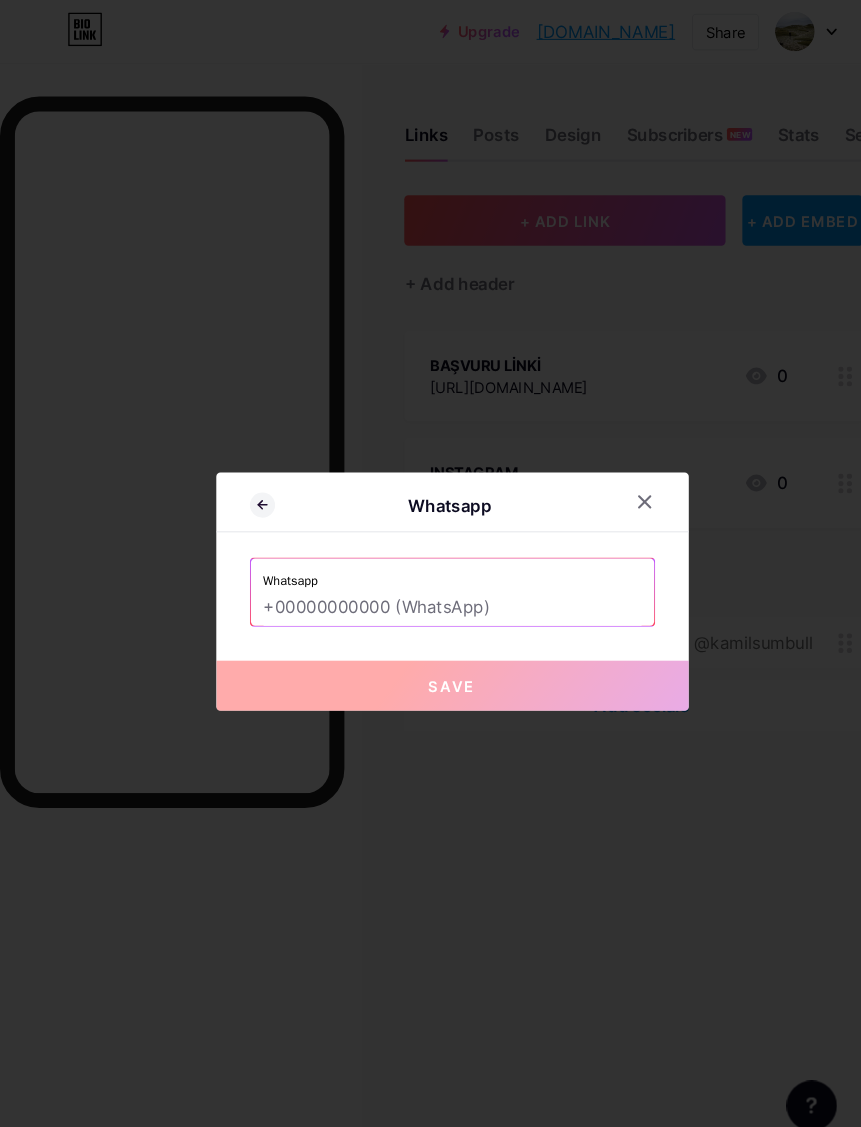 click at bounding box center (431, 579) 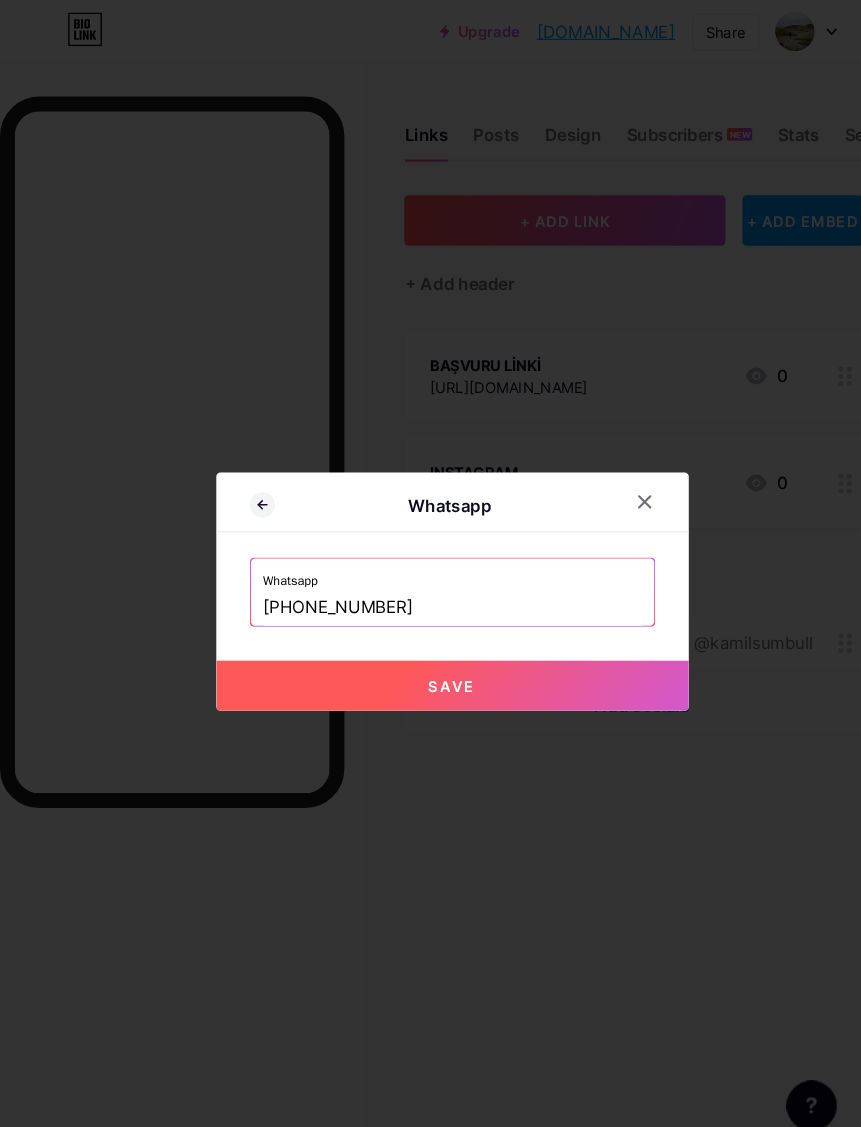 click on "Save" at bounding box center (431, 653) 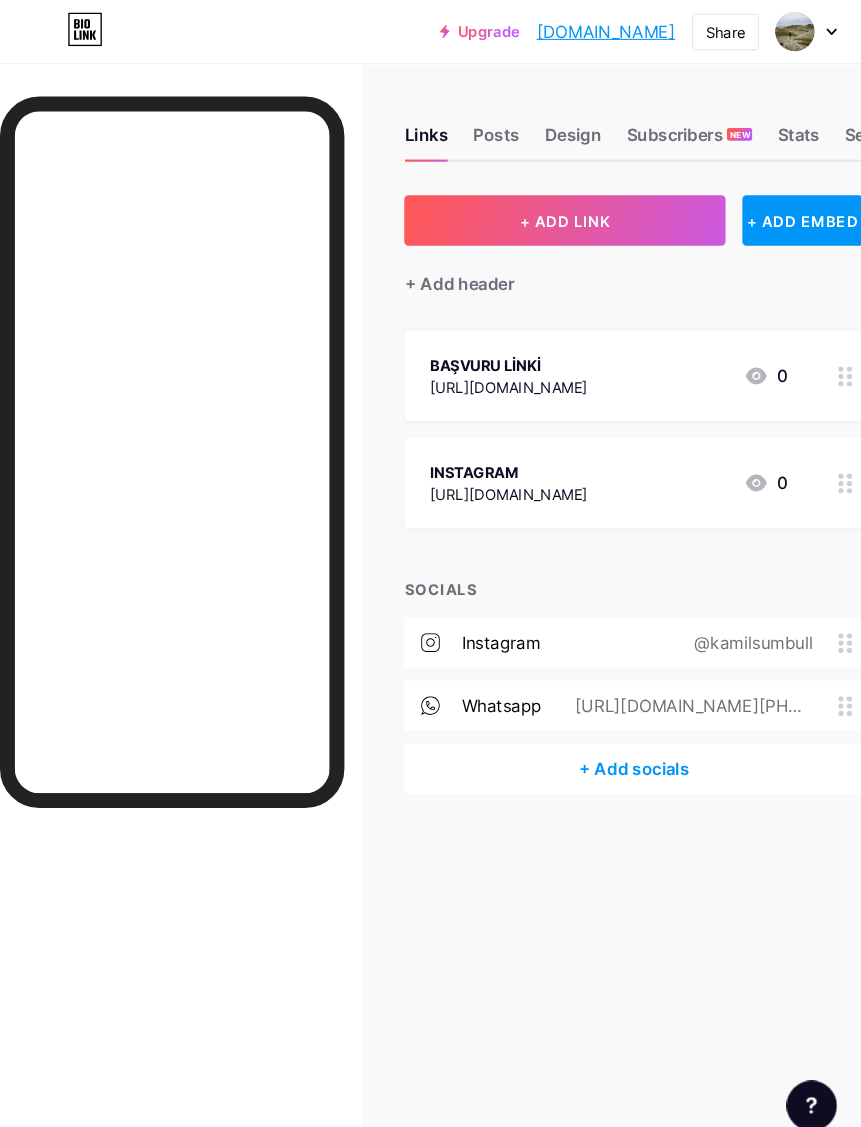 click on "+ Add socials" at bounding box center (603, 732) 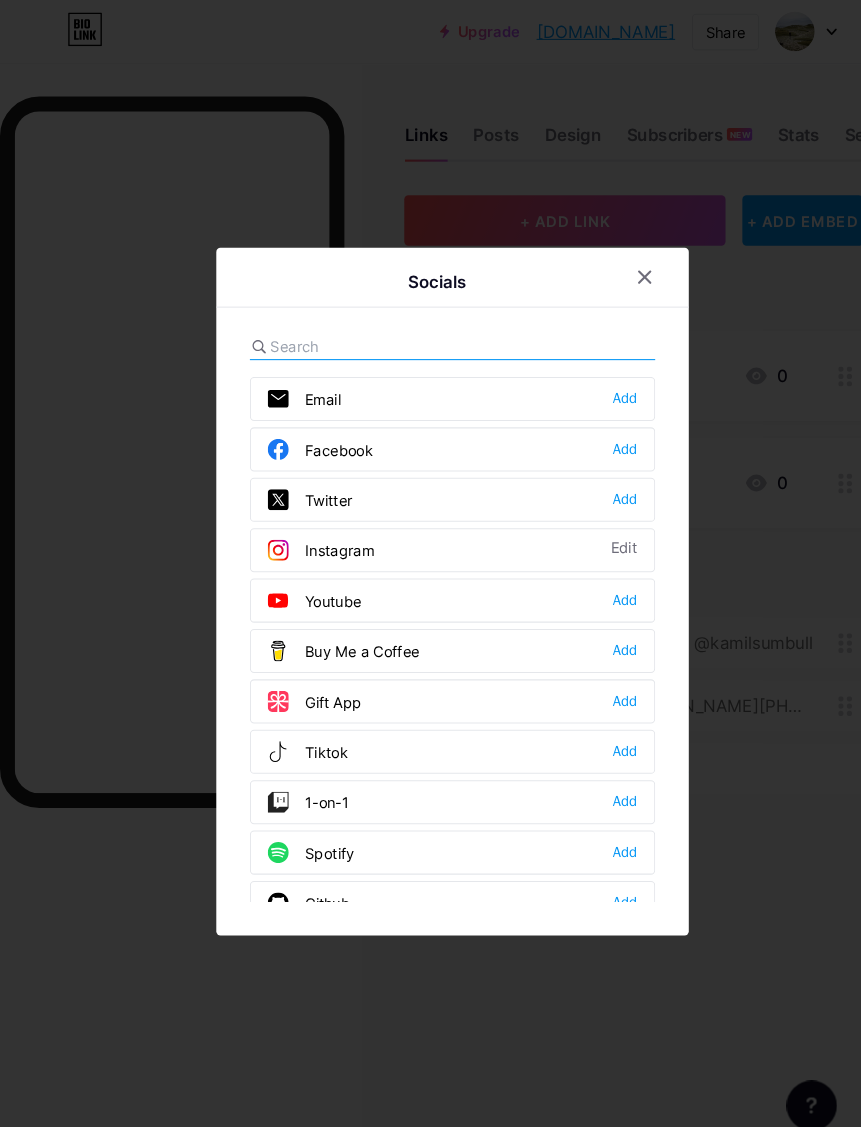 click at bounding box center [431, 330] 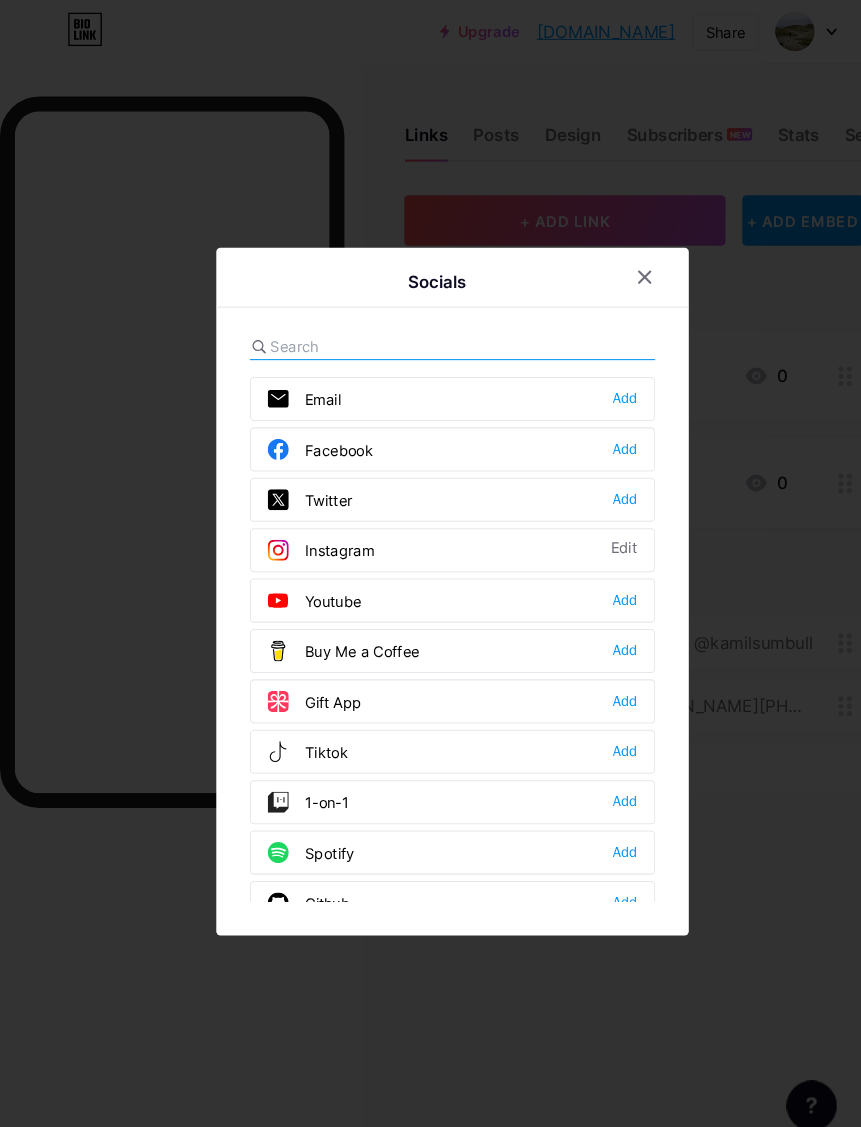 click at bounding box center [368, 329] 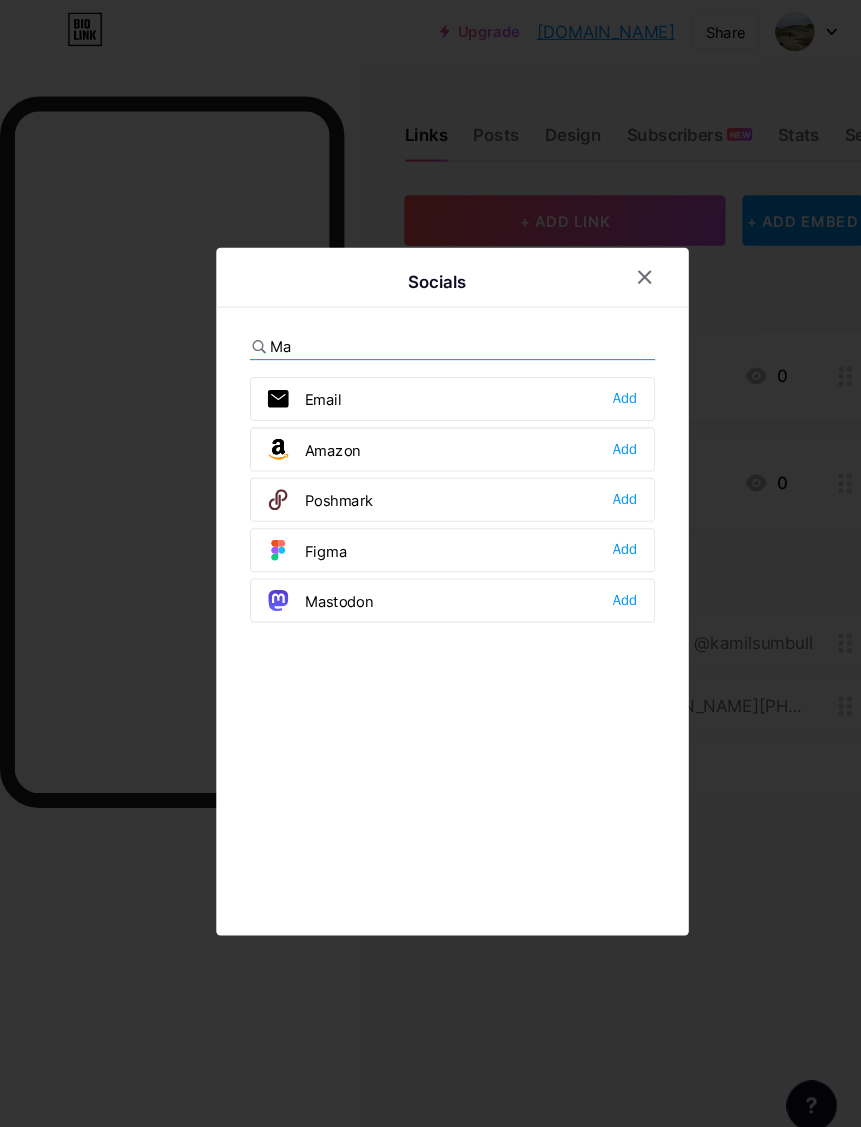 type on "Mac" 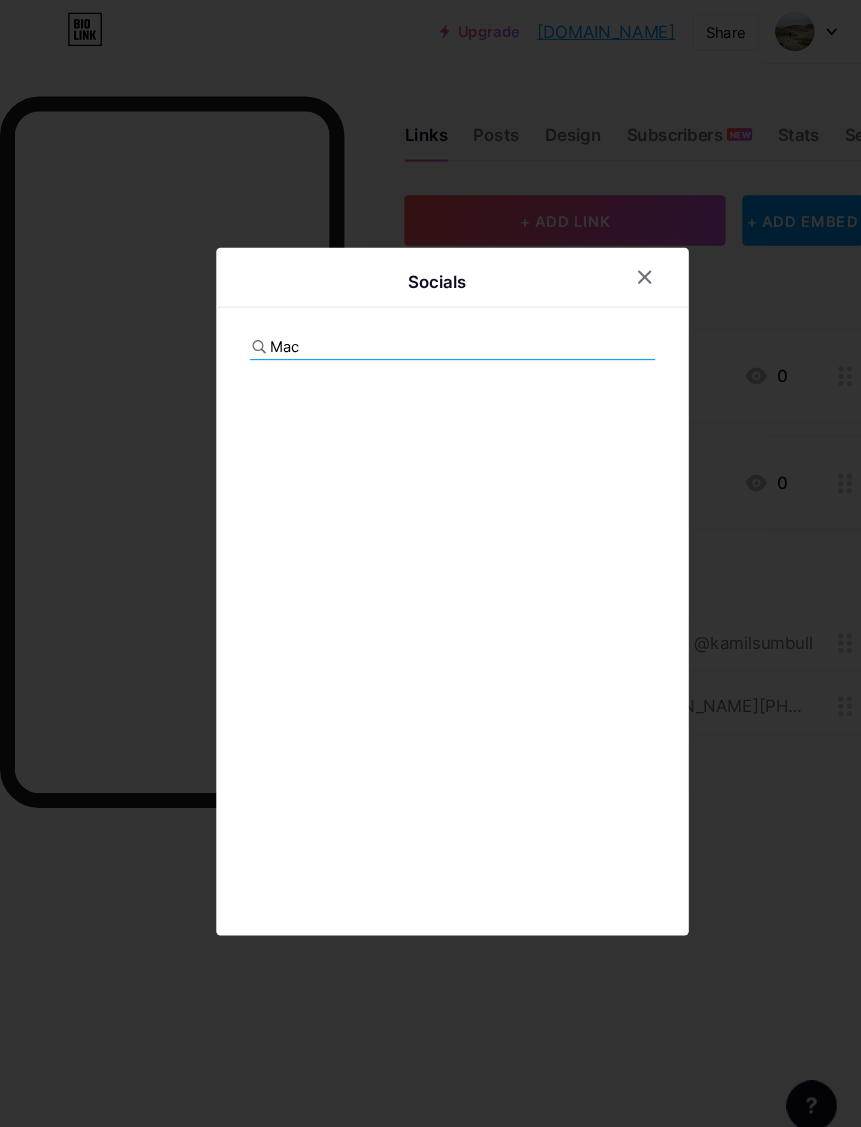 click at bounding box center [614, 264] 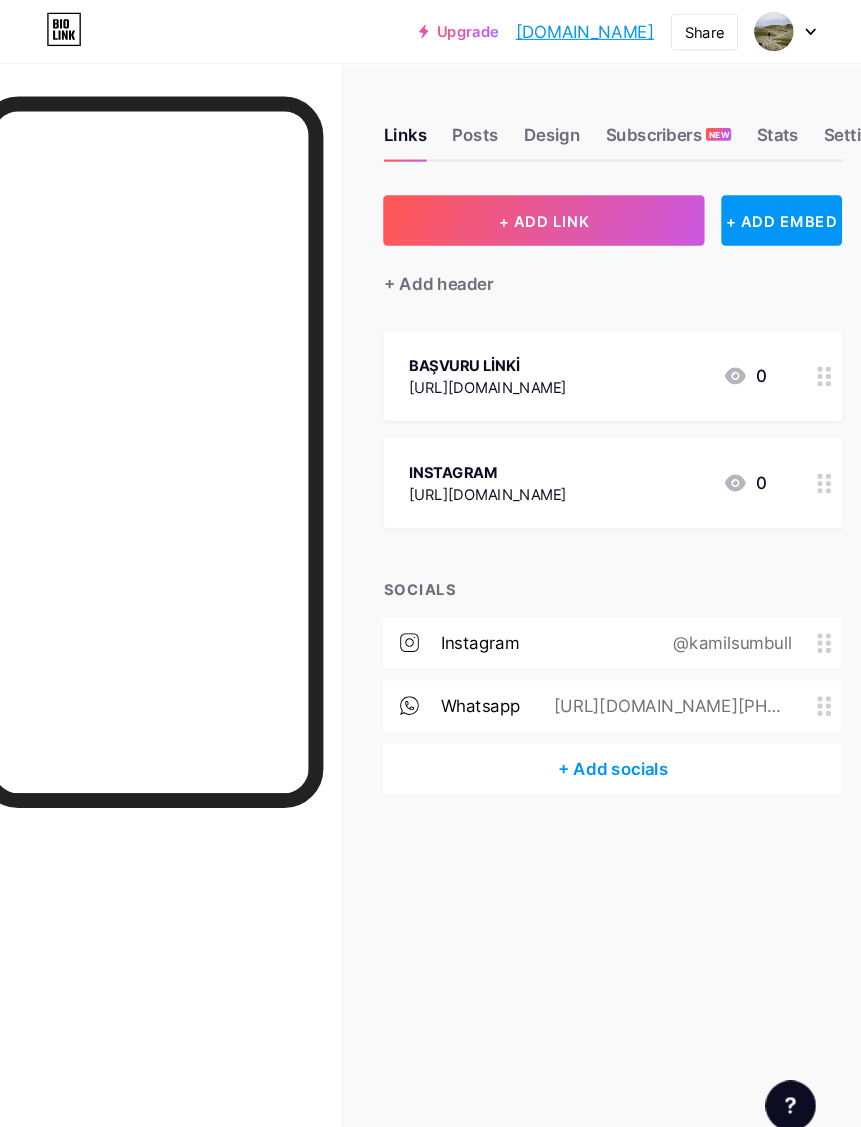 scroll, scrollTop: 0, scrollLeft: 16, axis: horizontal 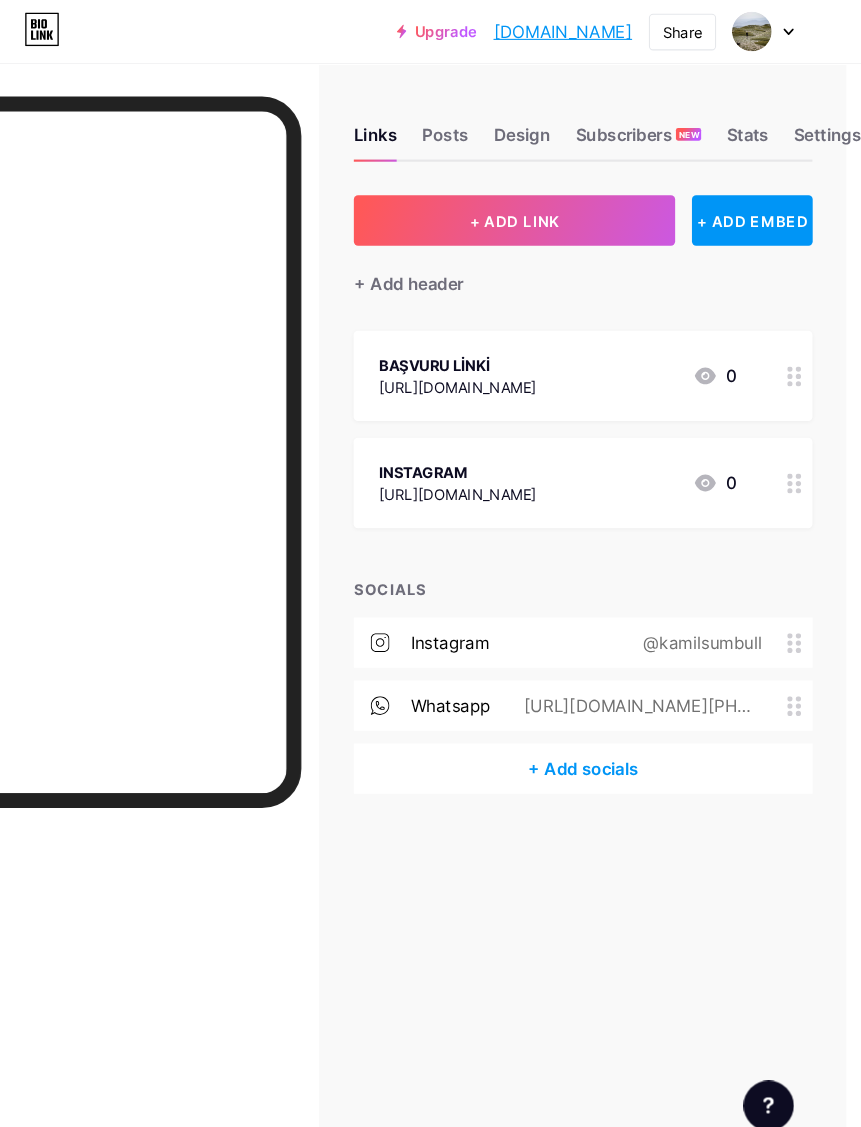click on "Posts" at bounding box center (465, 134) 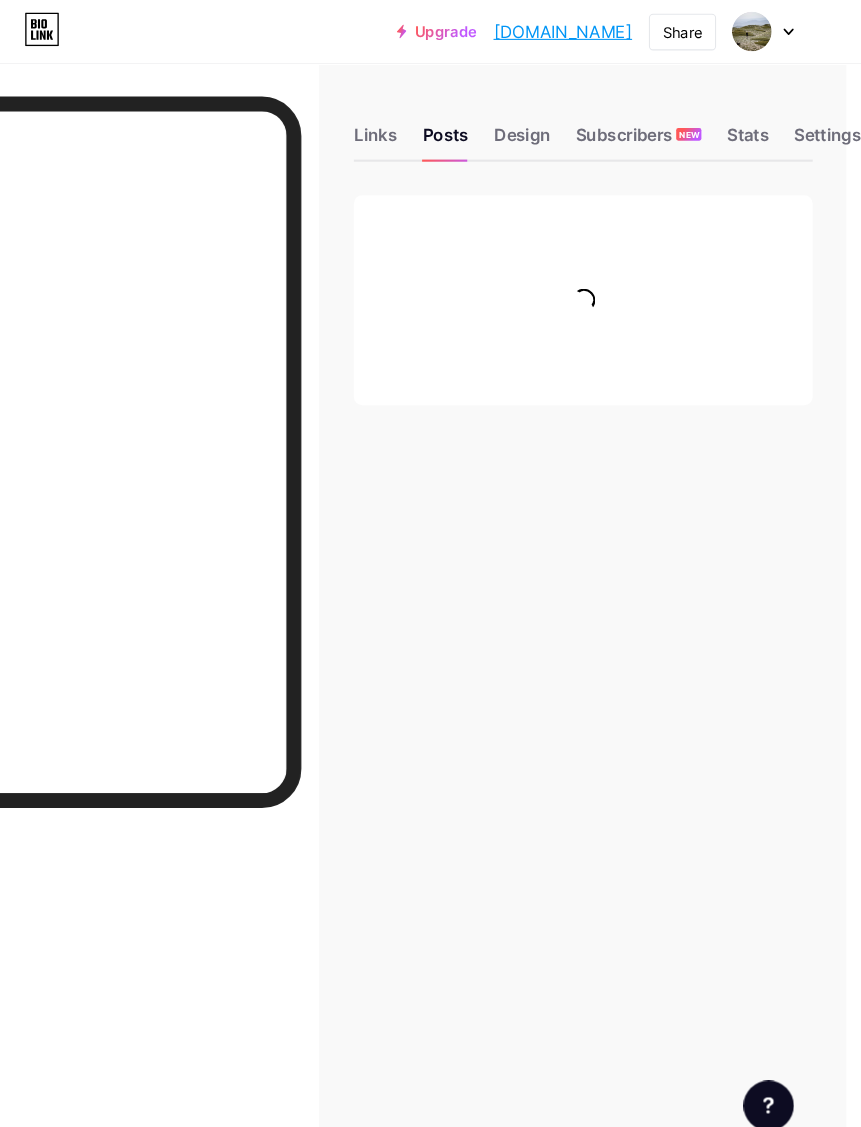 scroll, scrollTop: 0, scrollLeft: 0, axis: both 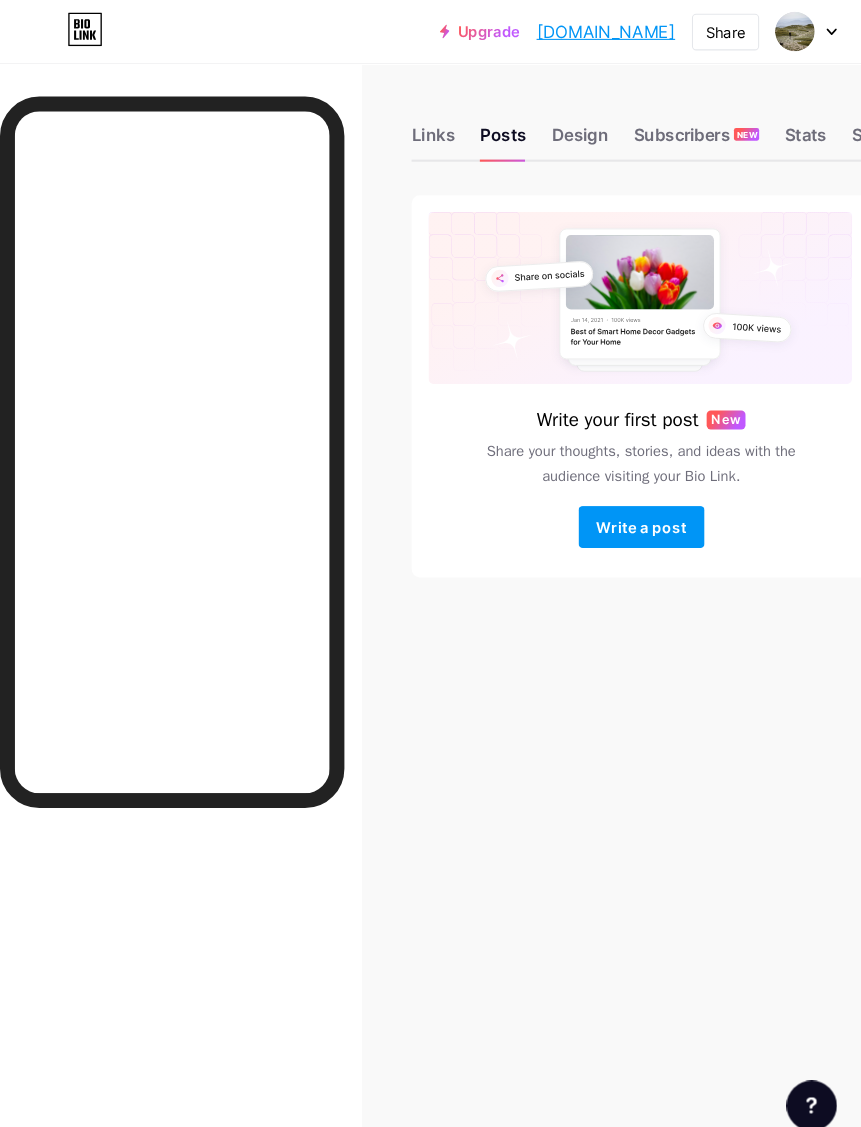 click on "Design" at bounding box center (552, 134) 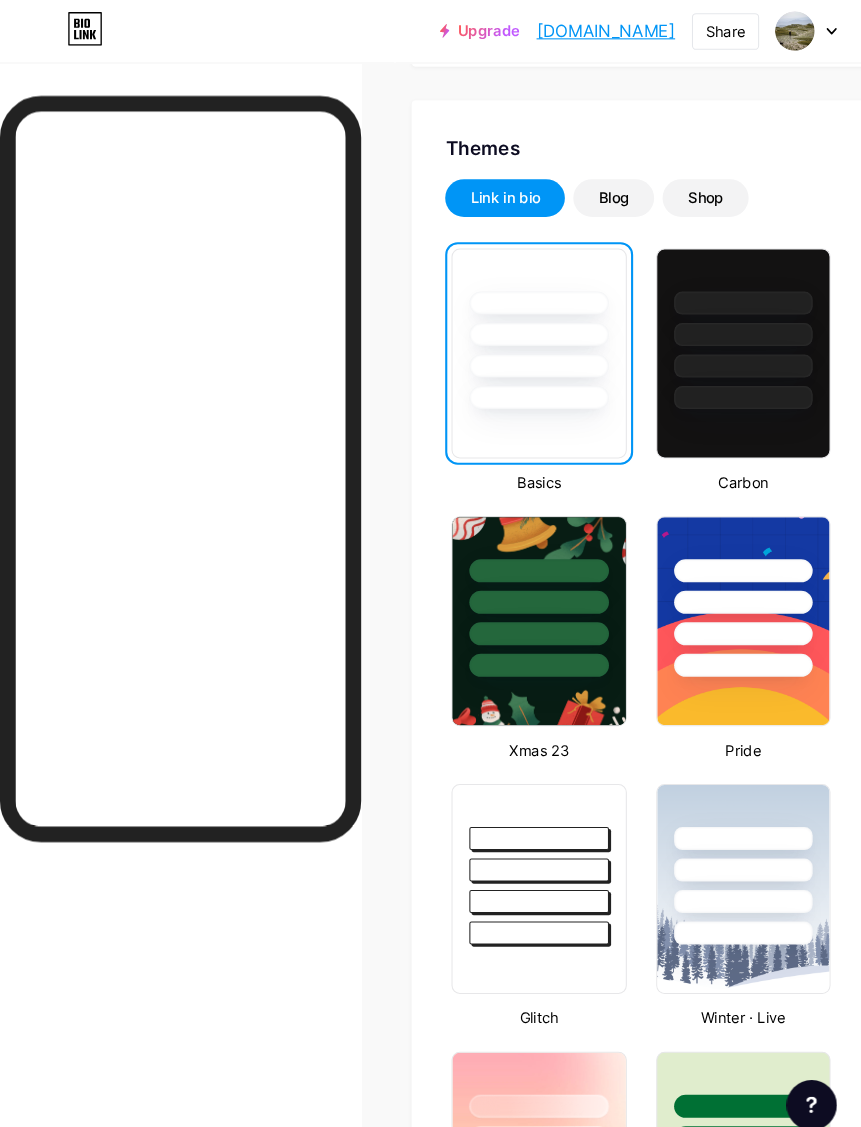 scroll, scrollTop: 525, scrollLeft: 0, axis: vertical 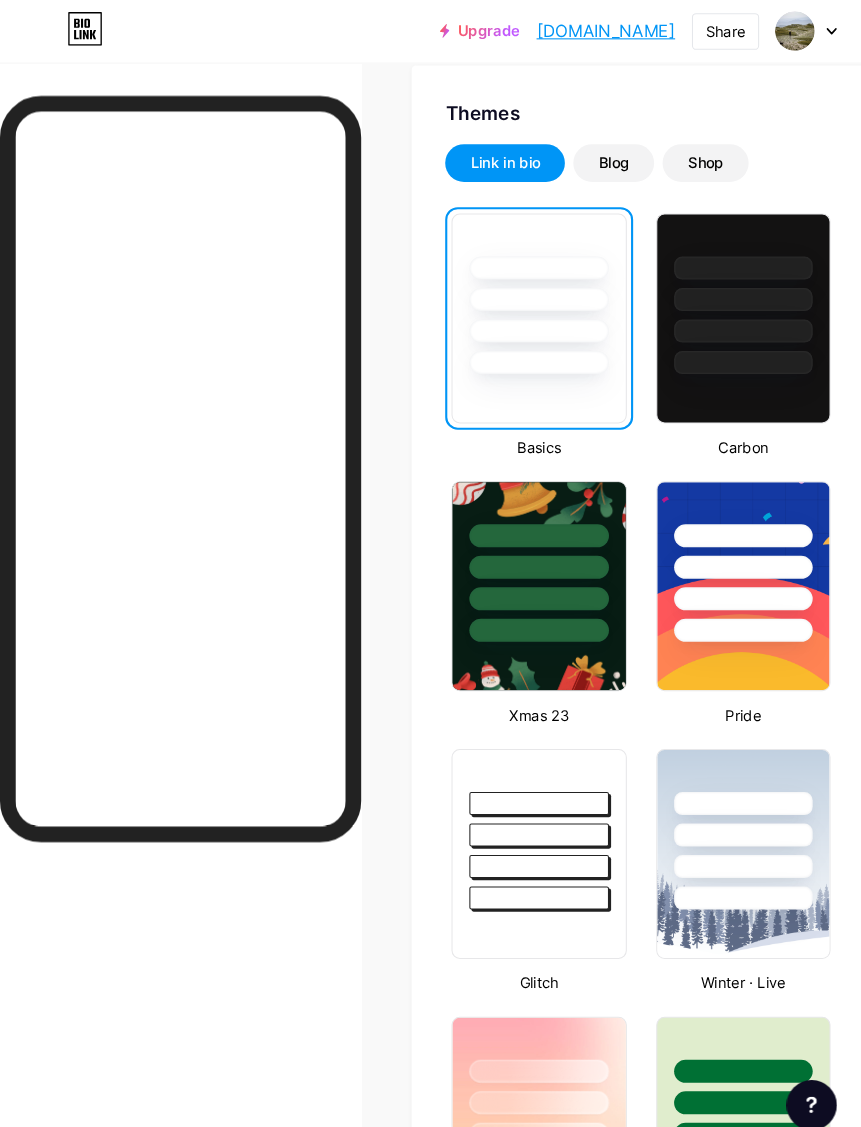 click at bounding box center (708, 346) 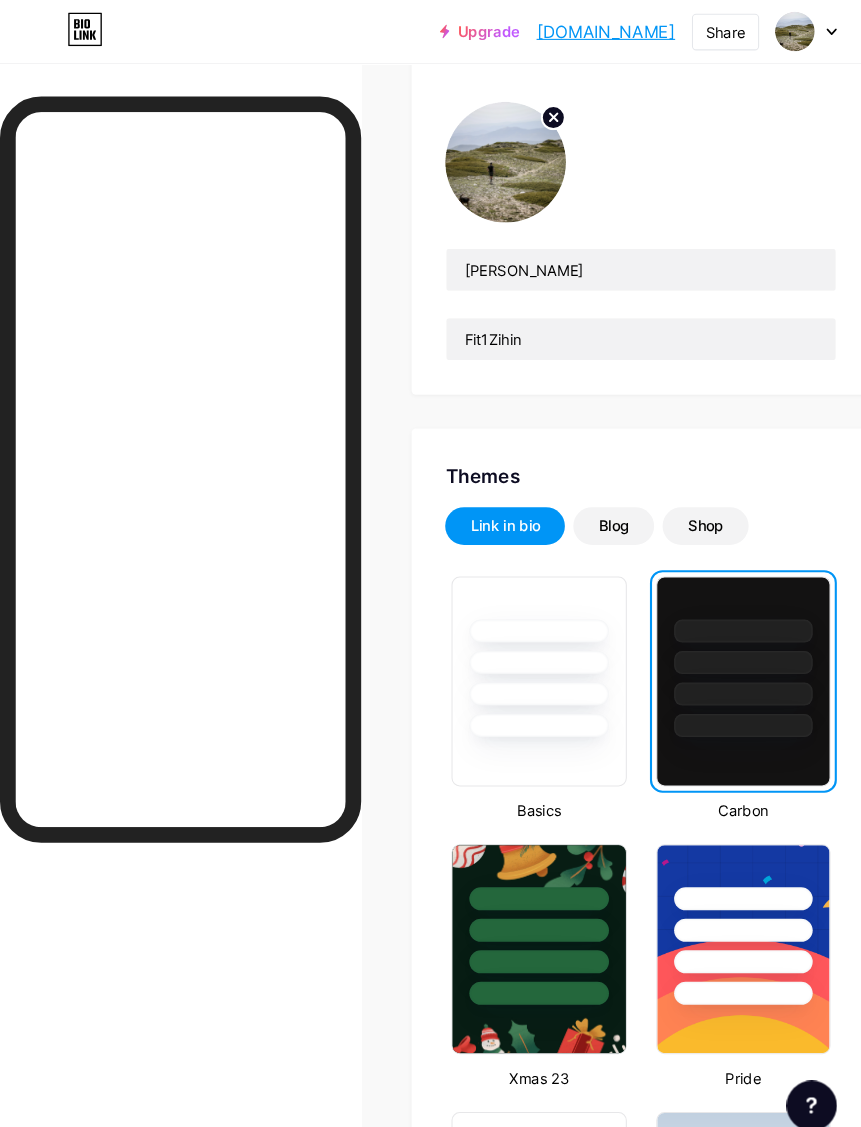 scroll, scrollTop: 0, scrollLeft: 0, axis: both 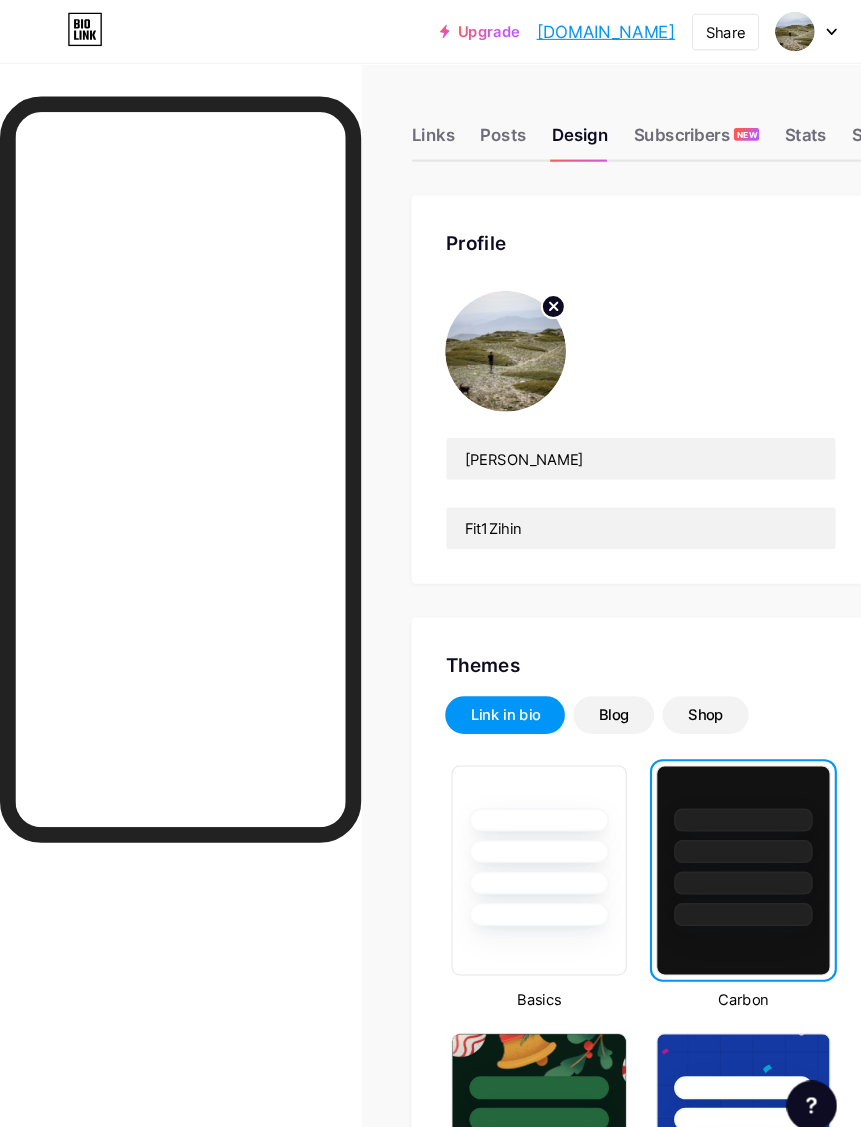 click on "Blog" at bounding box center [584, 681] 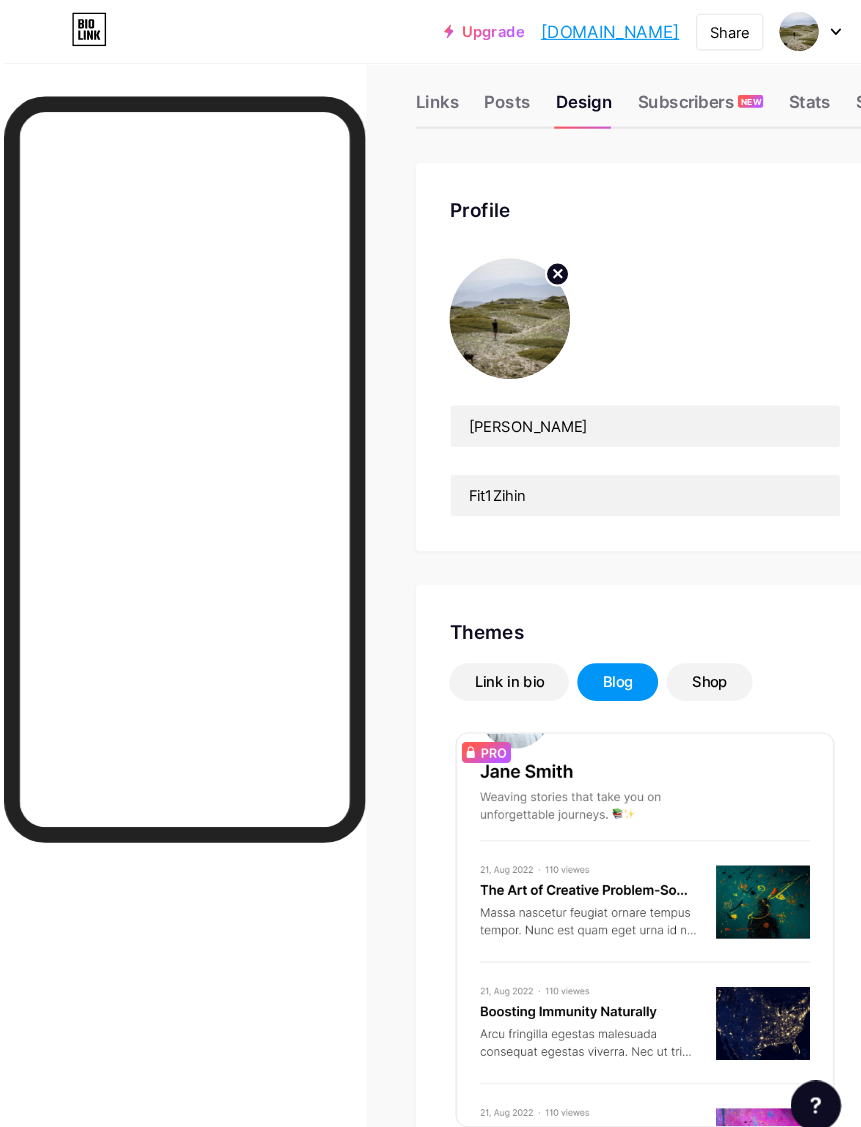 scroll, scrollTop: 0, scrollLeft: 0, axis: both 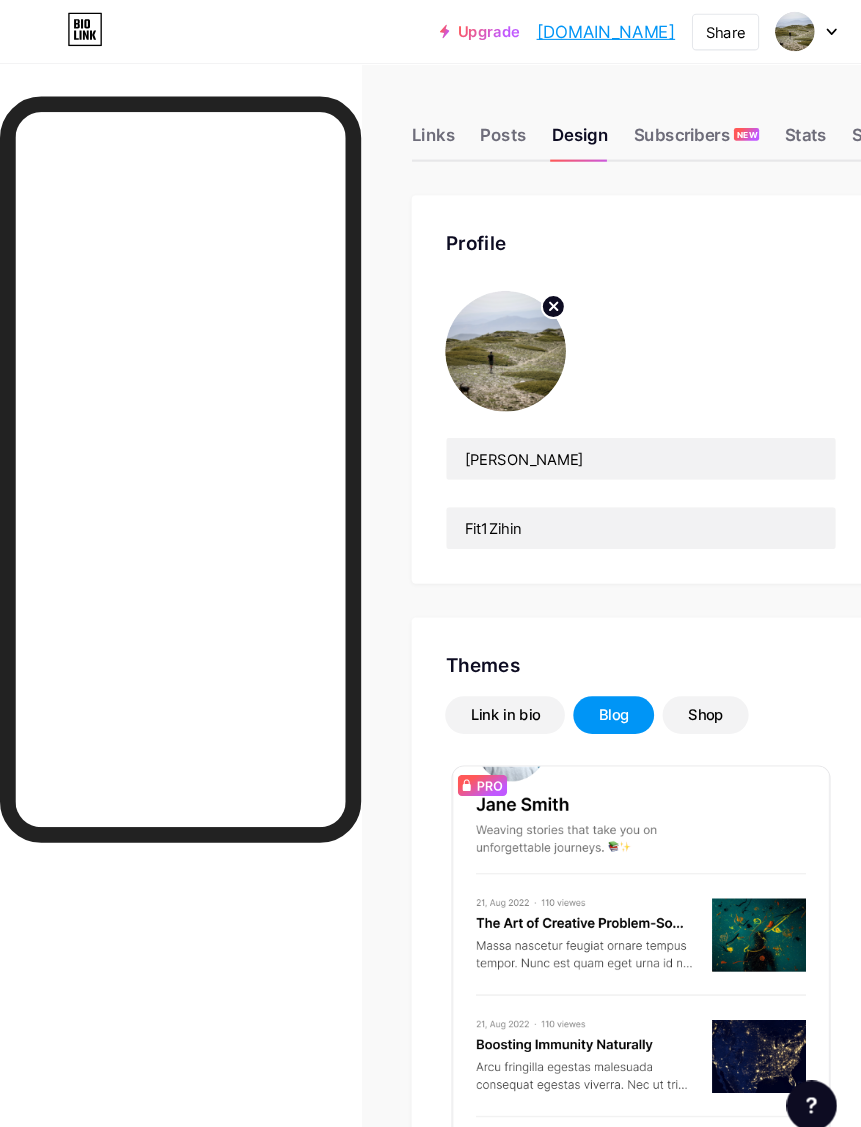 click on "Shop" at bounding box center (672, 681) 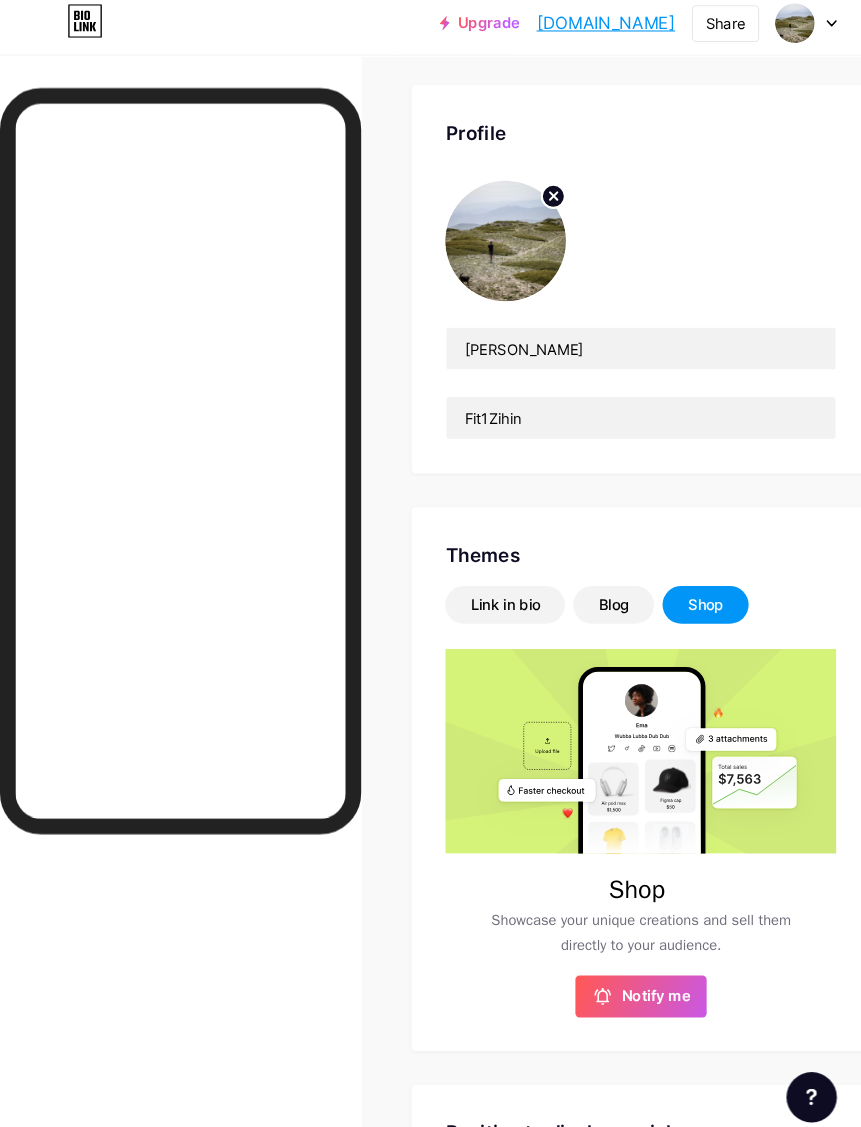 scroll, scrollTop: 172, scrollLeft: 0, axis: vertical 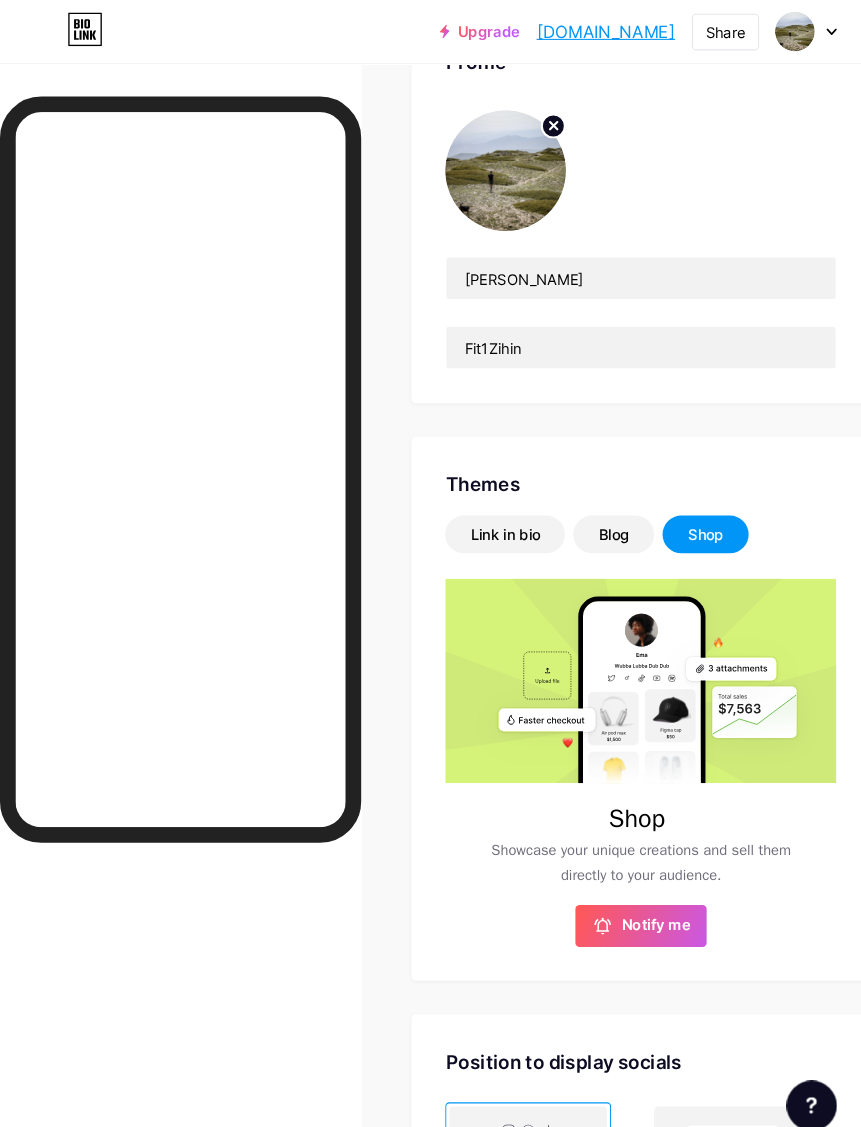 click on "Link in bio" at bounding box center [481, 509] 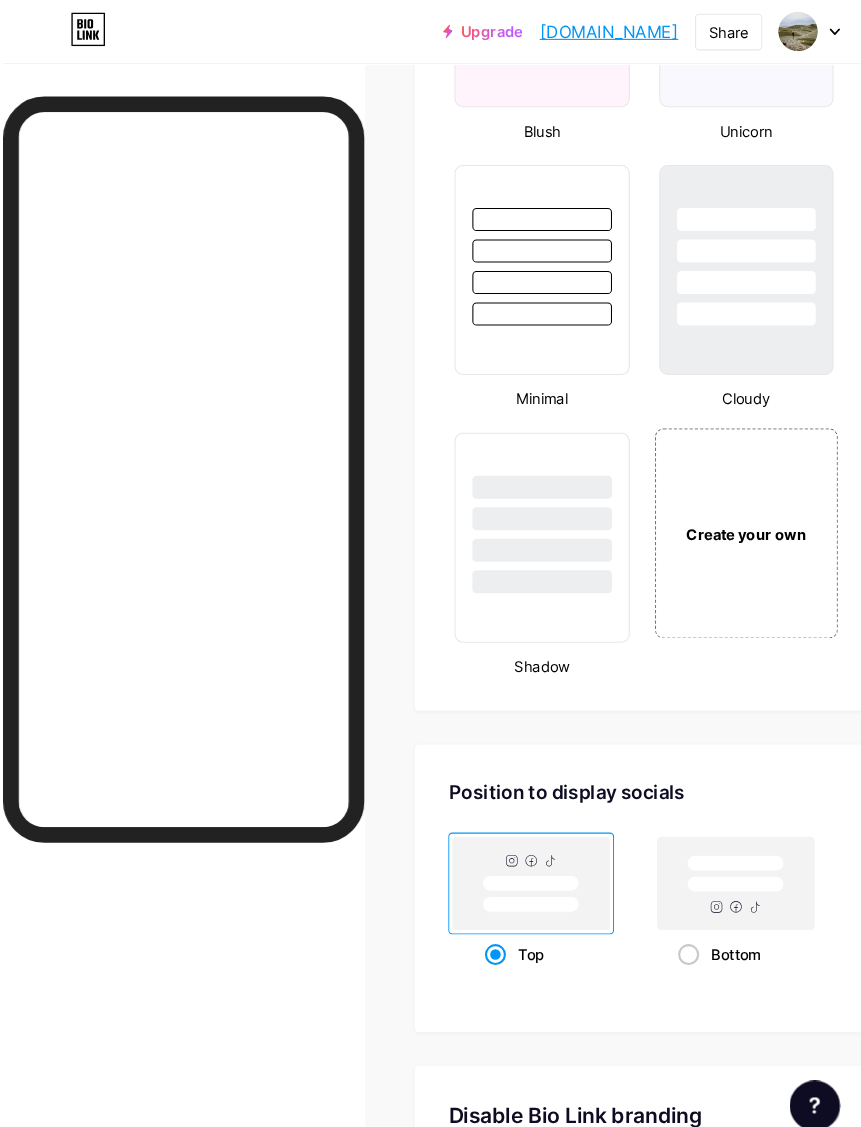 scroll, scrollTop: 3122, scrollLeft: 0, axis: vertical 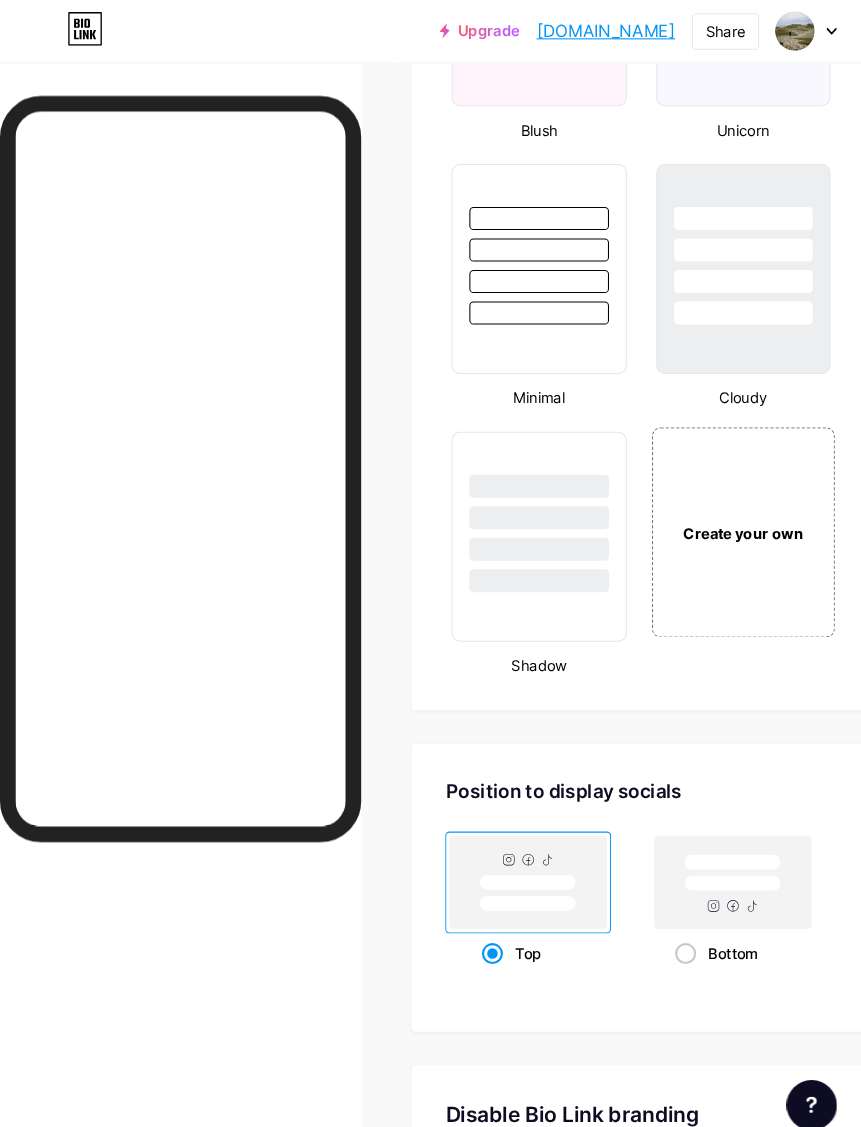 click on "Create your own" at bounding box center (708, 508) 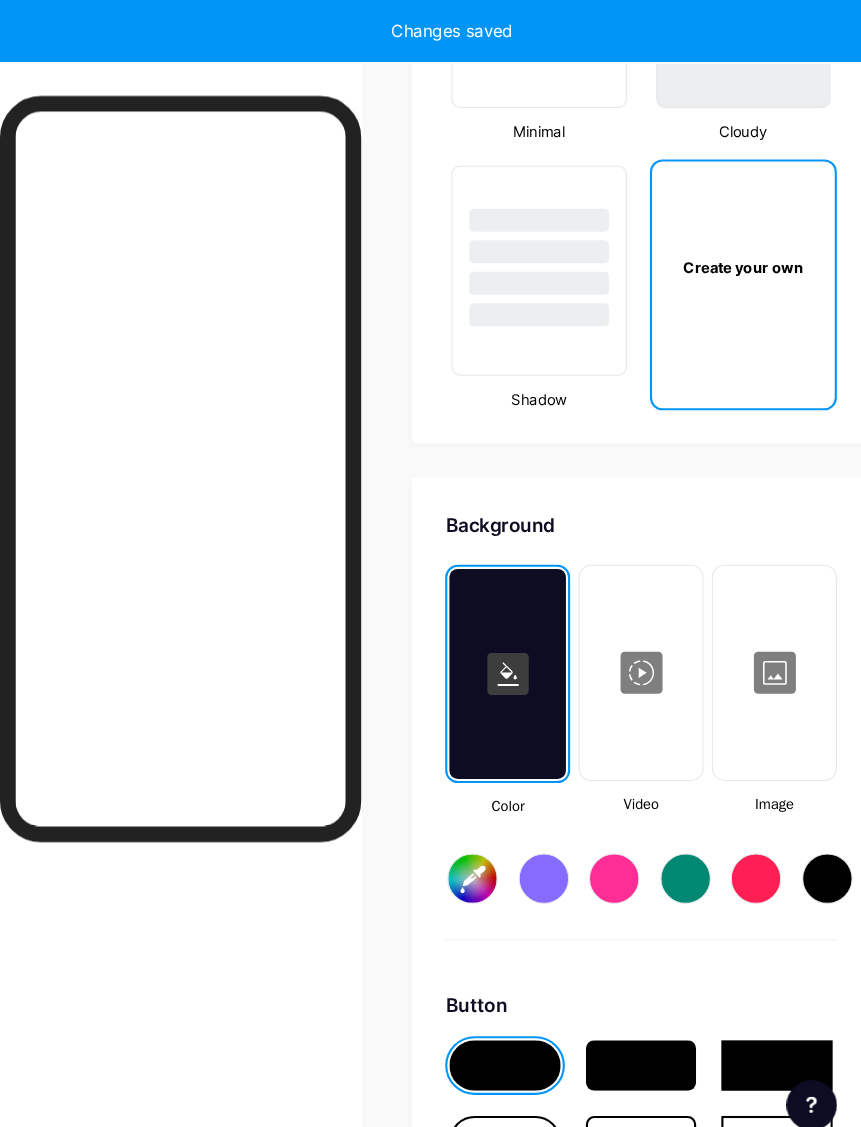 scroll, scrollTop: 3377, scrollLeft: 0, axis: vertical 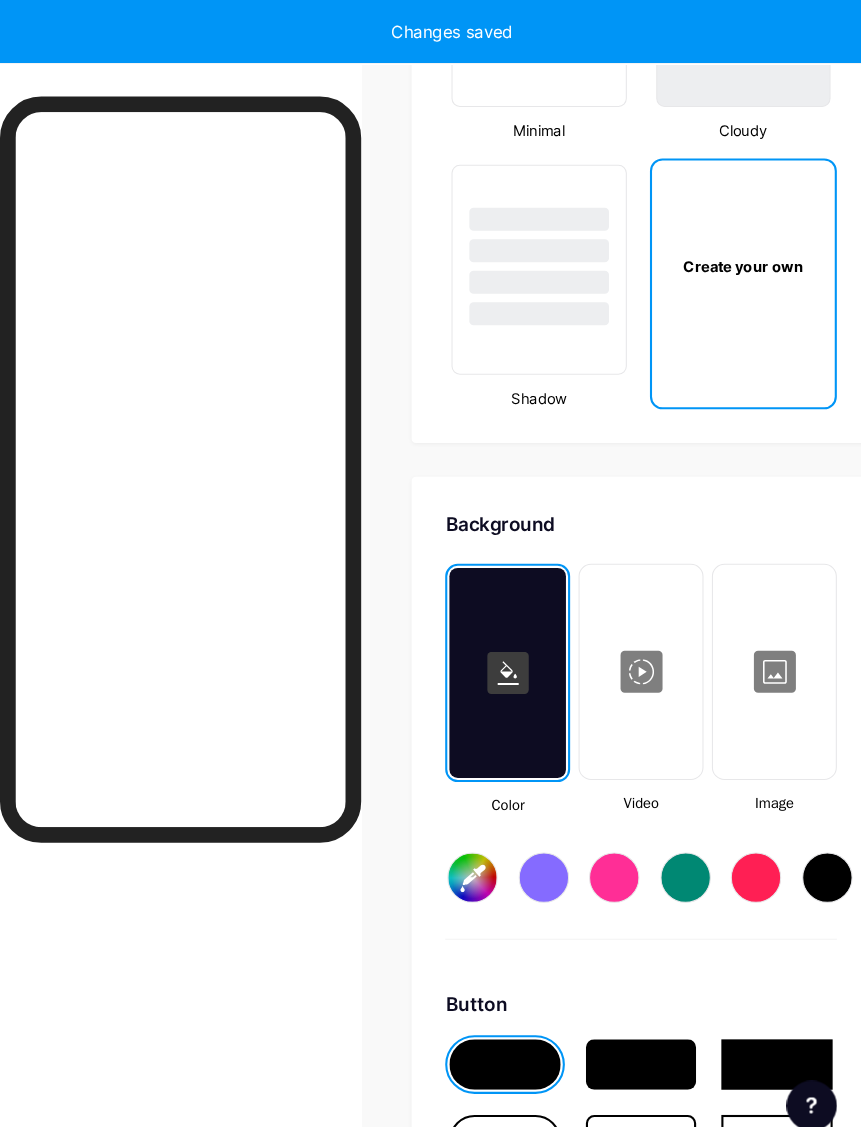 click on "Background" at bounding box center (610, 499) 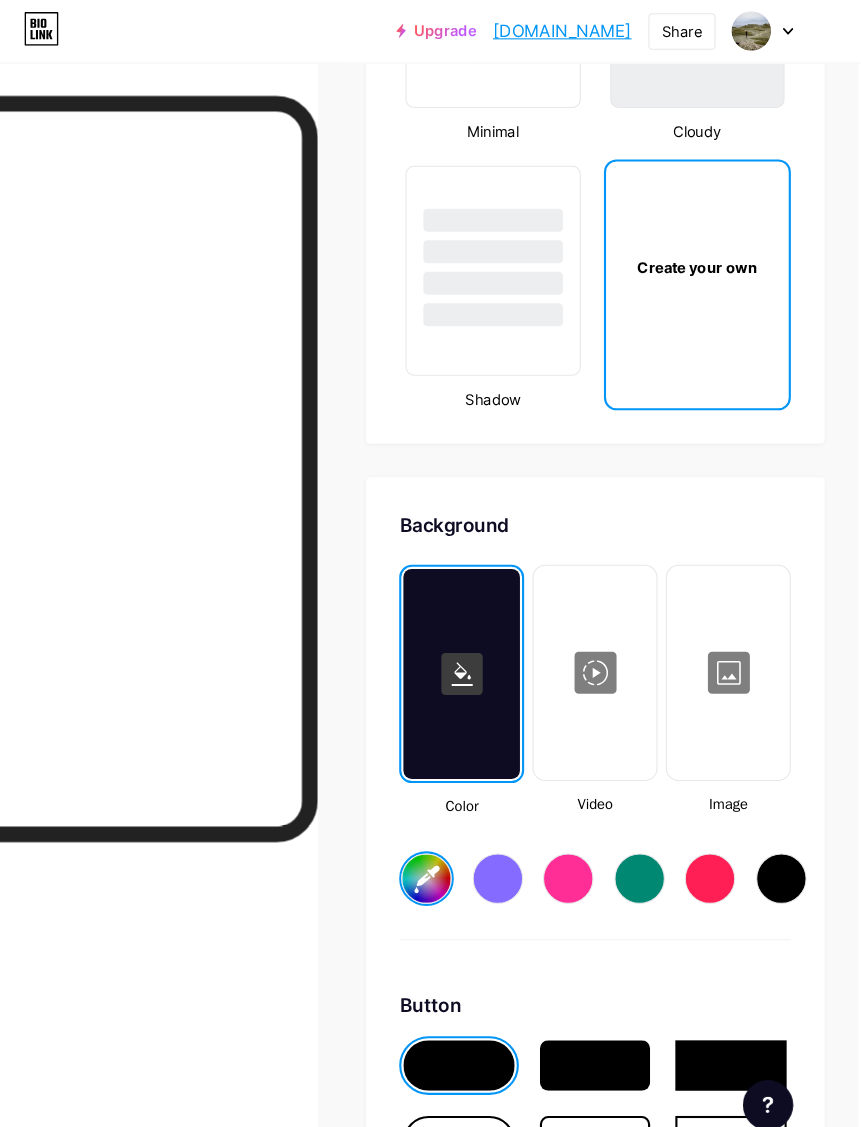 scroll, scrollTop: 3376, scrollLeft: 16, axis: both 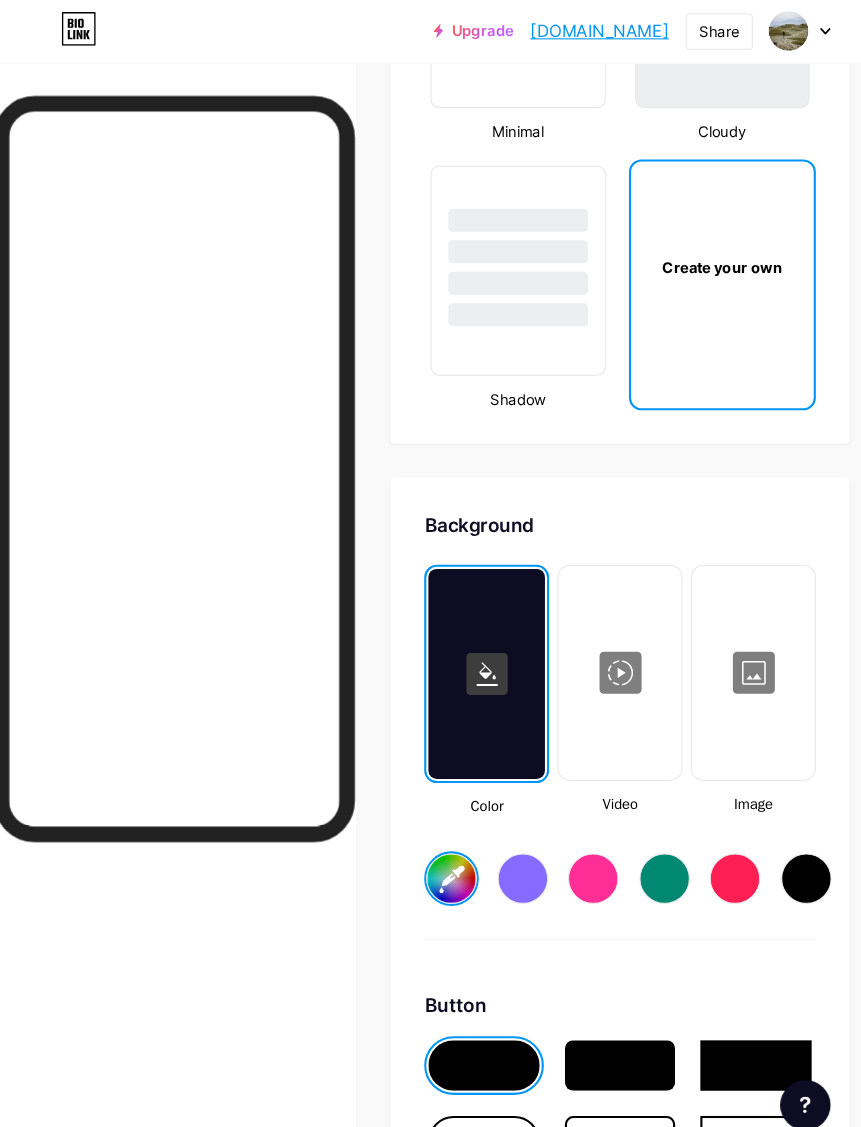 click on "#ffffff" at bounding box center (436, 837) 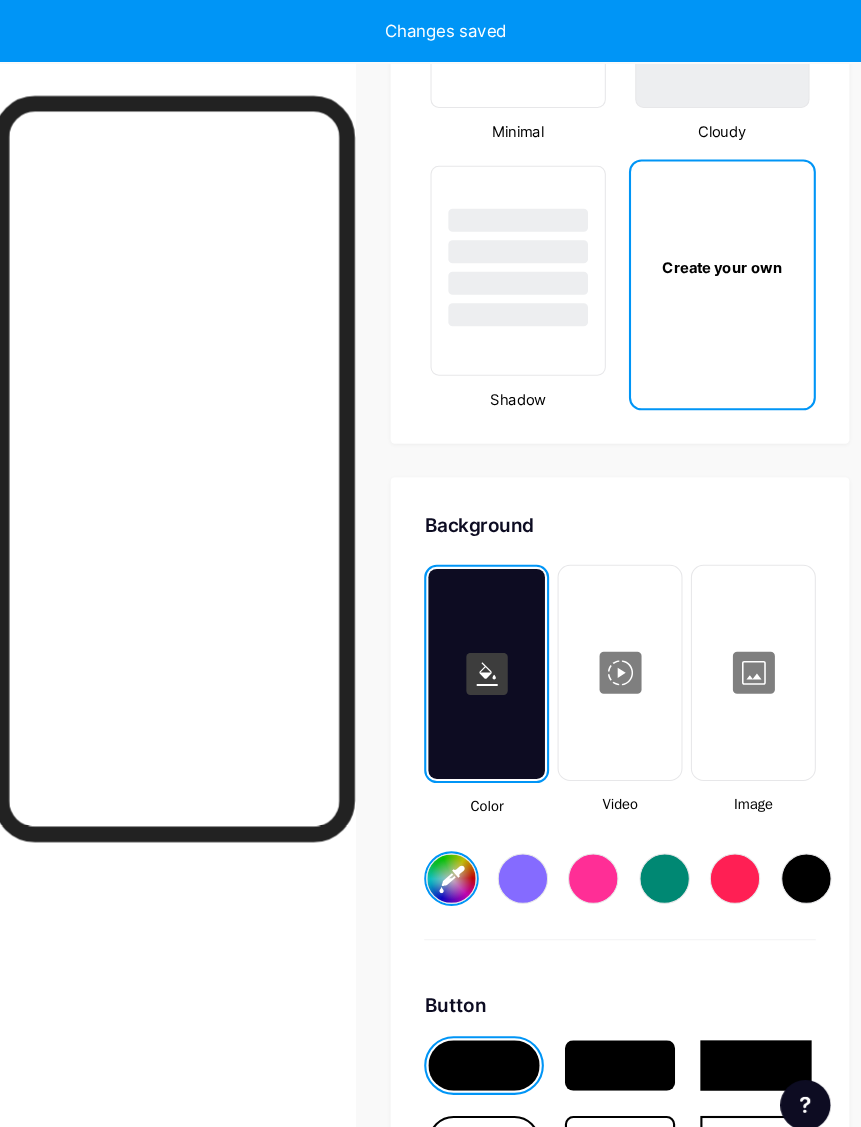 scroll, scrollTop: 3377, scrollLeft: 16, axis: both 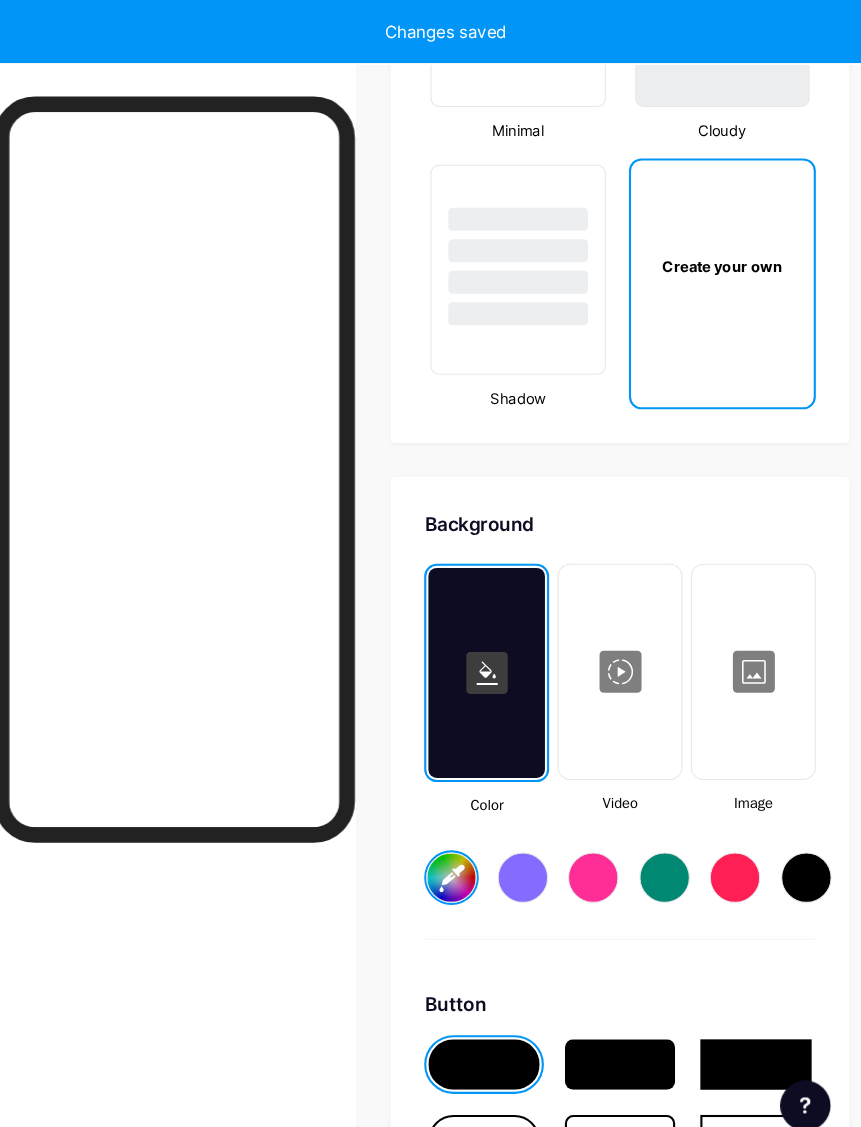 type on "#02fffd" 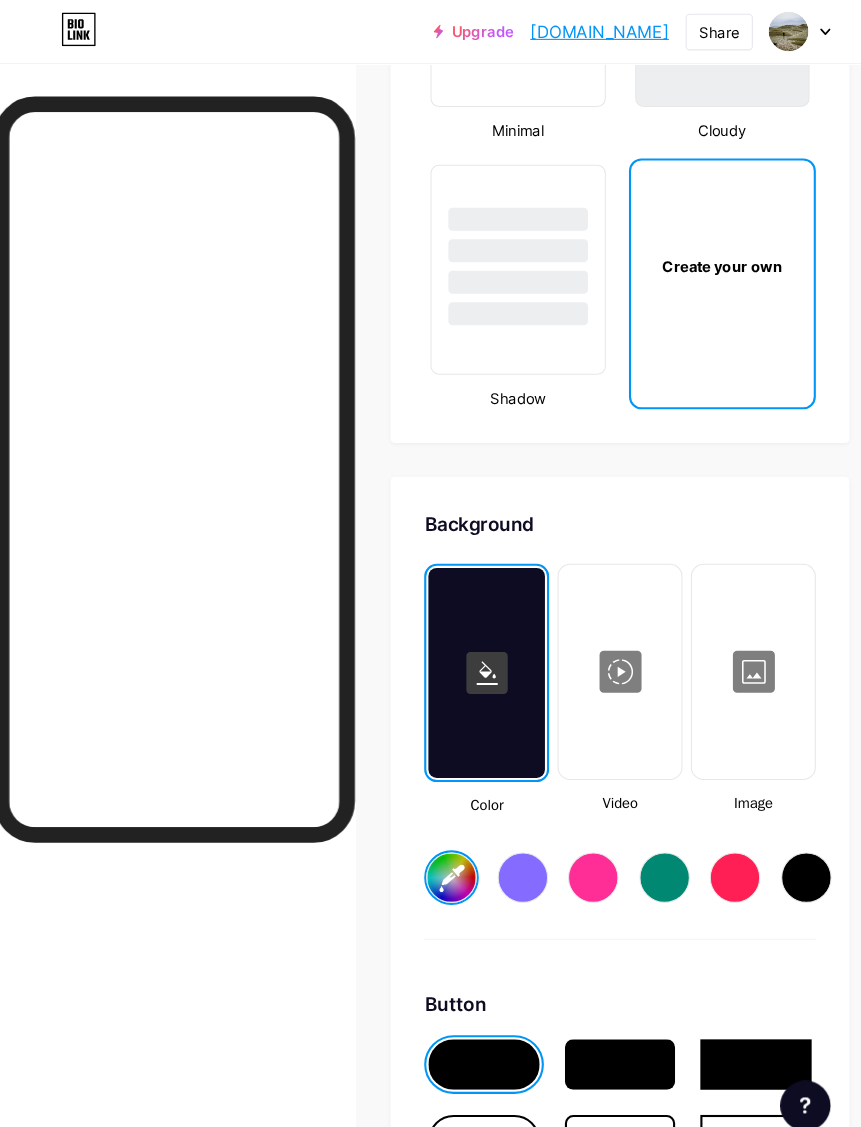 click at bounding box center (596, 640) 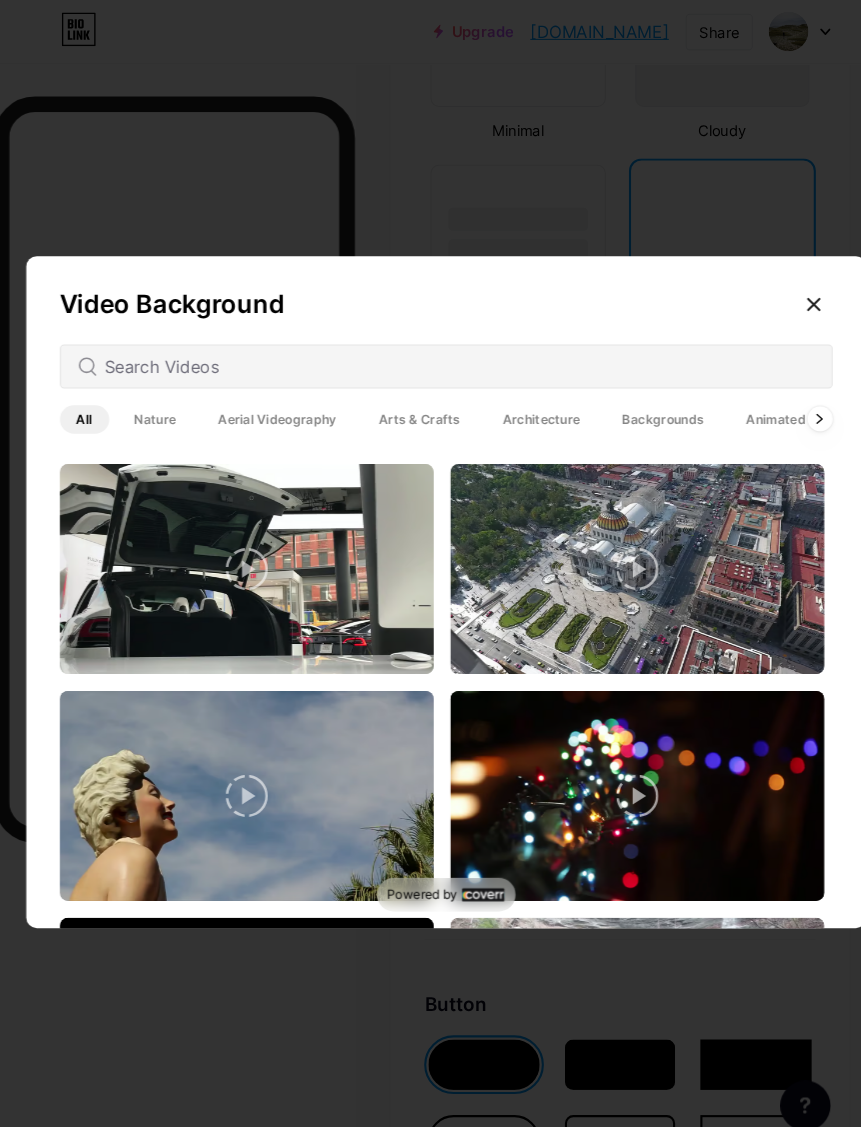 scroll, scrollTop: 198, scrollLeft: 0, axis: vertical 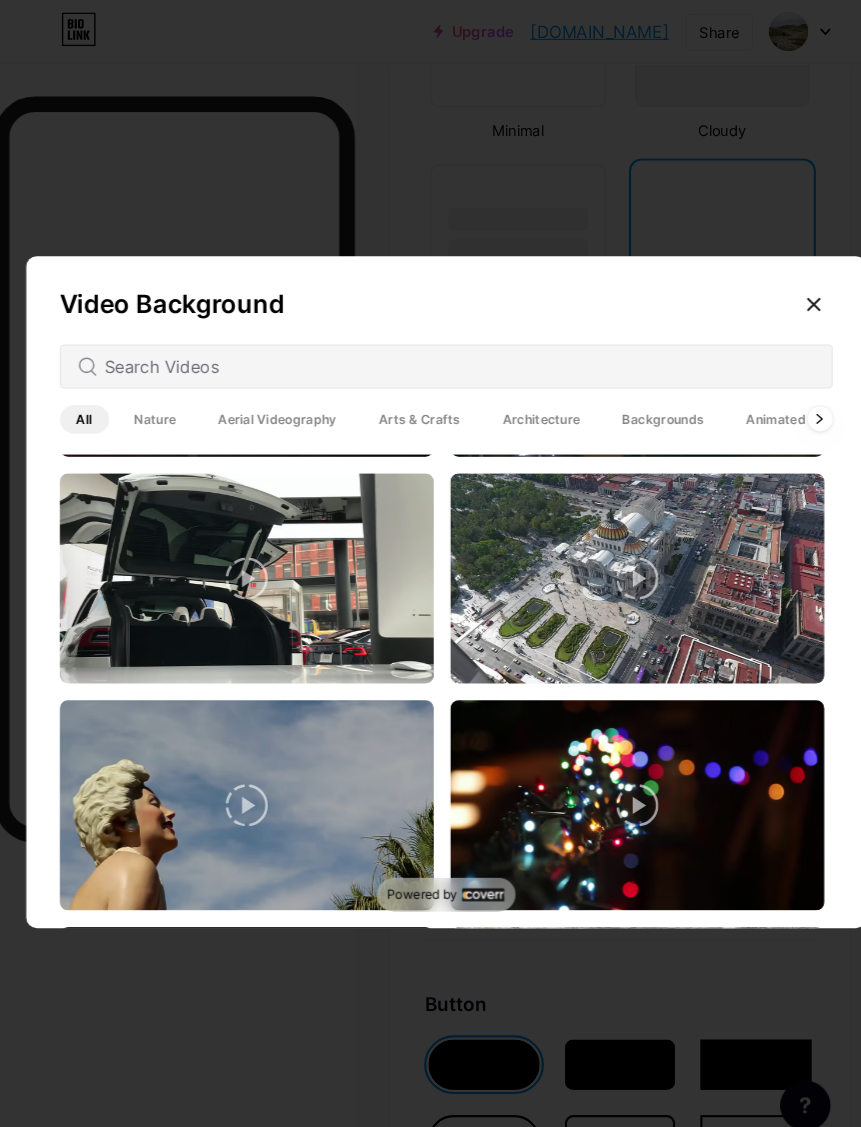click on "Nature" at bounding box center (154, 399) 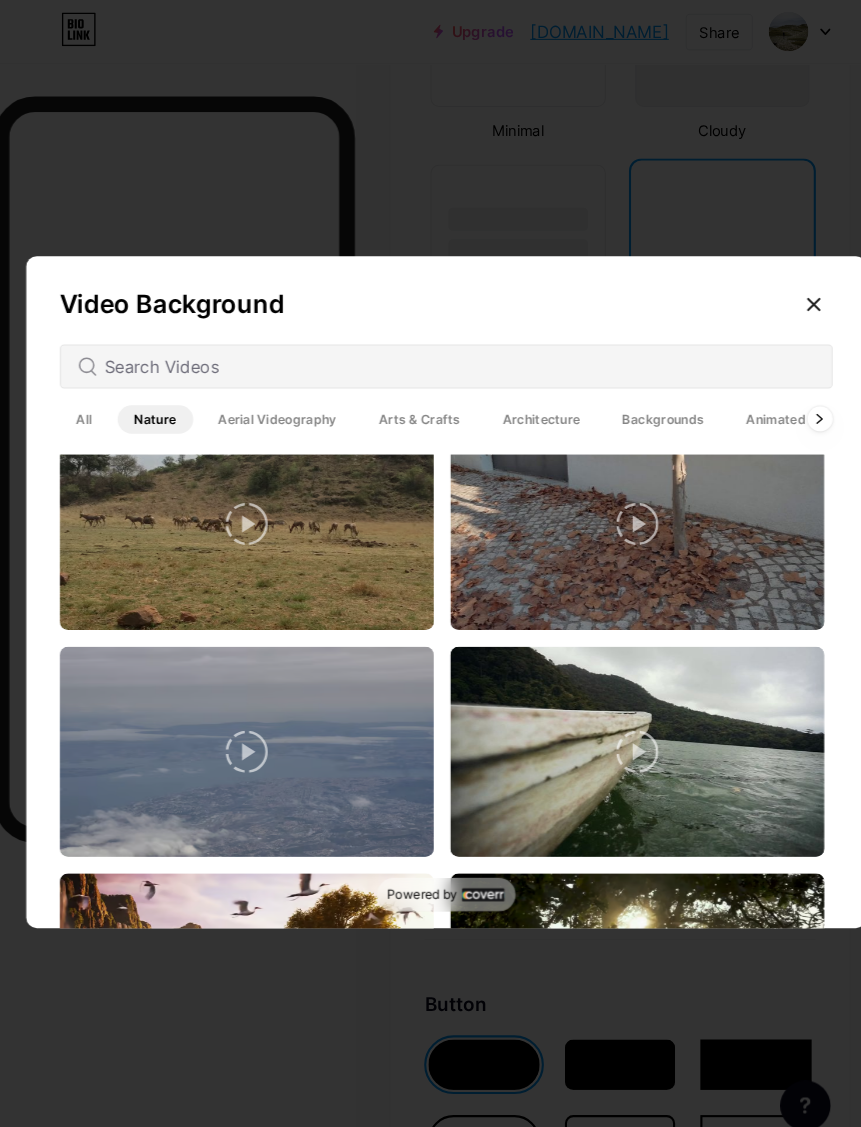 scroll, scrollTop: 543, scrollLeft: 0, axis: vertical 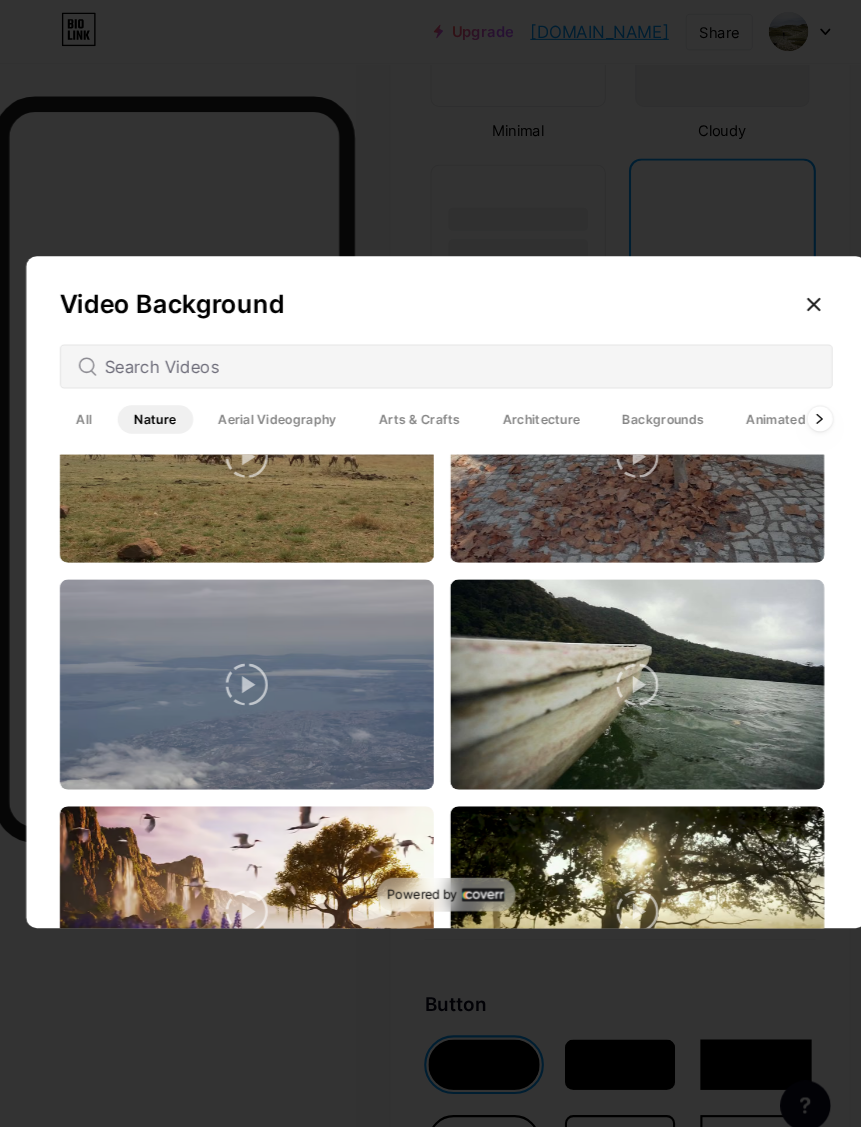 click 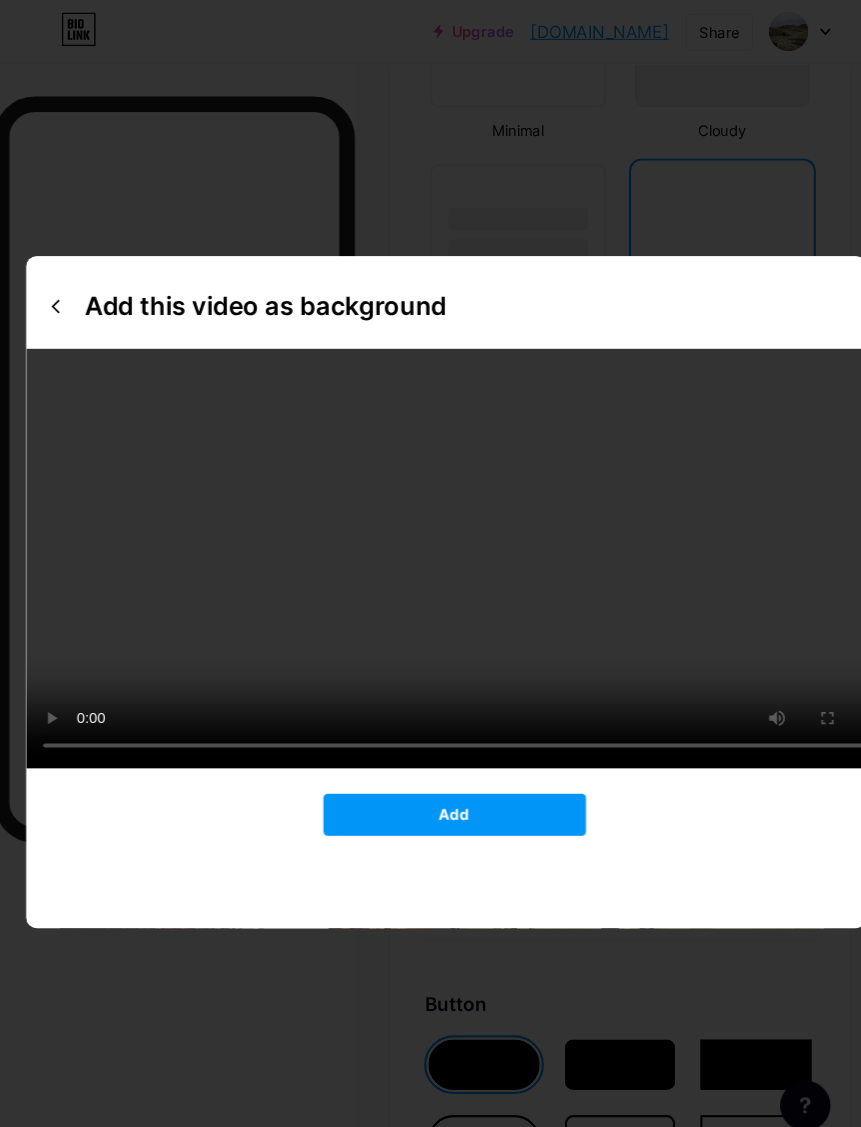 click on "Add" at bounding box center [439, 776] 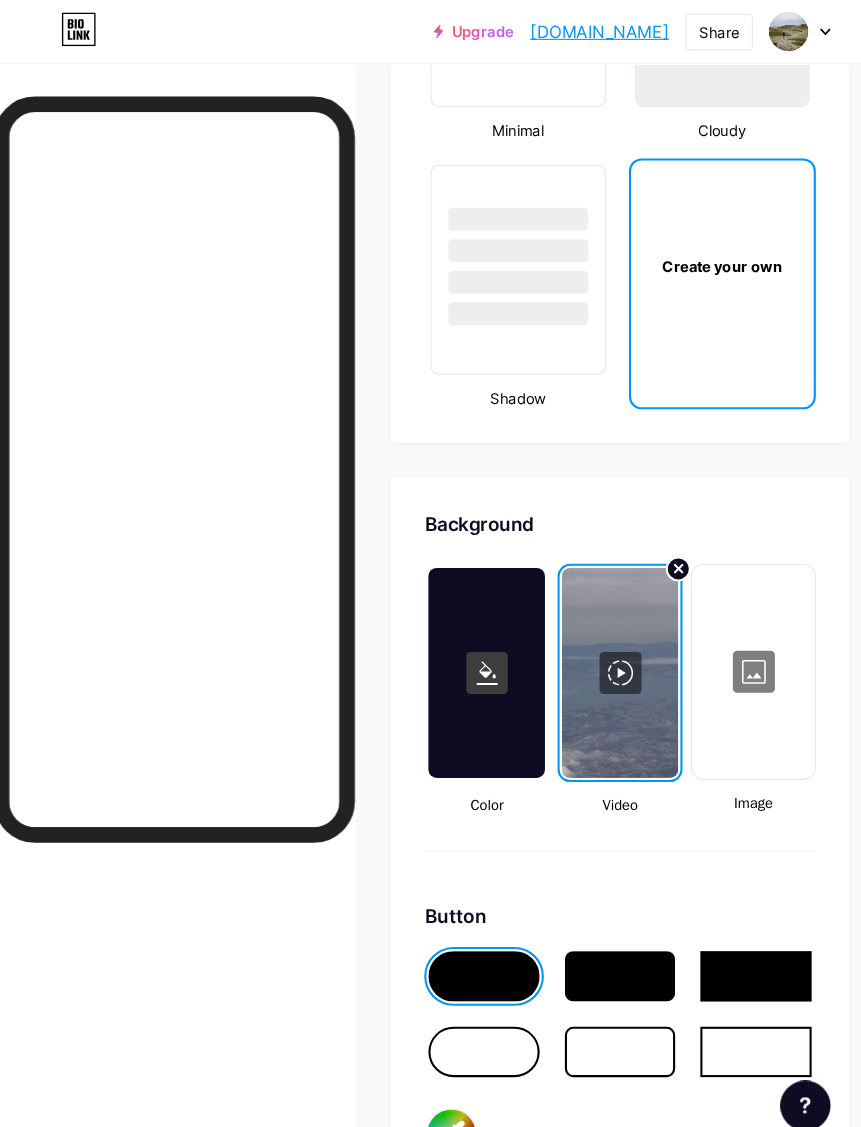 click 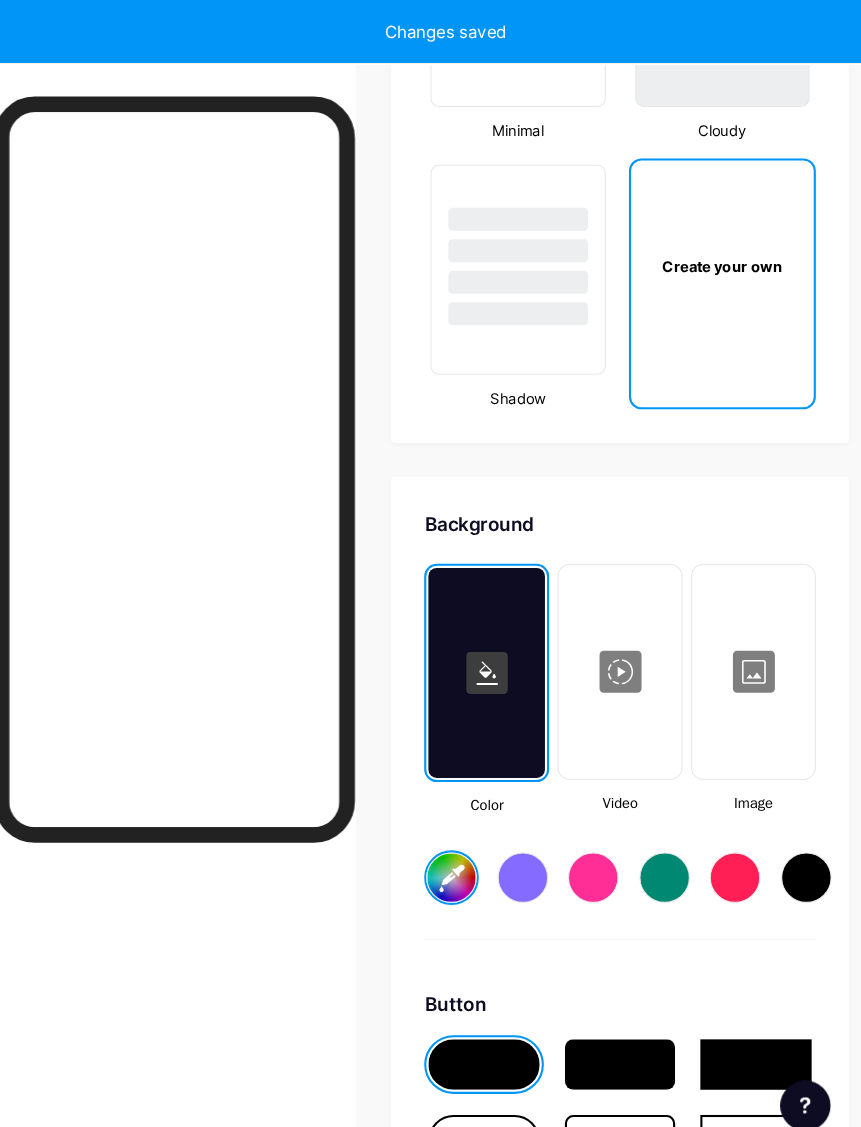 click at bounding box center (596, 640) 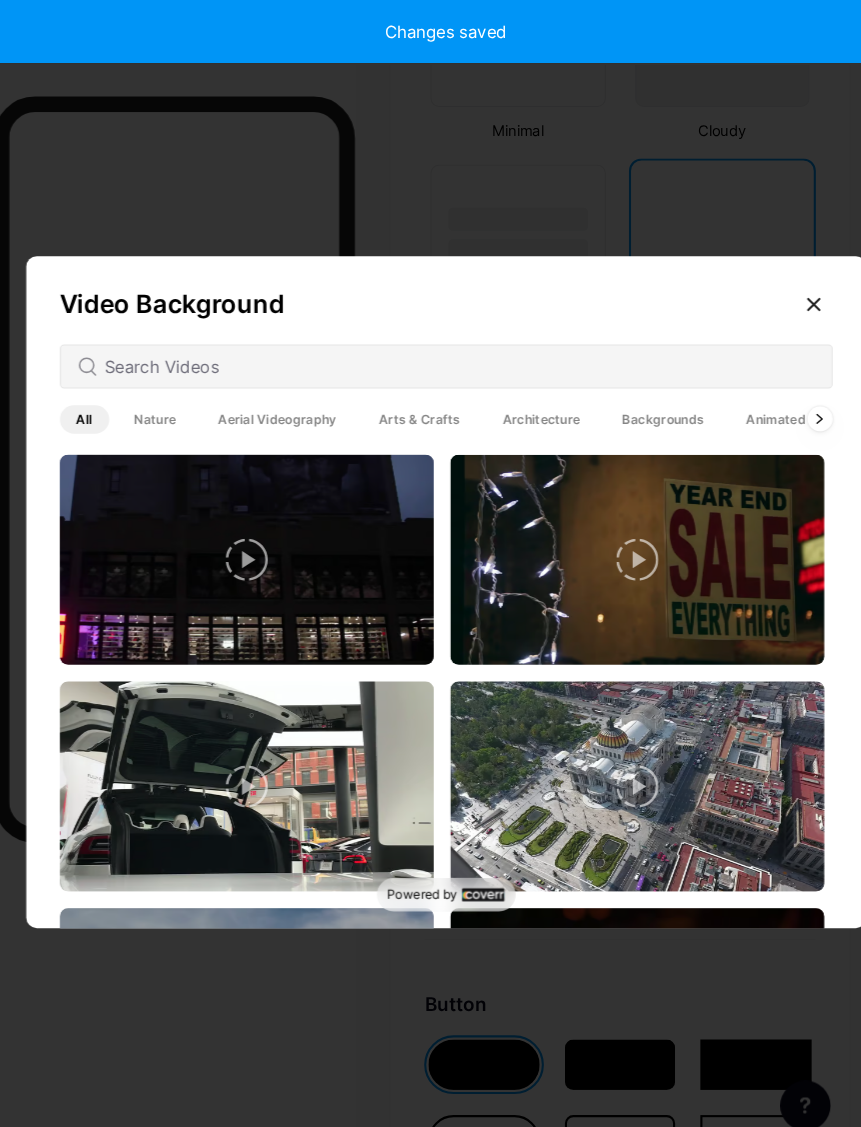 type on "#02fffd" 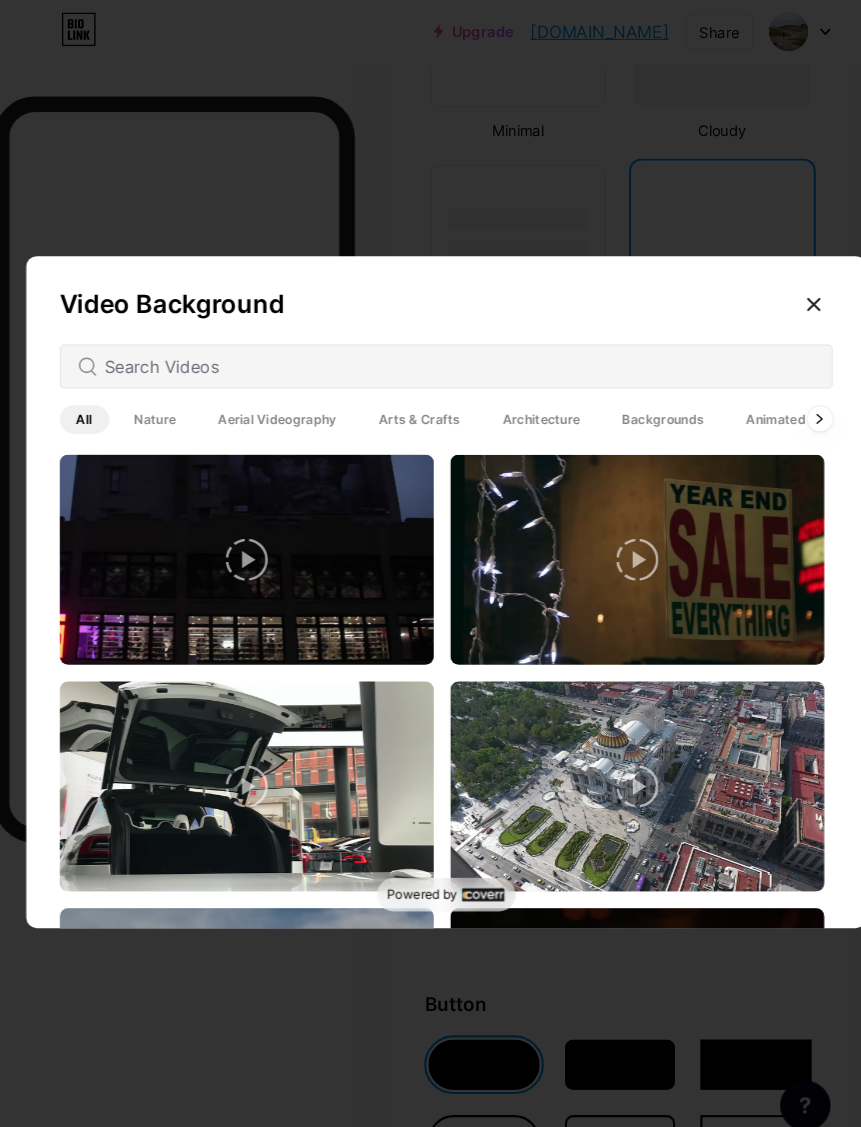 click at bounding box center [787, 399] 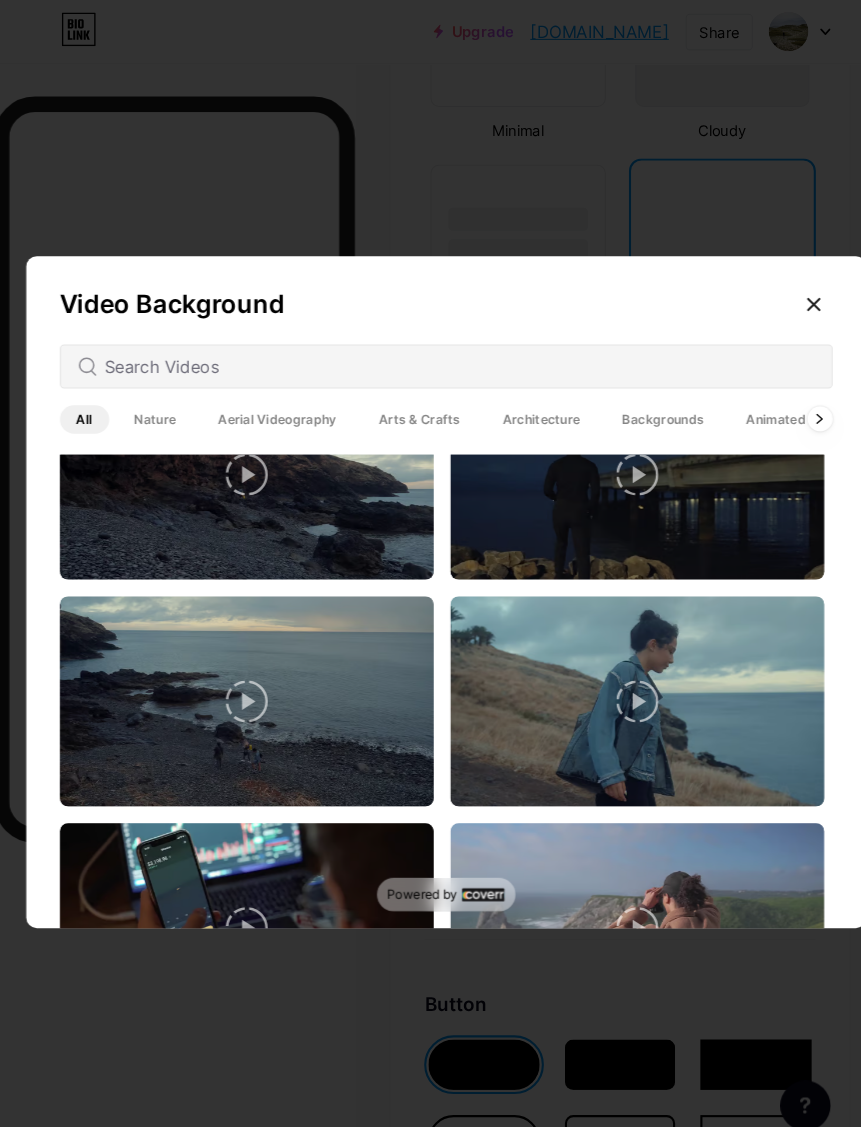 scroll, scrollTop: 1256, scrollLeft: 0, axis: vertical 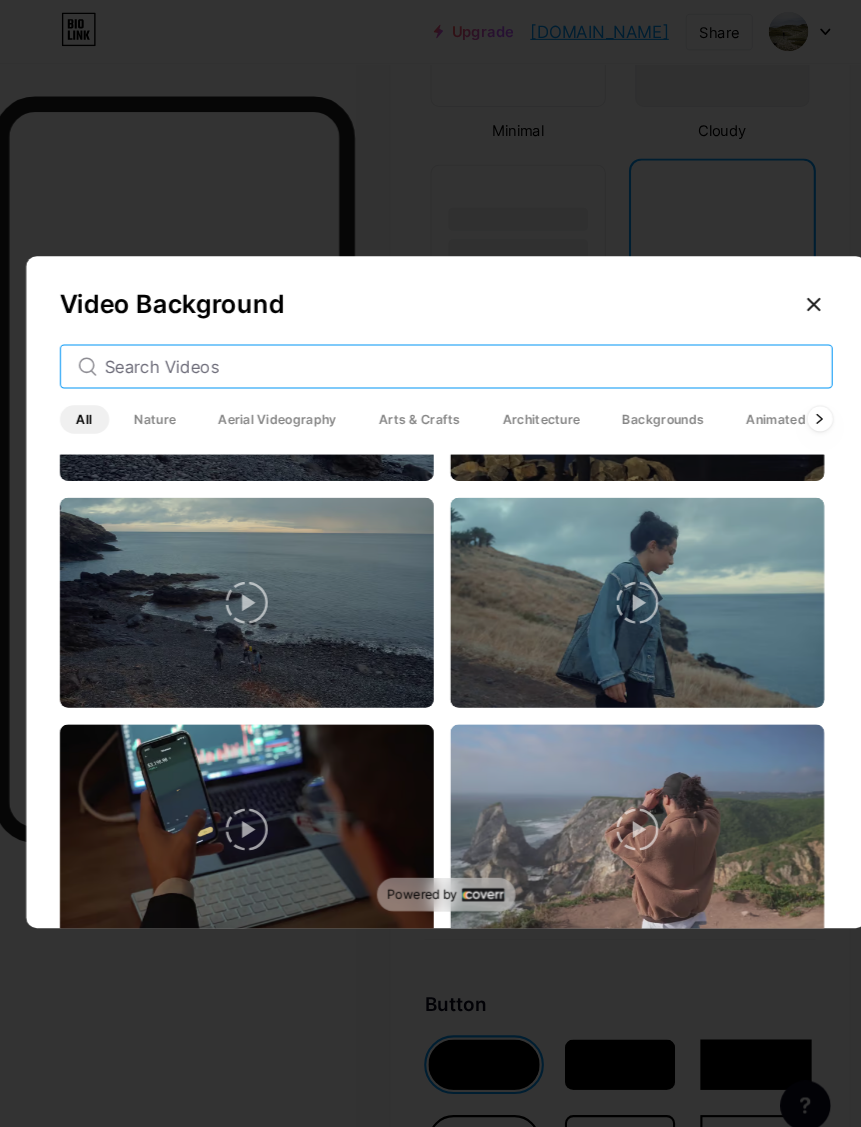 click at bounding box center [444, 349] 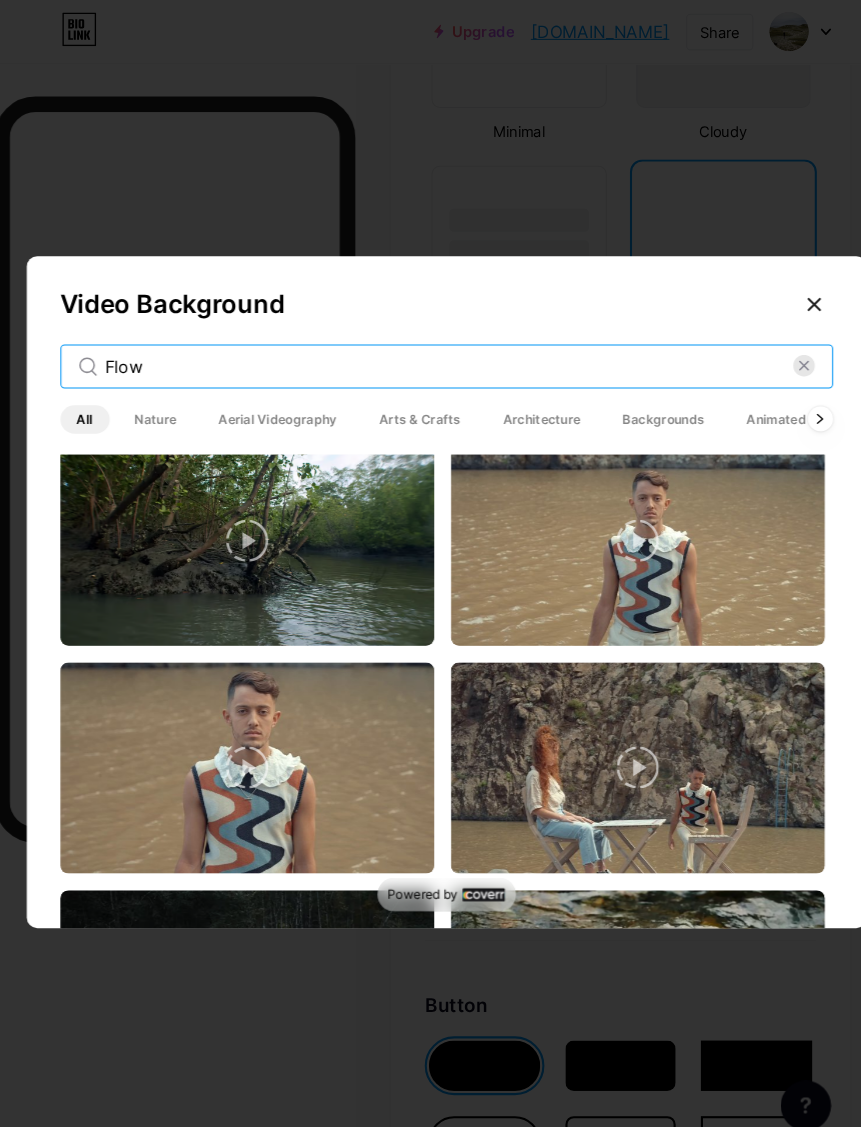 scroll, scrollTop: 449, scrollLeft: 0, axis: vertical 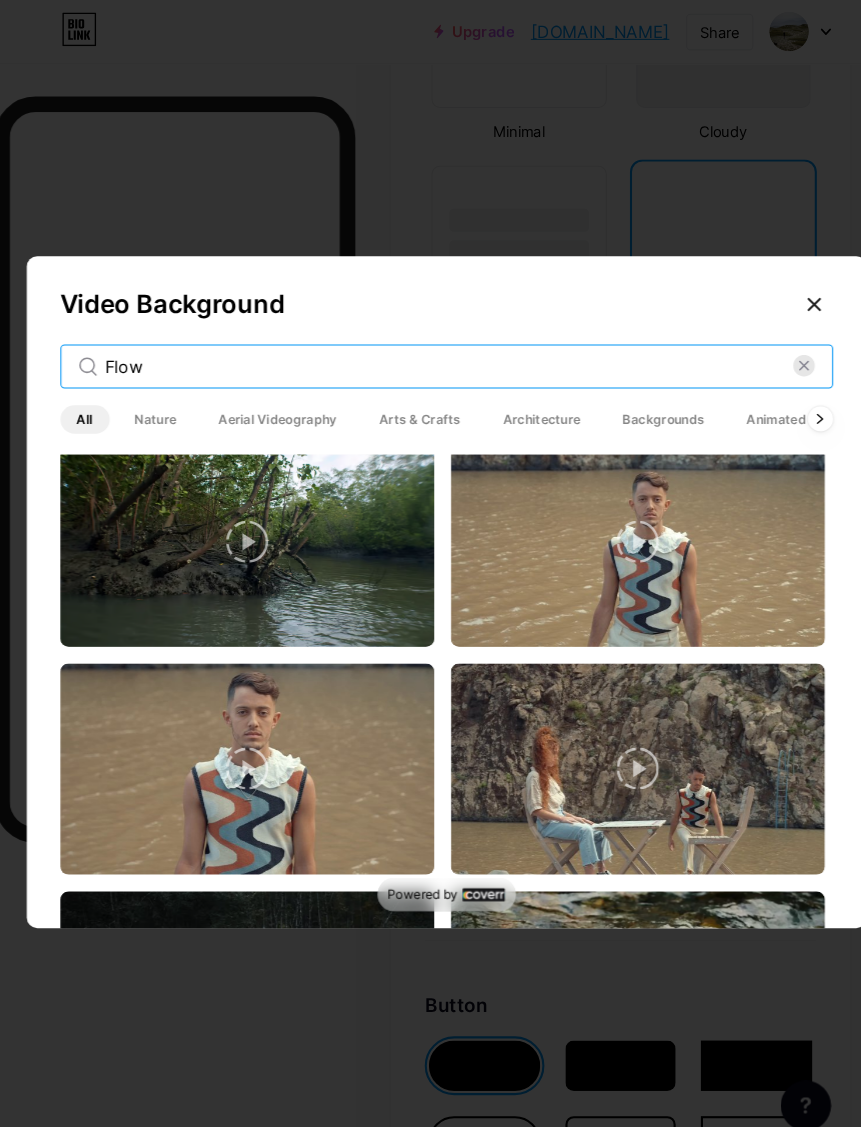 type on "Flow" 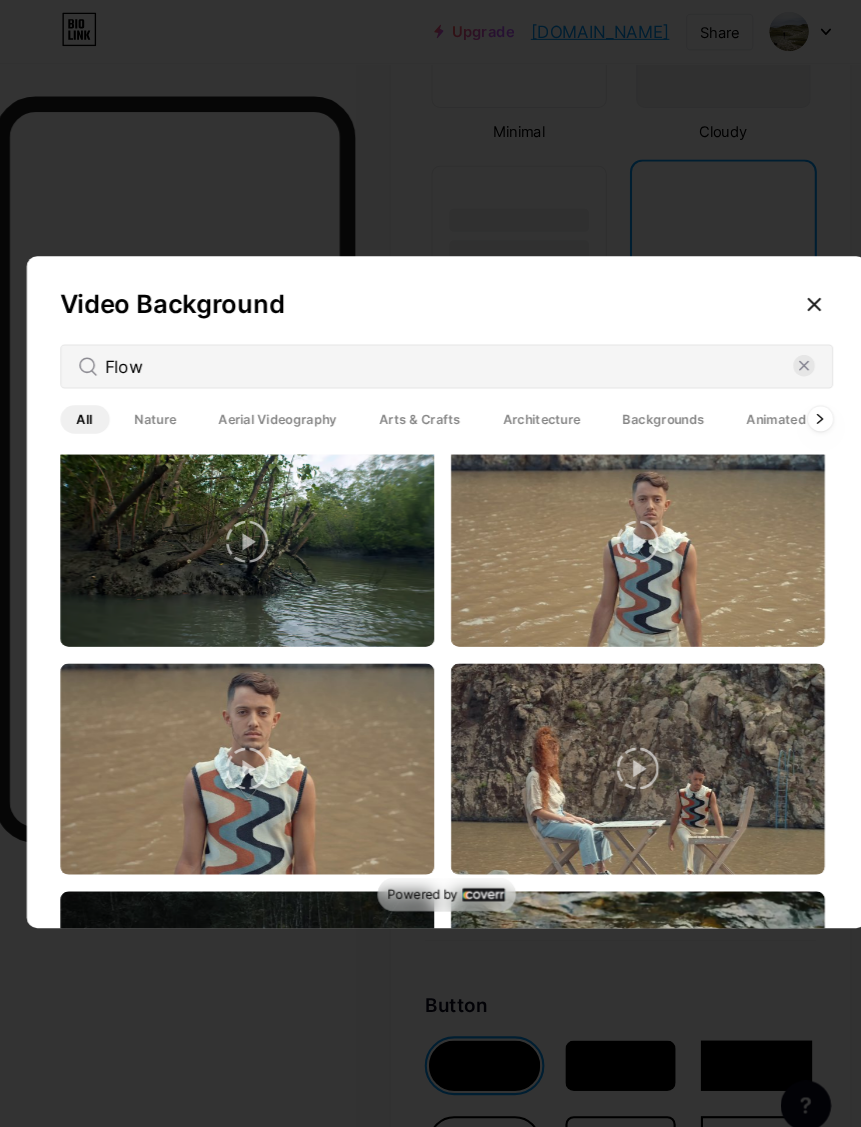 click 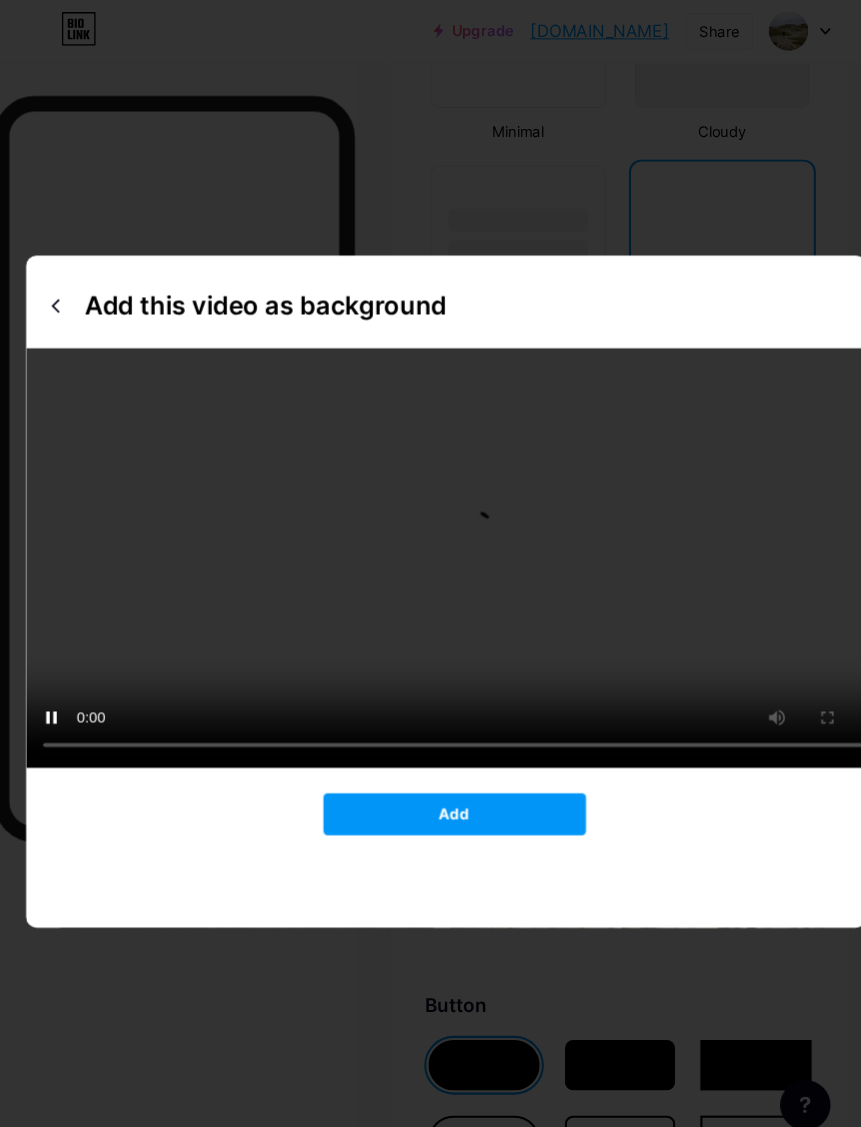 scroll, scrollTop: 3377, scrollLeft: 16, axis: both 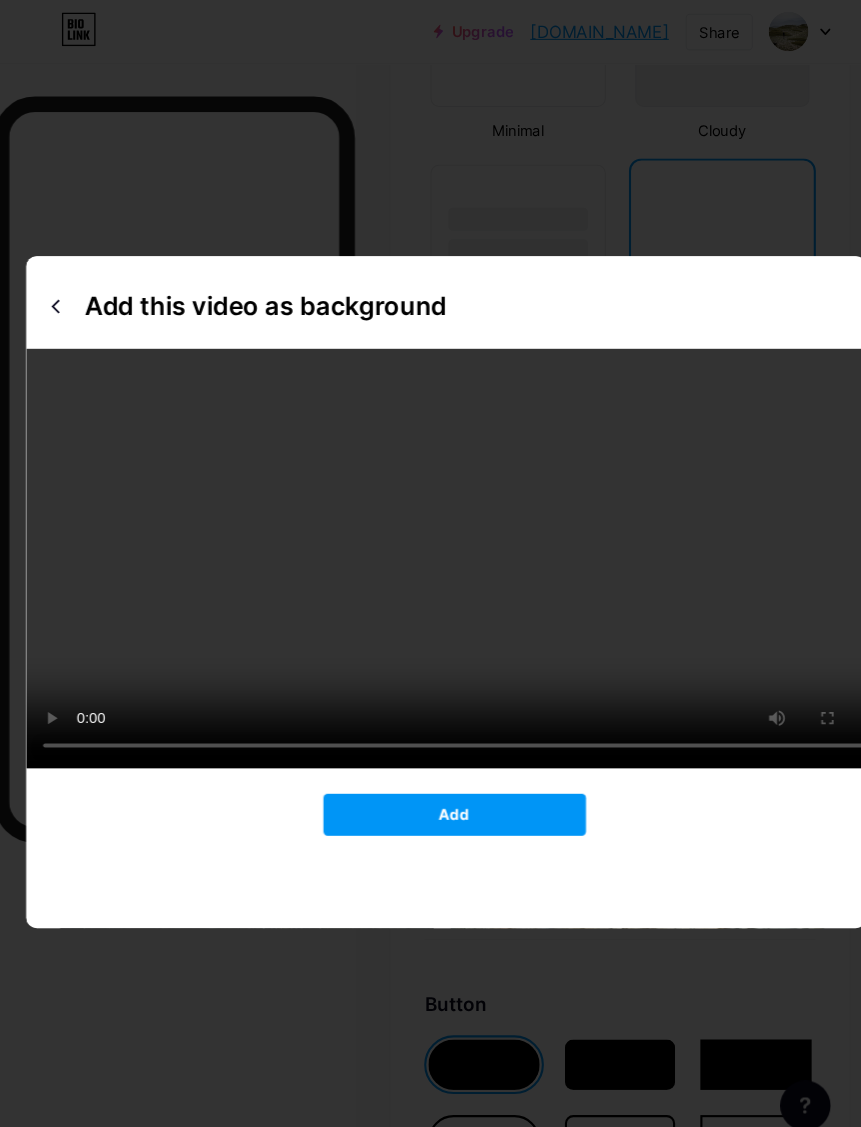 click at bounding box center (431, 532) 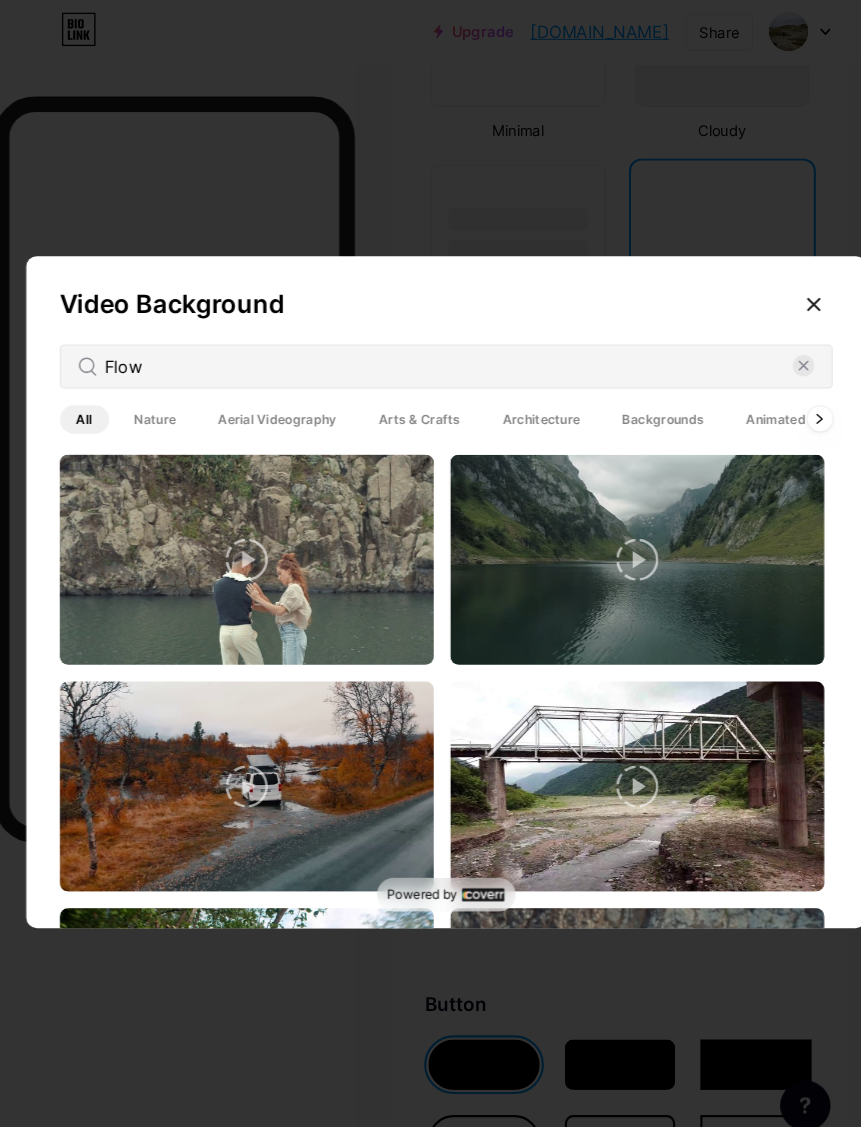 scroll, scrollTop: 0, scrollLeft: 0, axis: both 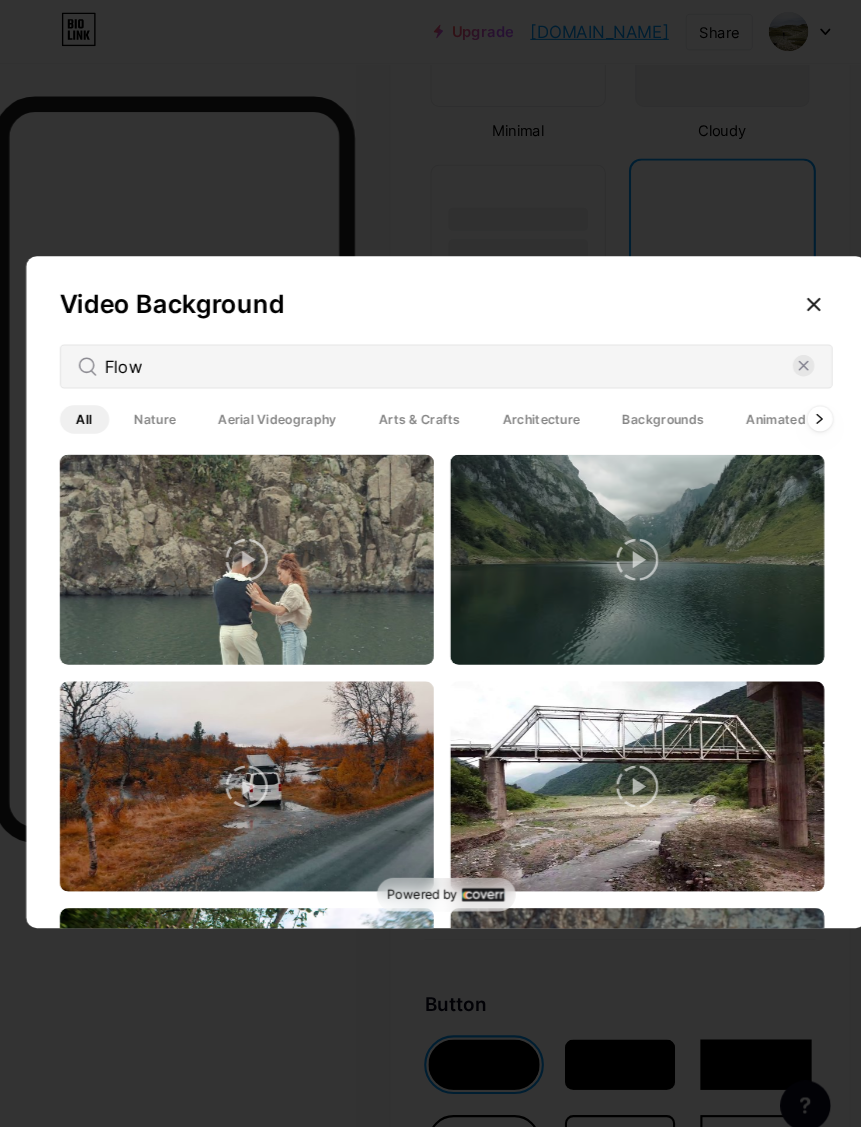 click at bounding box center (613, 533) 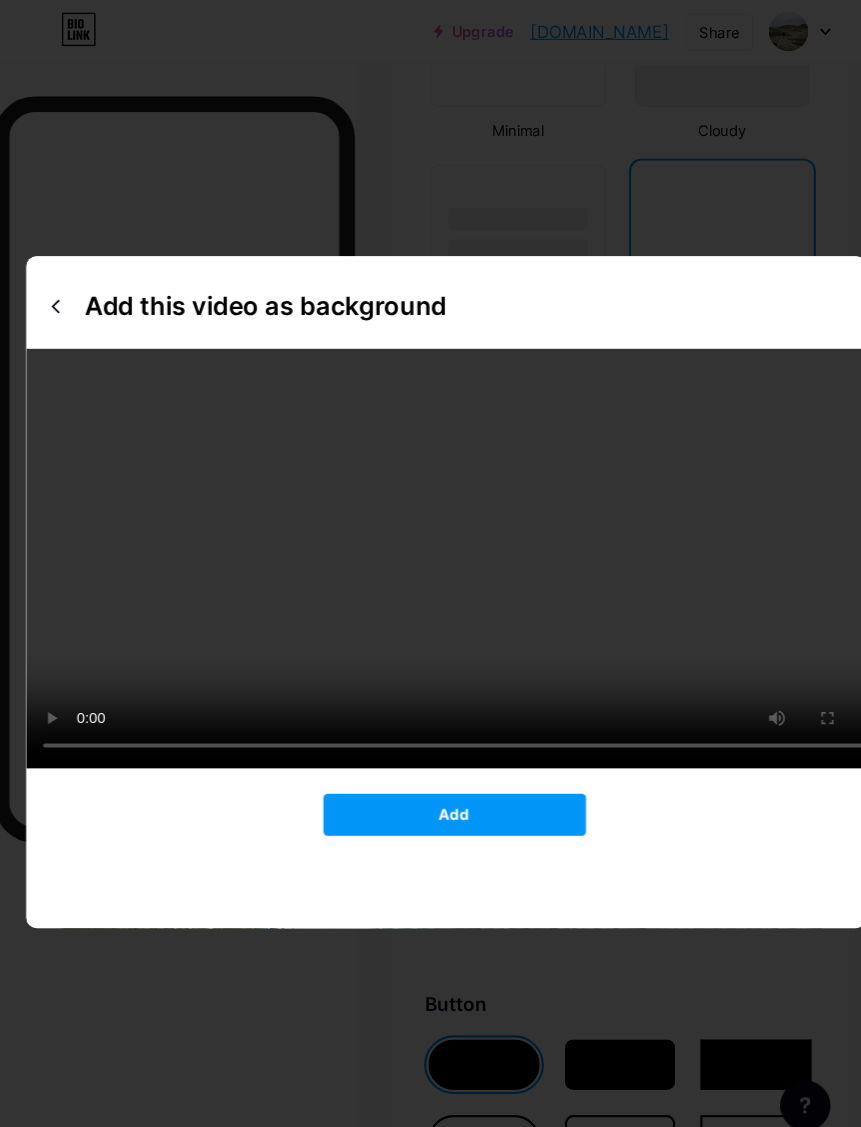click on "Add" at bounding box center [439, 776] 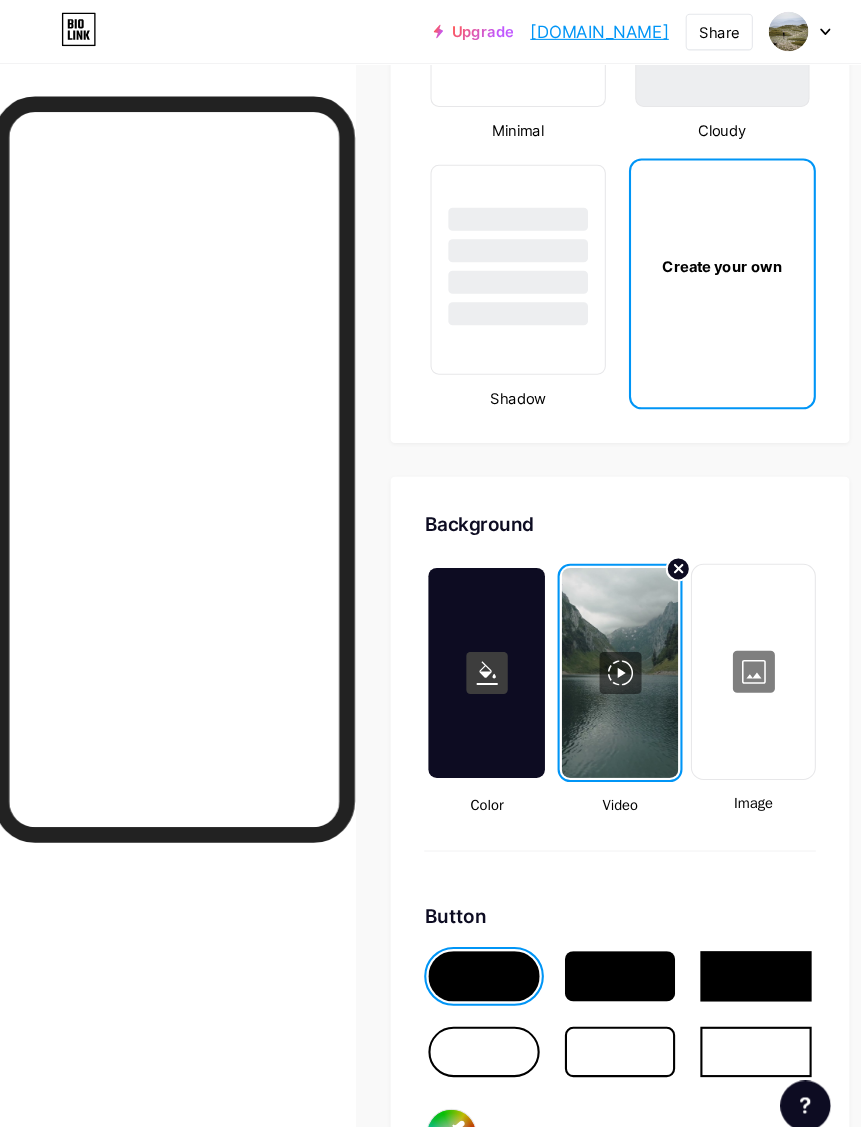 click at bounding box center [723, 640] 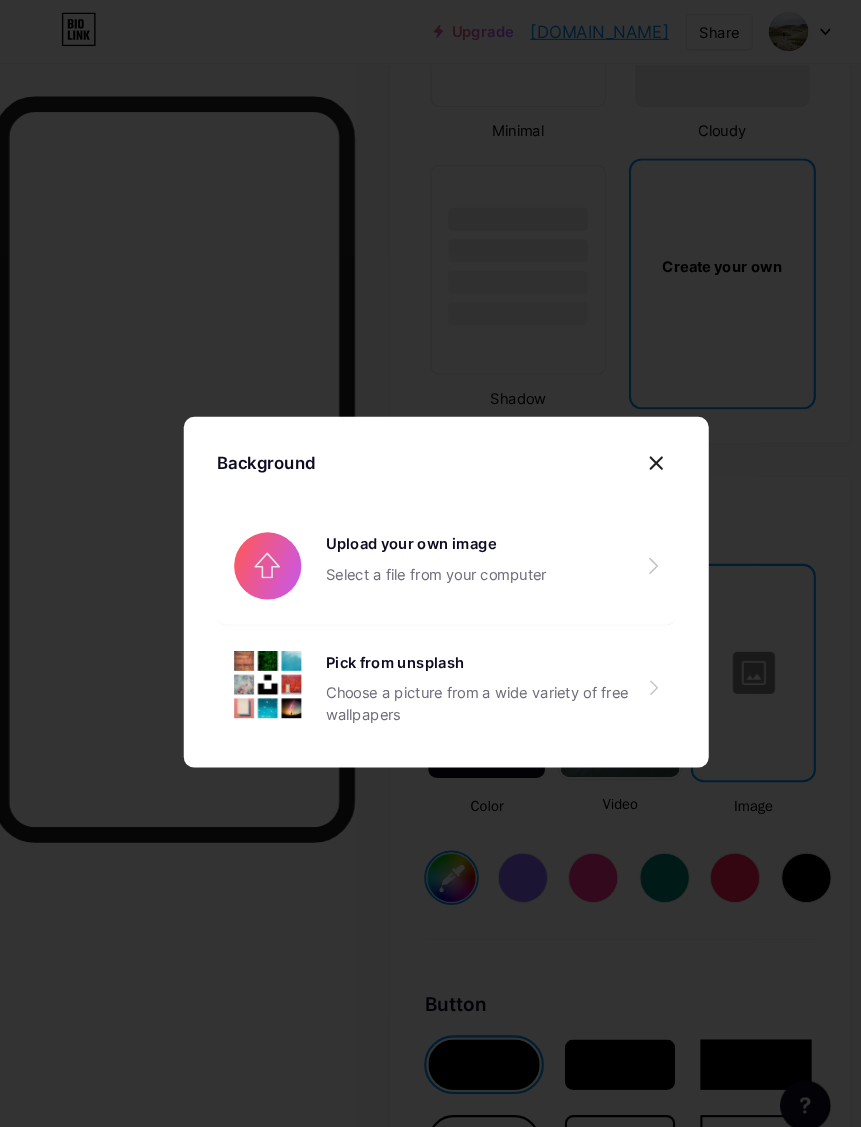 click at bounding box center [431, 539] 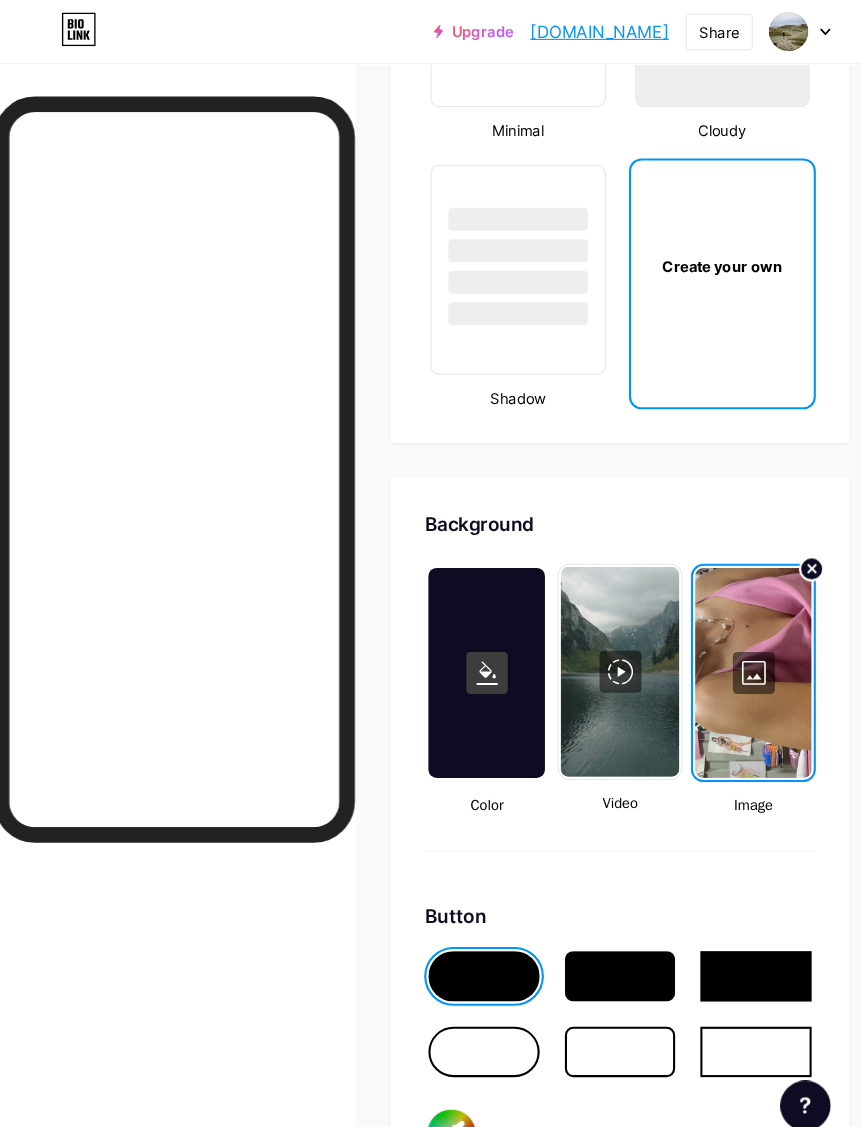 click 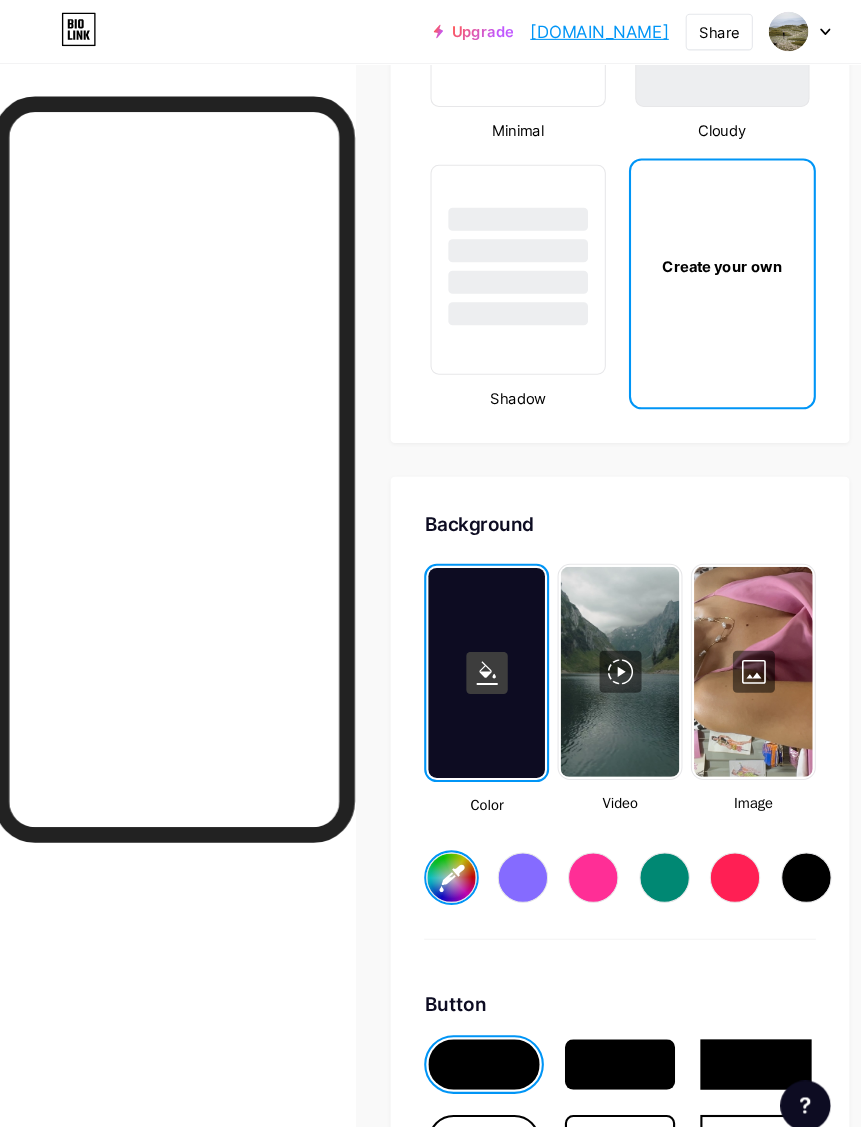click at bounding box center (723, 640) 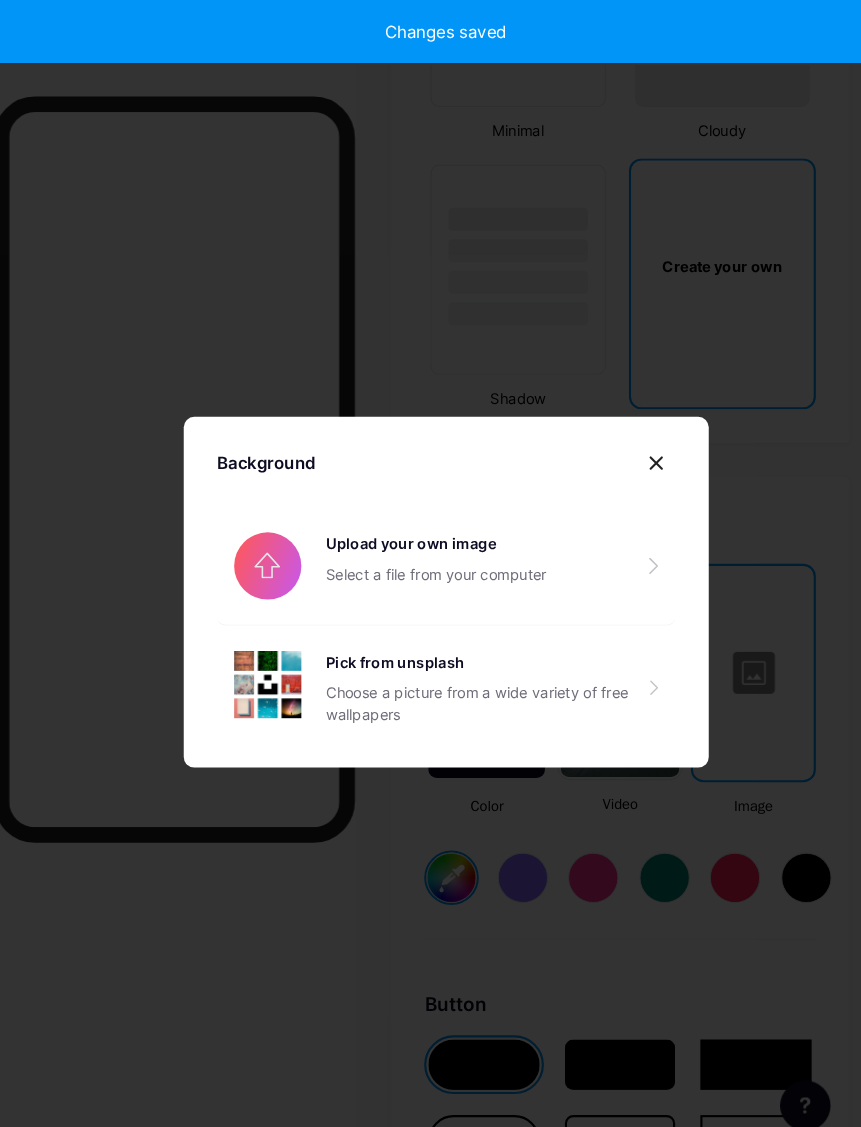 type on "#02fffd" 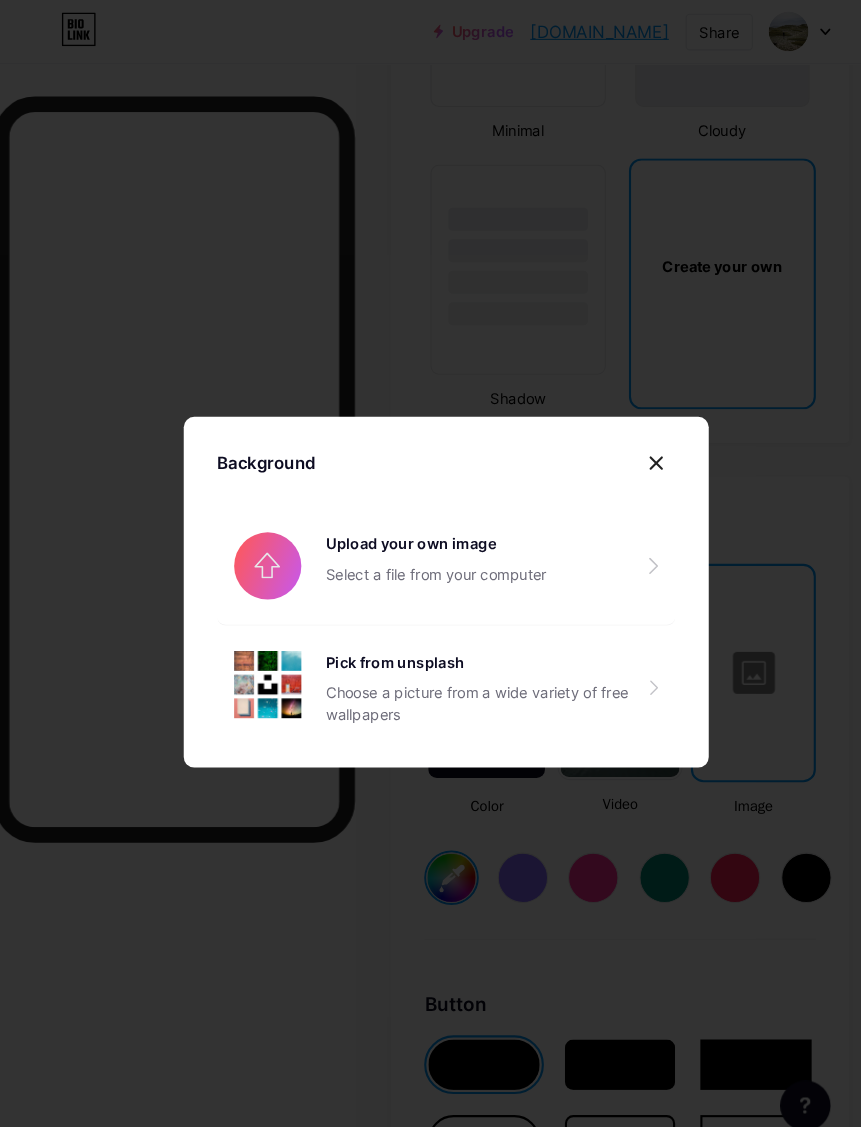 click at bounding box center [631, 441] 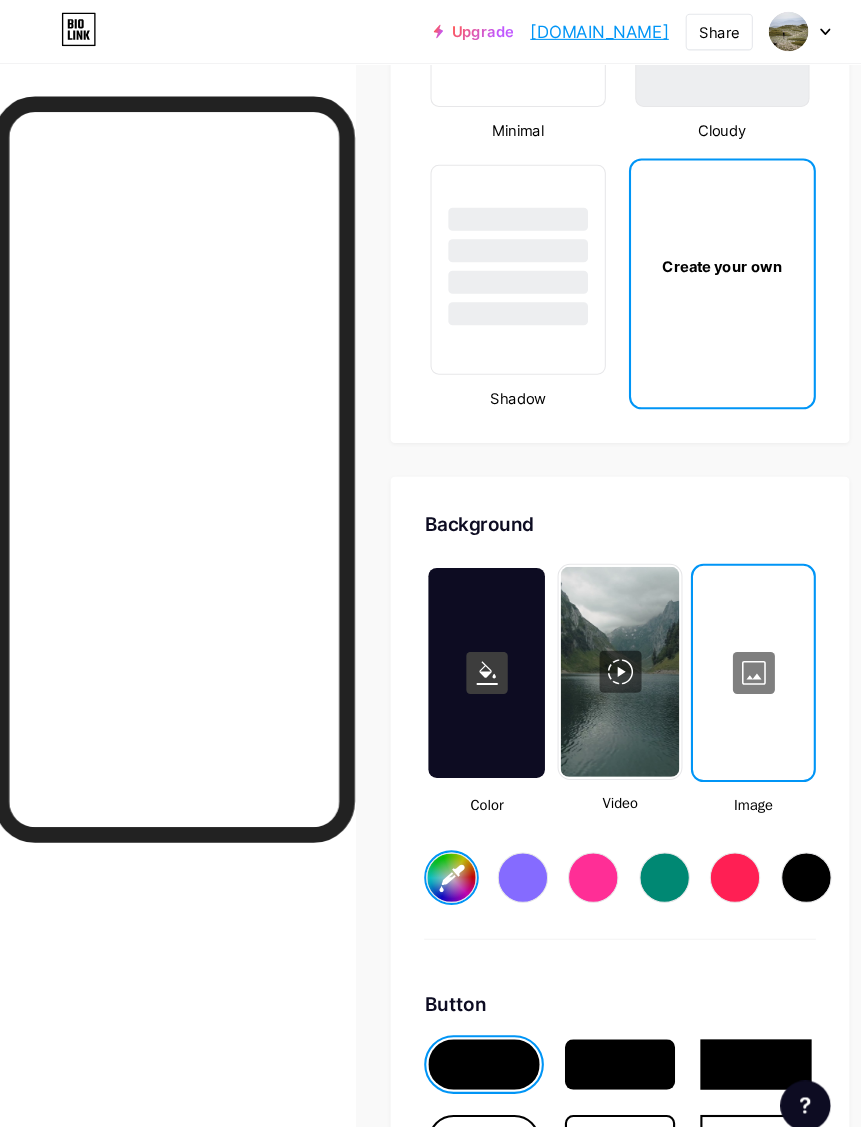 click at bounding box center (596, 640) 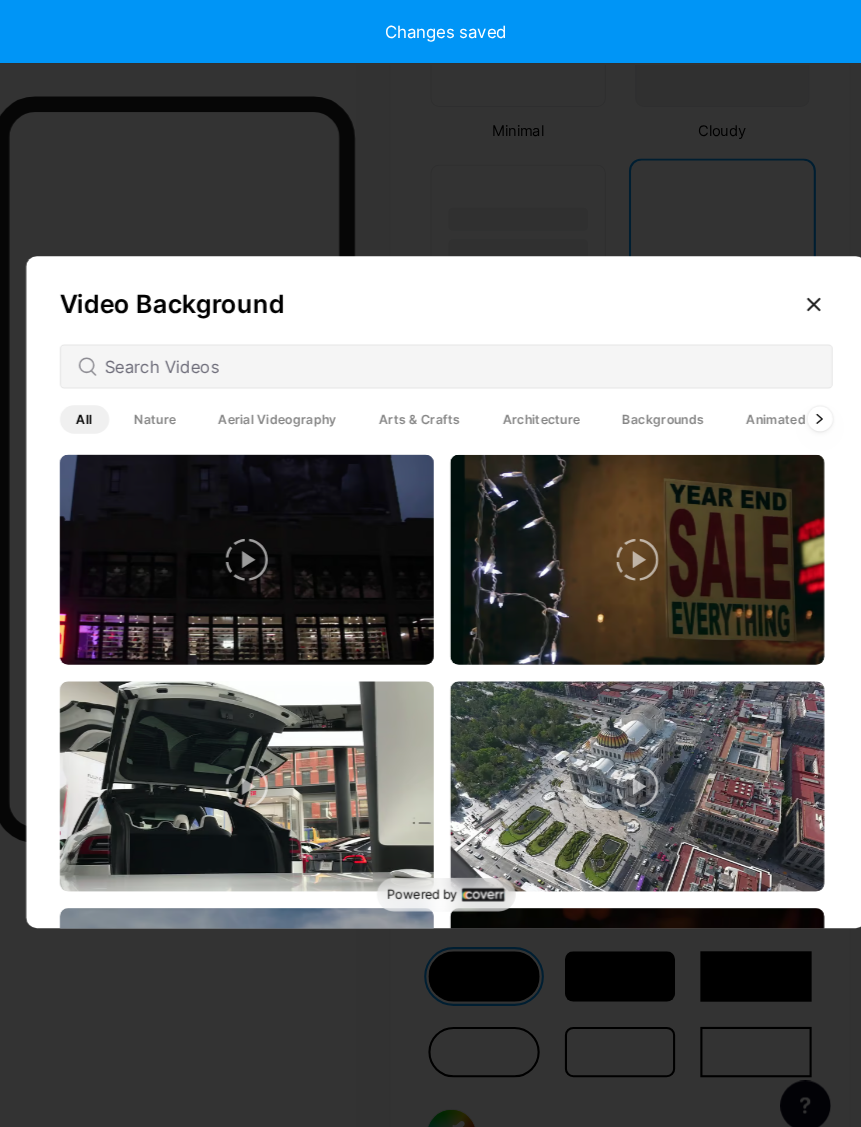 click at bounding box center [781, 290] 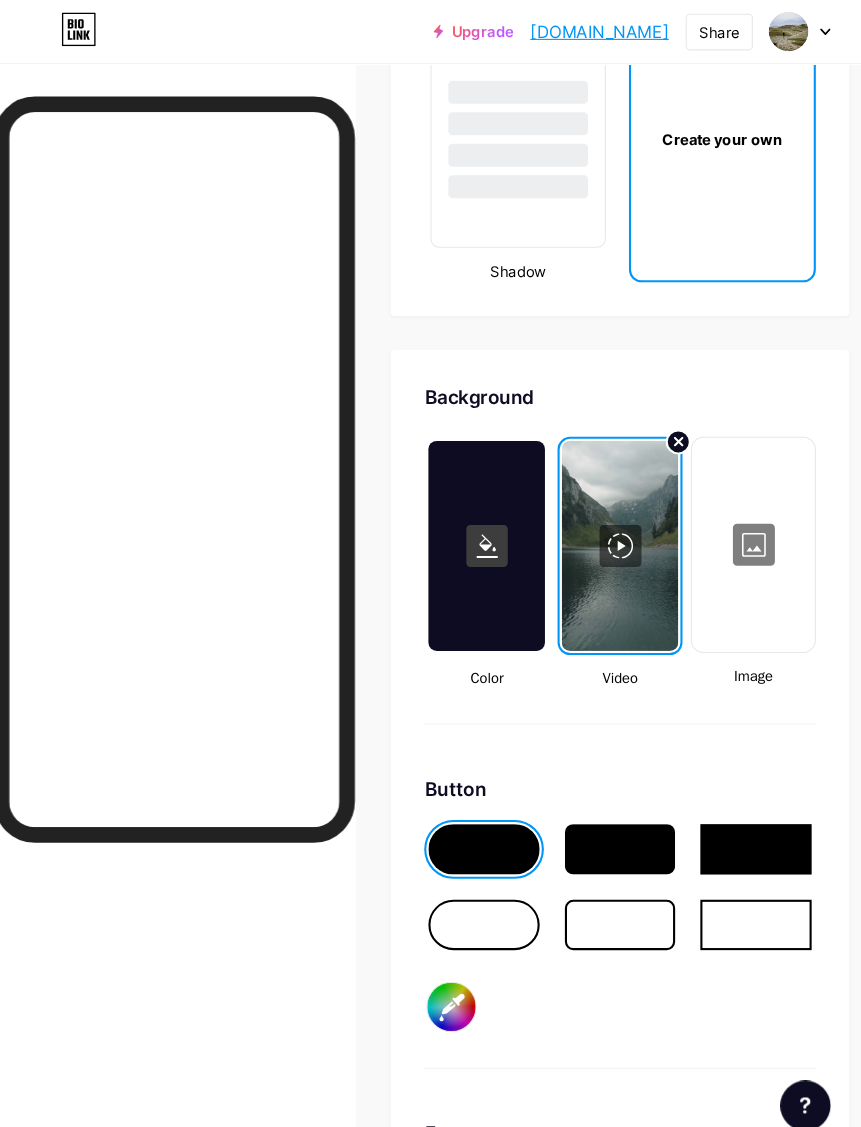 scroll, scrollTop: 3498, scrollLeft: 16, axis: both 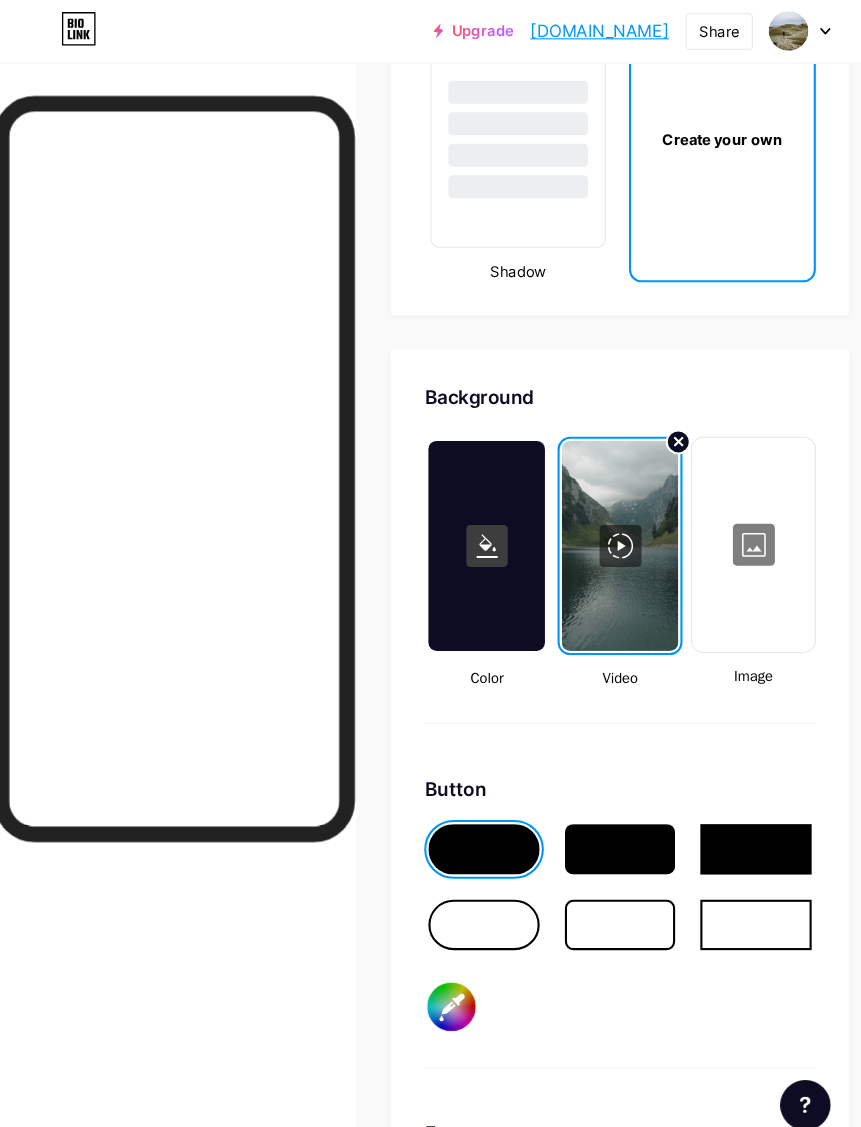 click at bounding box center [597, 809] 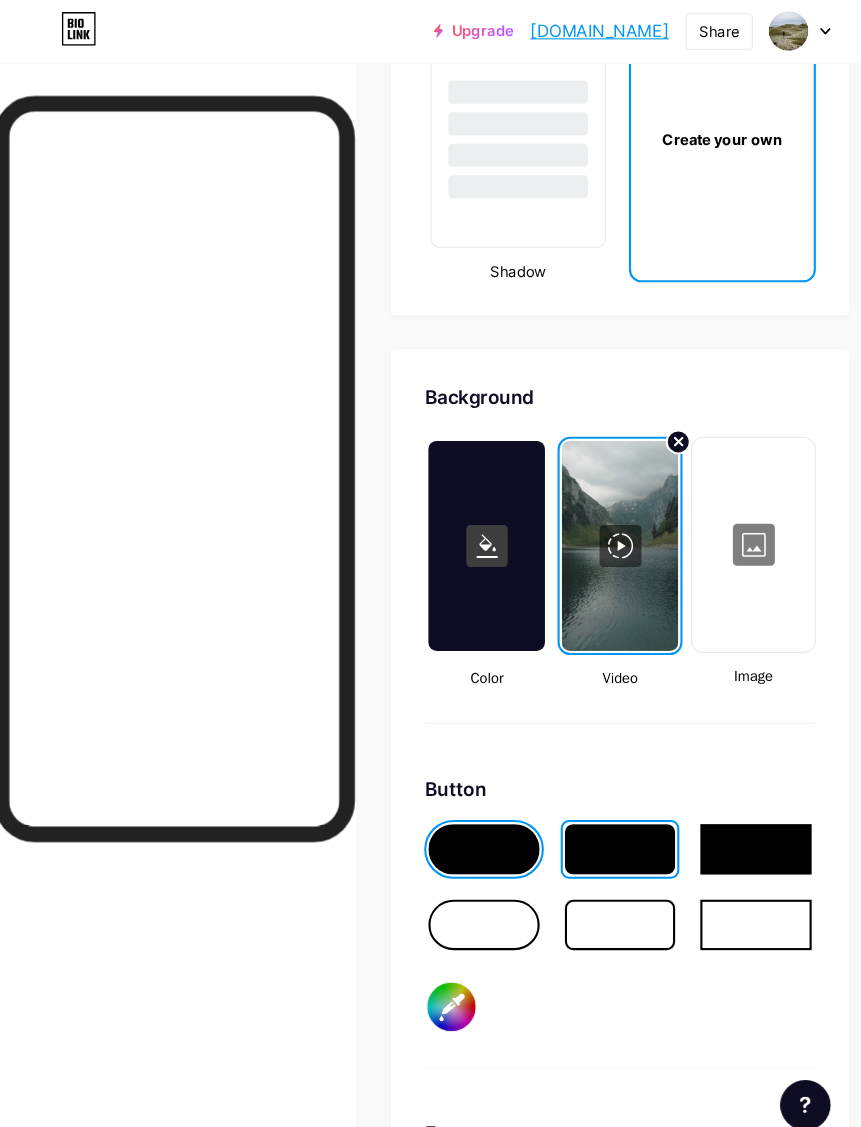 click at bounding box center [467, 881] 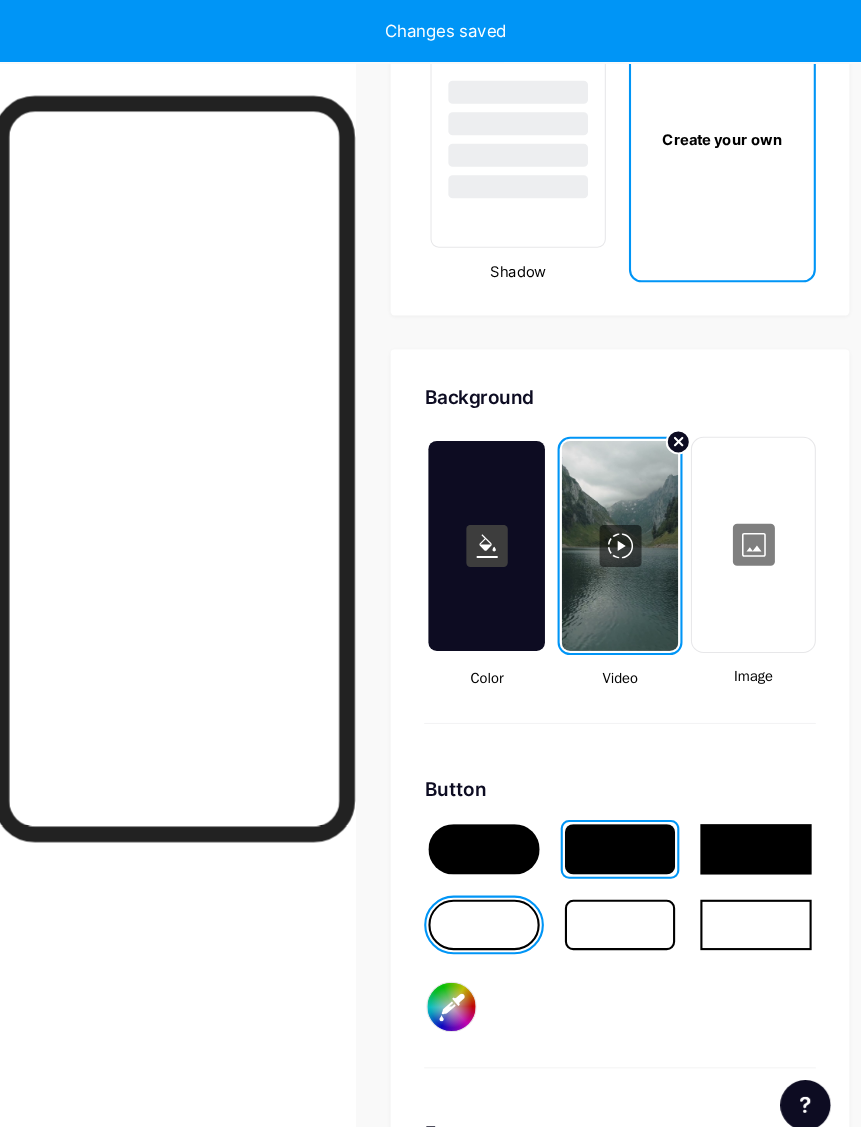 scroll, scrollTop: 3499, scrollLeft: 16, axis: both 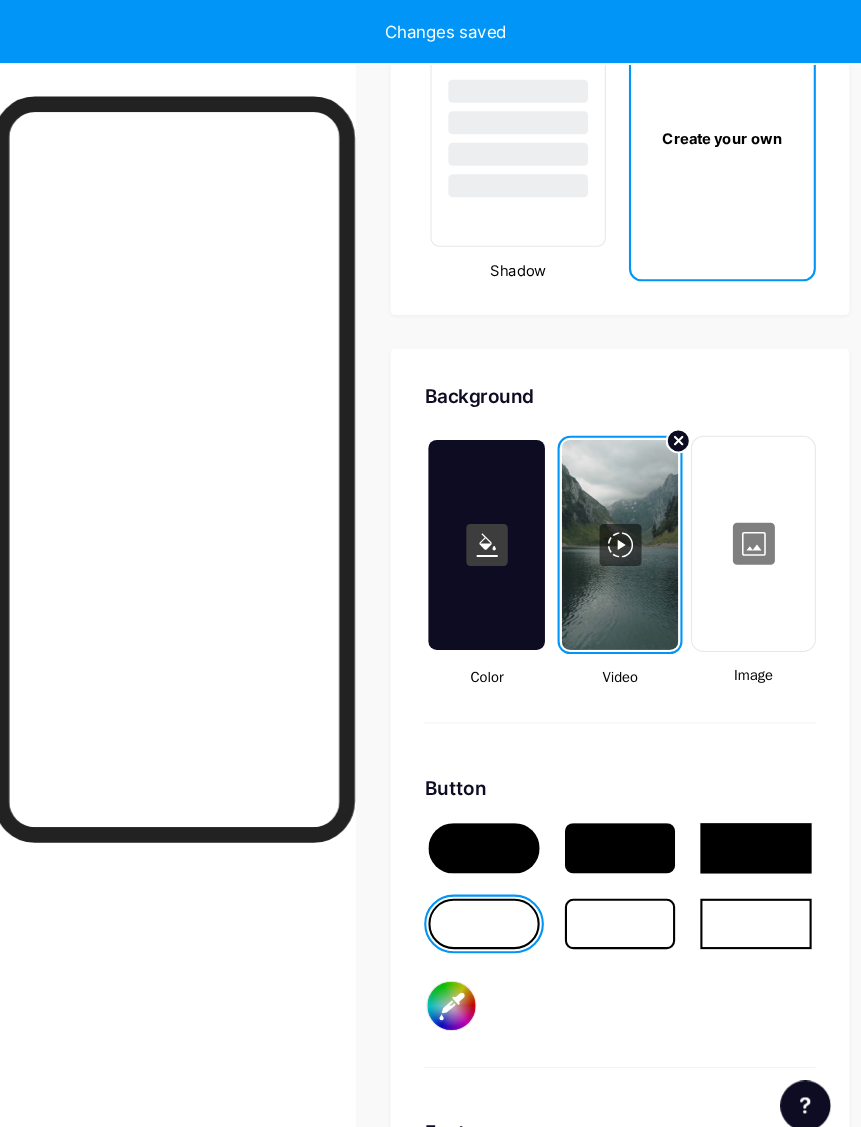 click at bounding box center [467, 880] 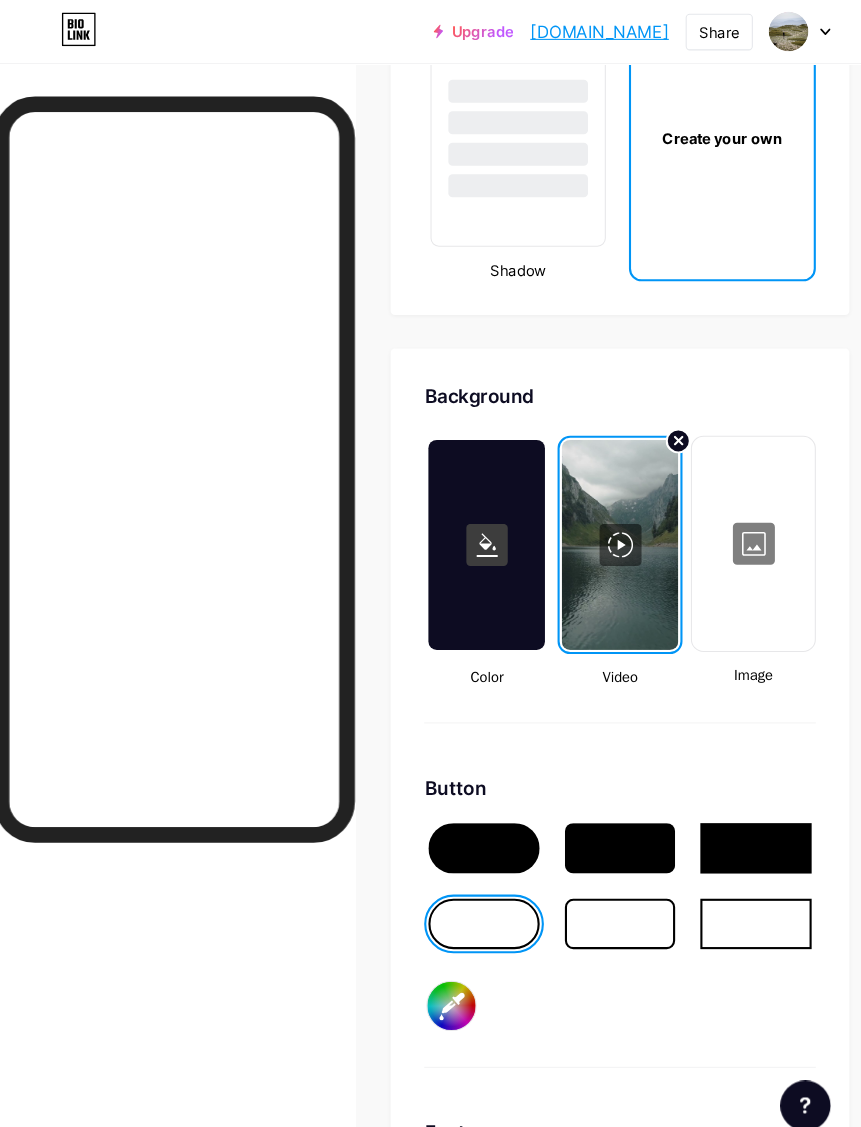 click at bounding box center [597, 808] 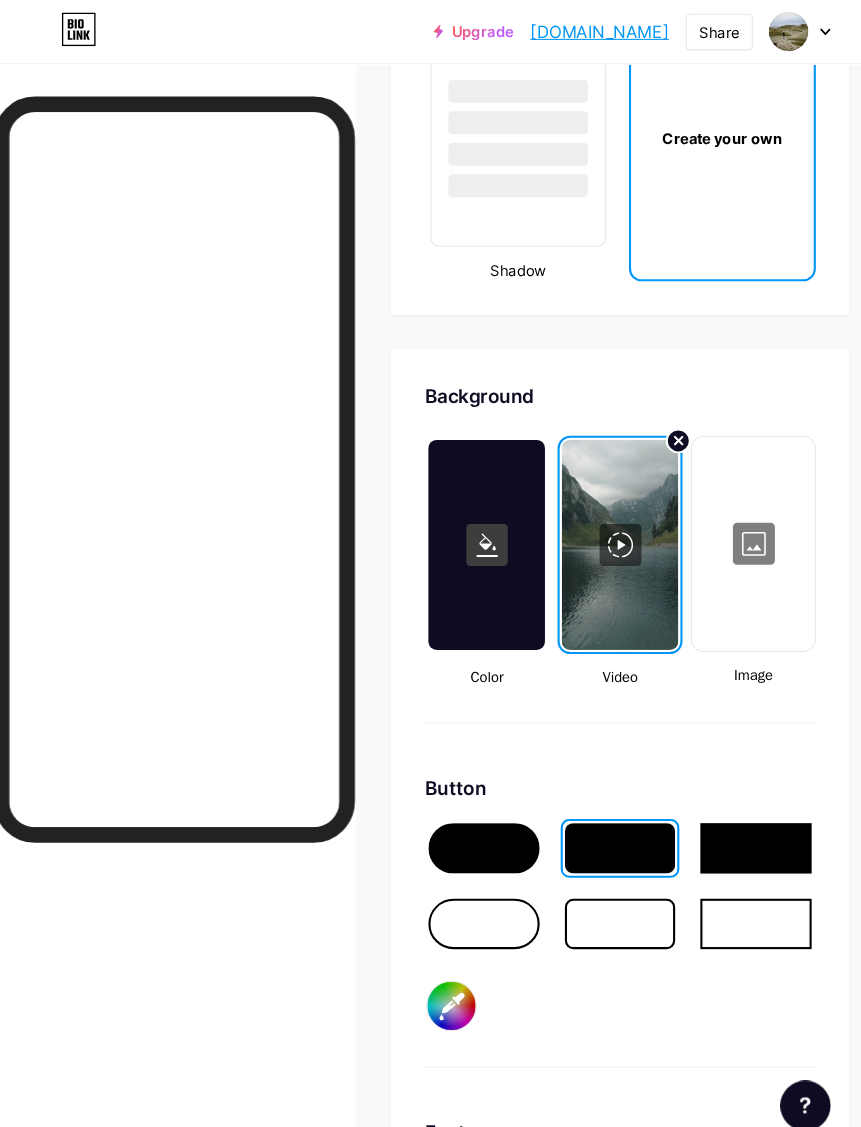 click on "#000000" at bounding box center (436, 958) 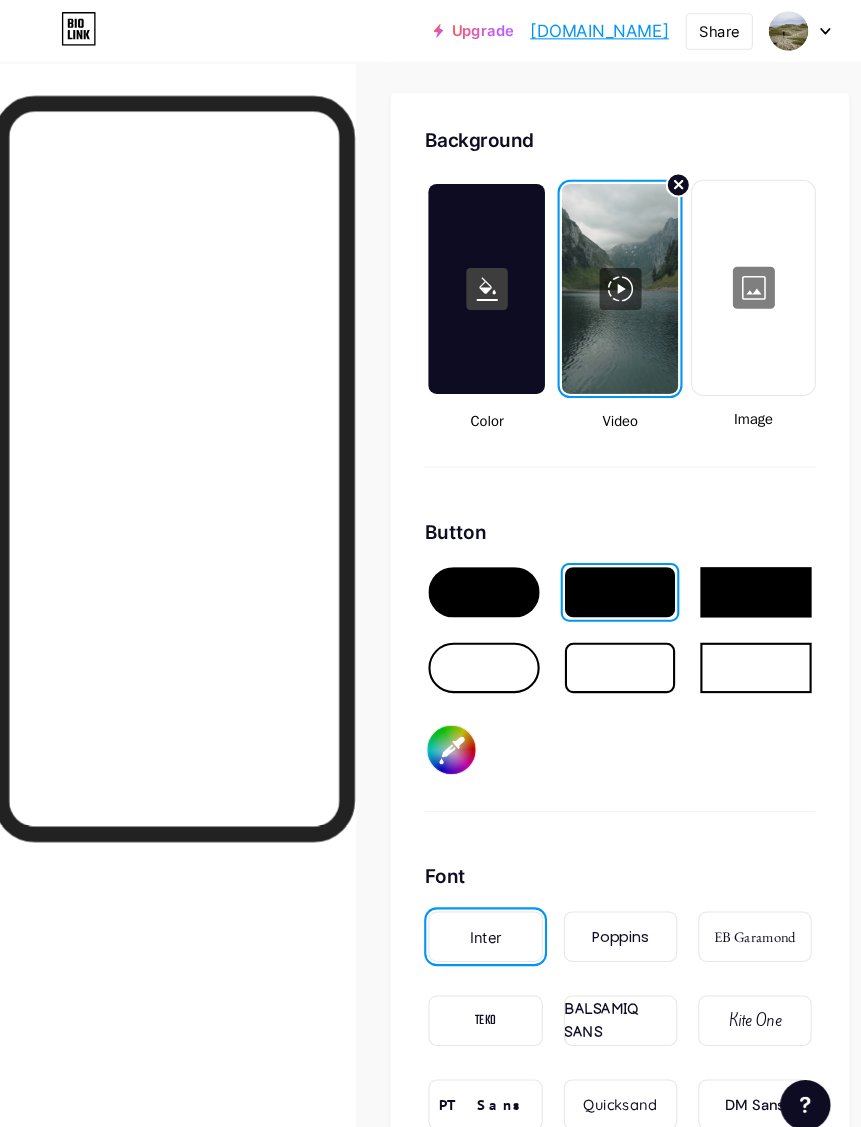 scroll, scrollTop: 3741, scrollLeft: 16, axis: both 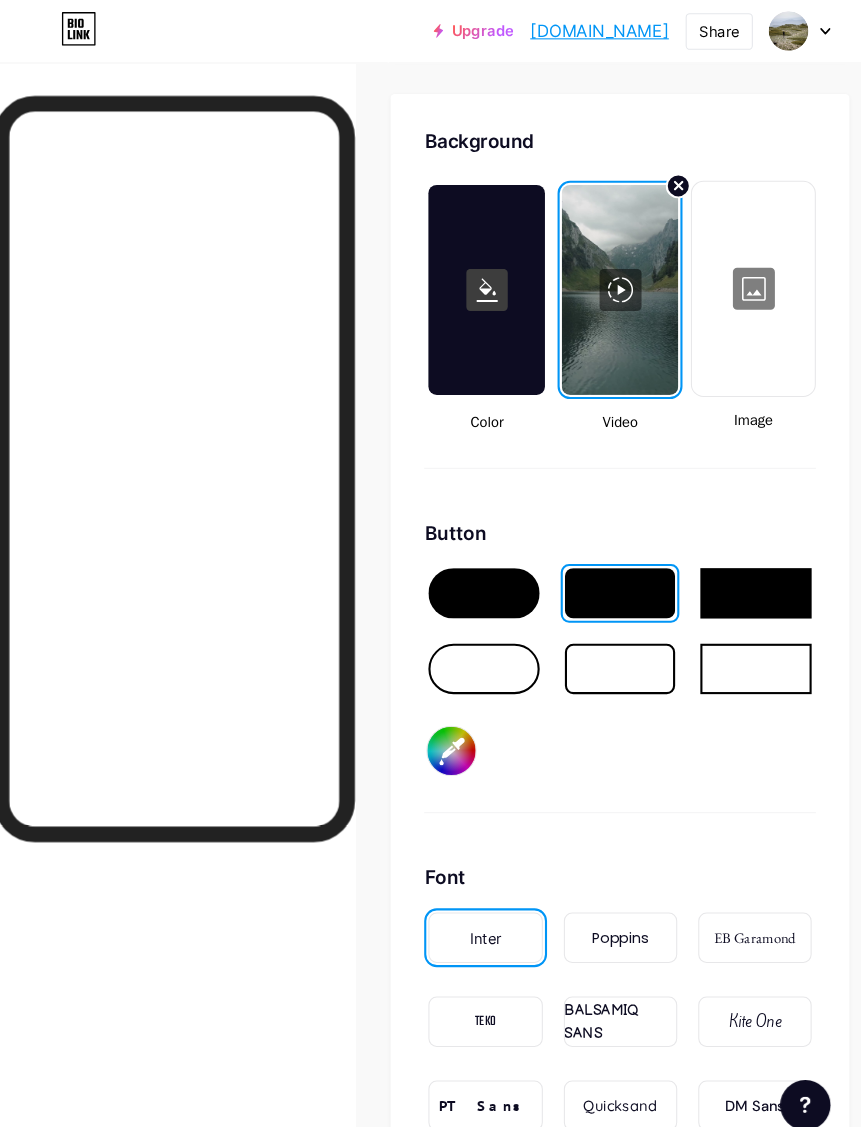 click on "Poppins" at bounding box center (597, 894) 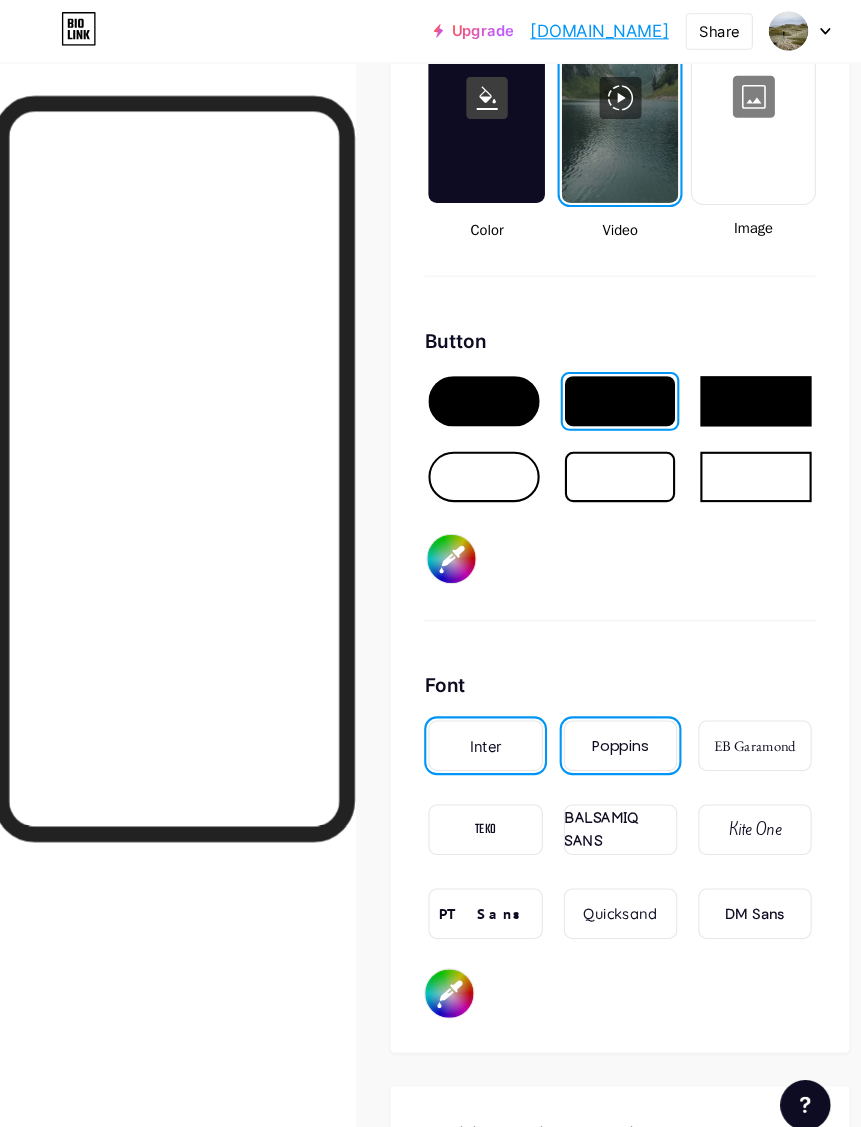scroll, scrollTop: 3923, scrollLeft: 16, axis: both 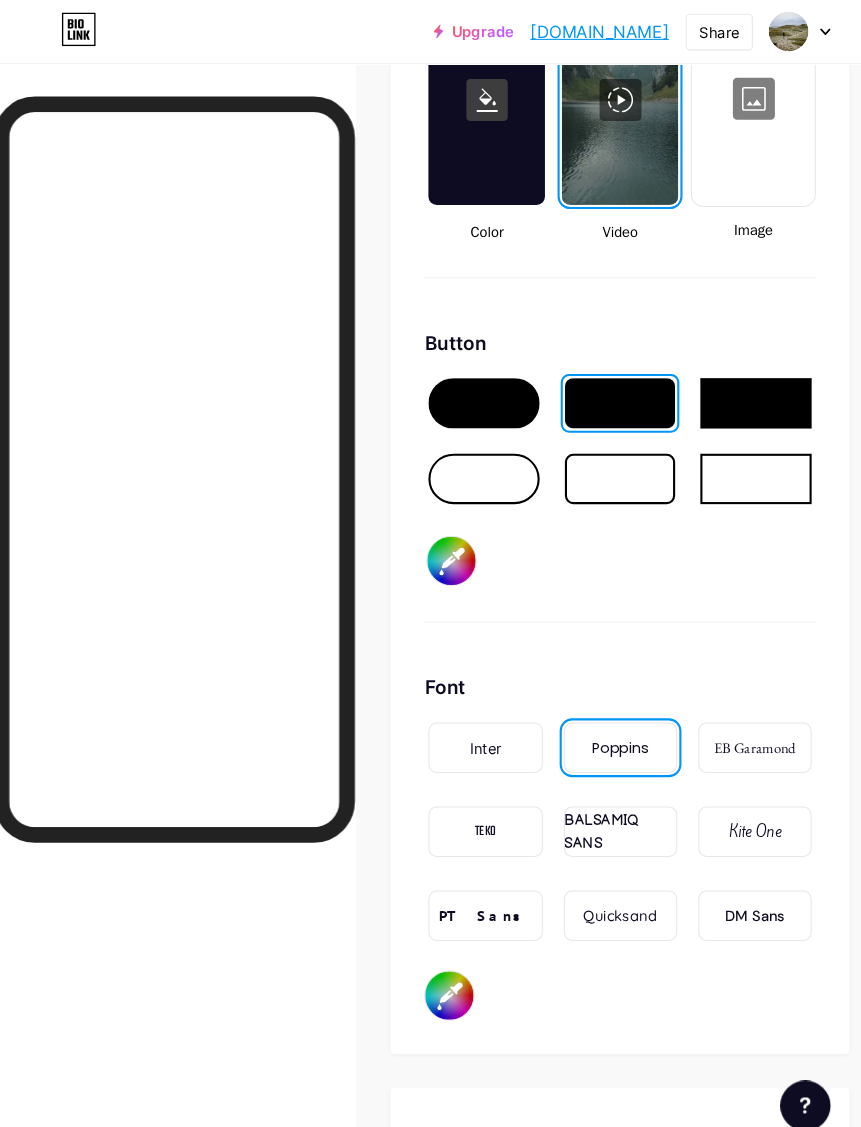 click on "PT Sans" at bounding box center [468, 872] 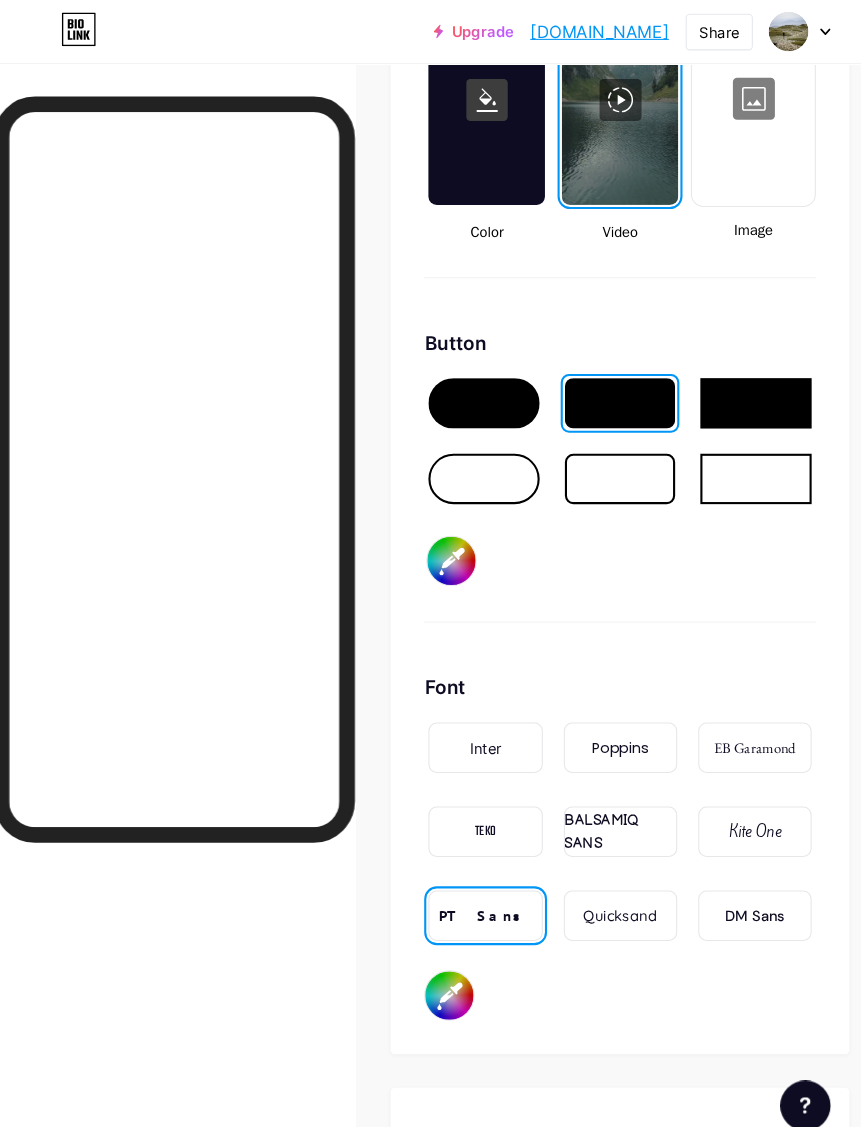 click on "BALSAMIQ SANS" at bounding box center (597, 792) 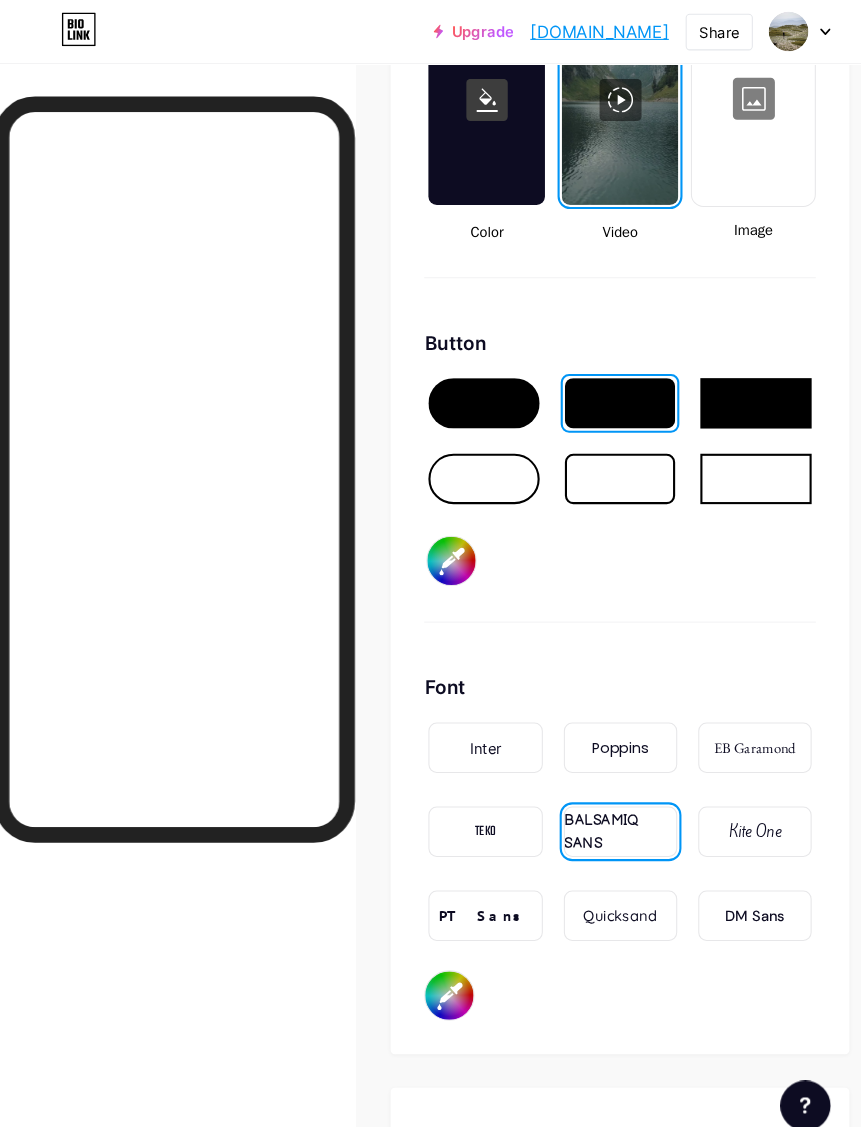 click on "EB Garamond" at bounding box center [725, 712] 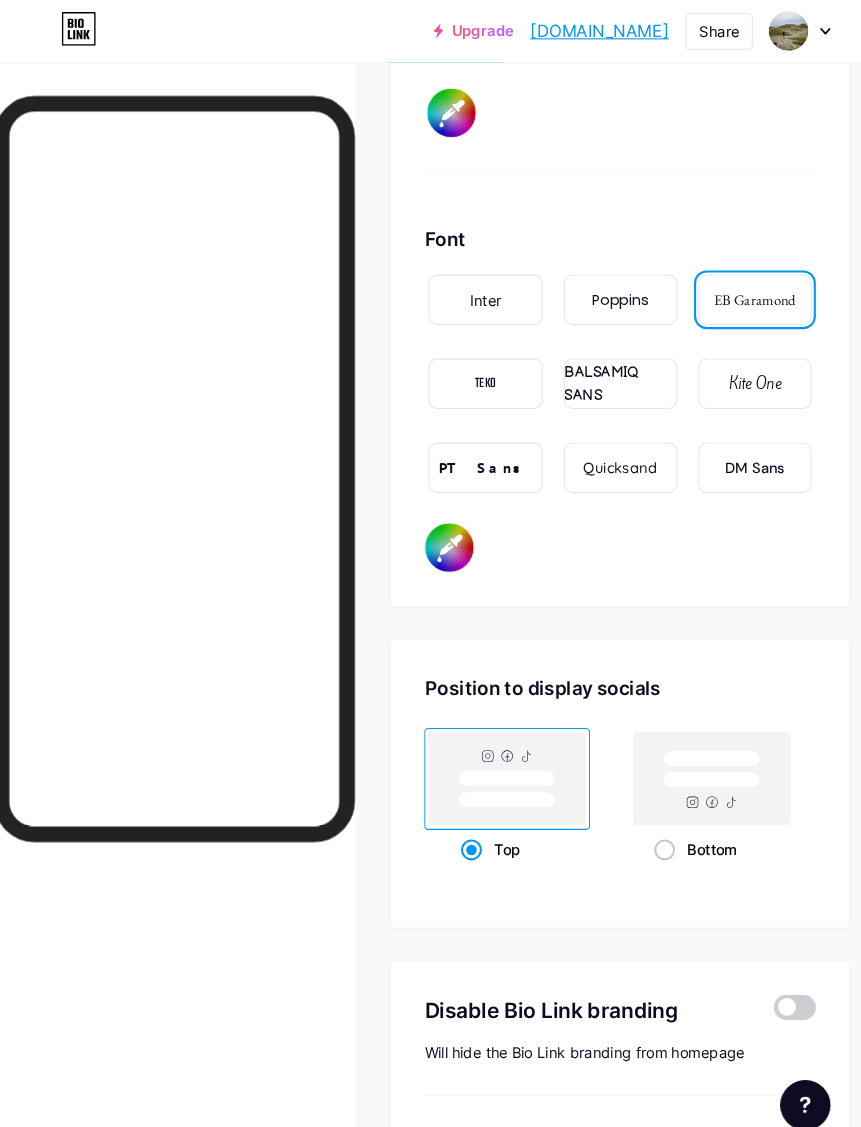 scroll, scrollTop: 4501, scrollLeft: 16, axis: both 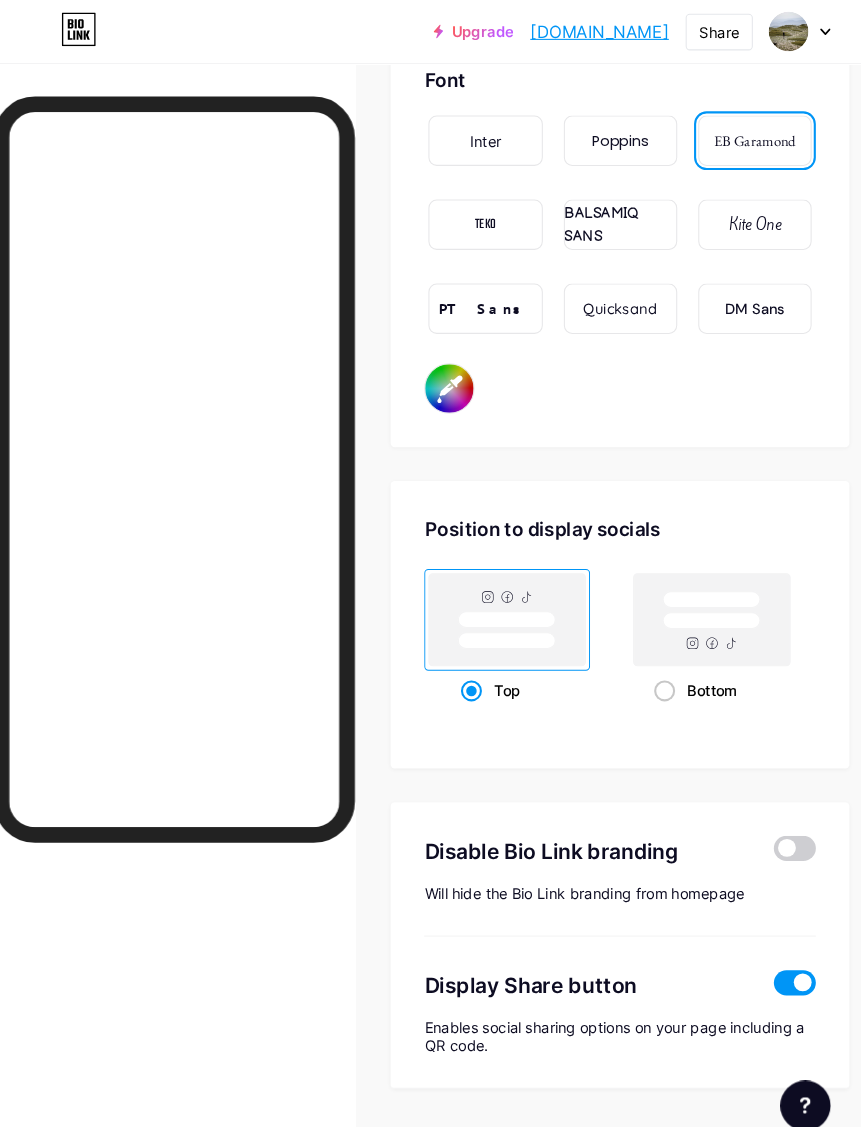 click at bounding box center [763, 936] 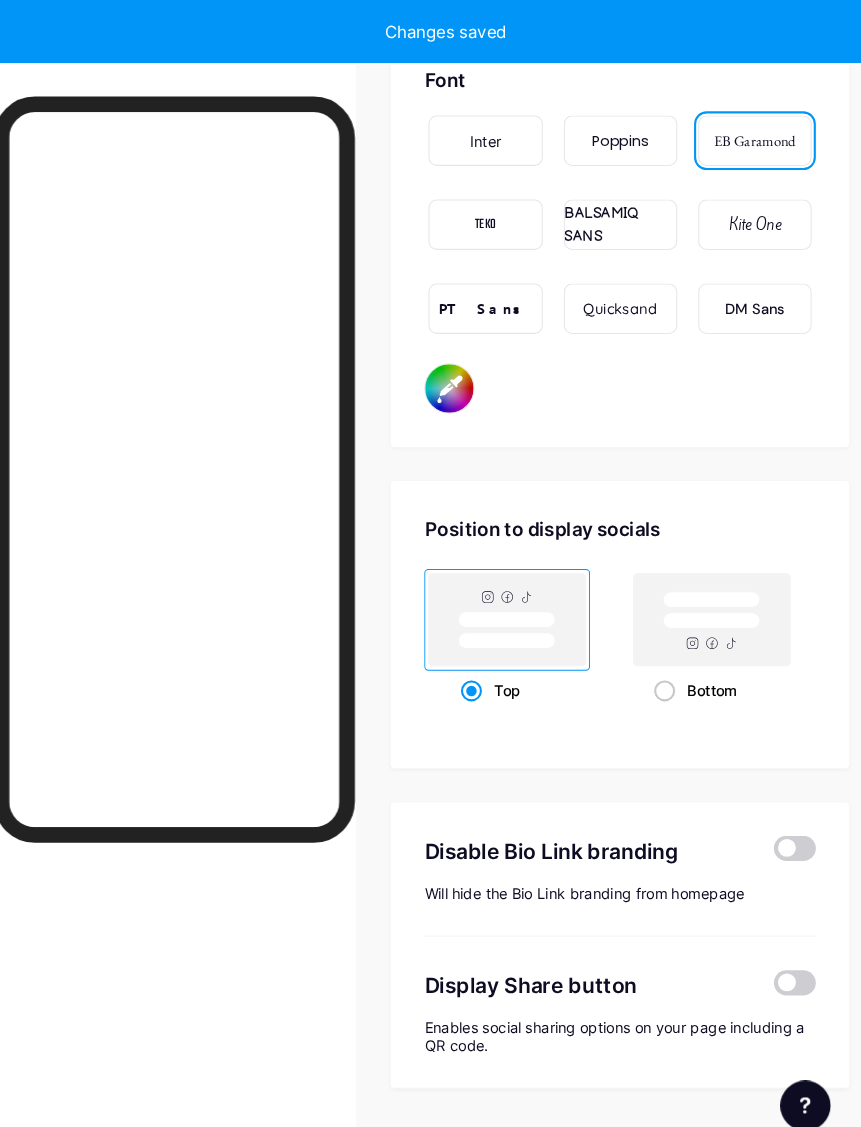 click at bounding box center [763, 936] 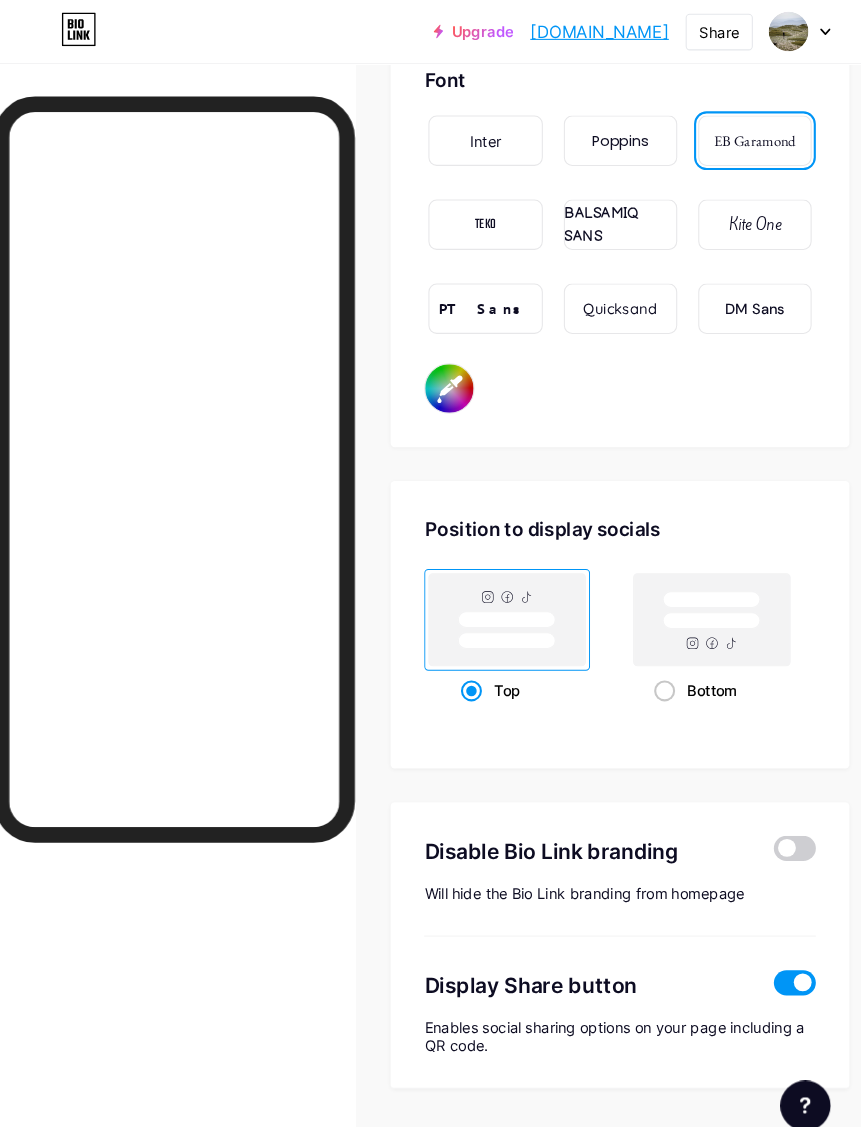 click at bounding box center [763, 808] 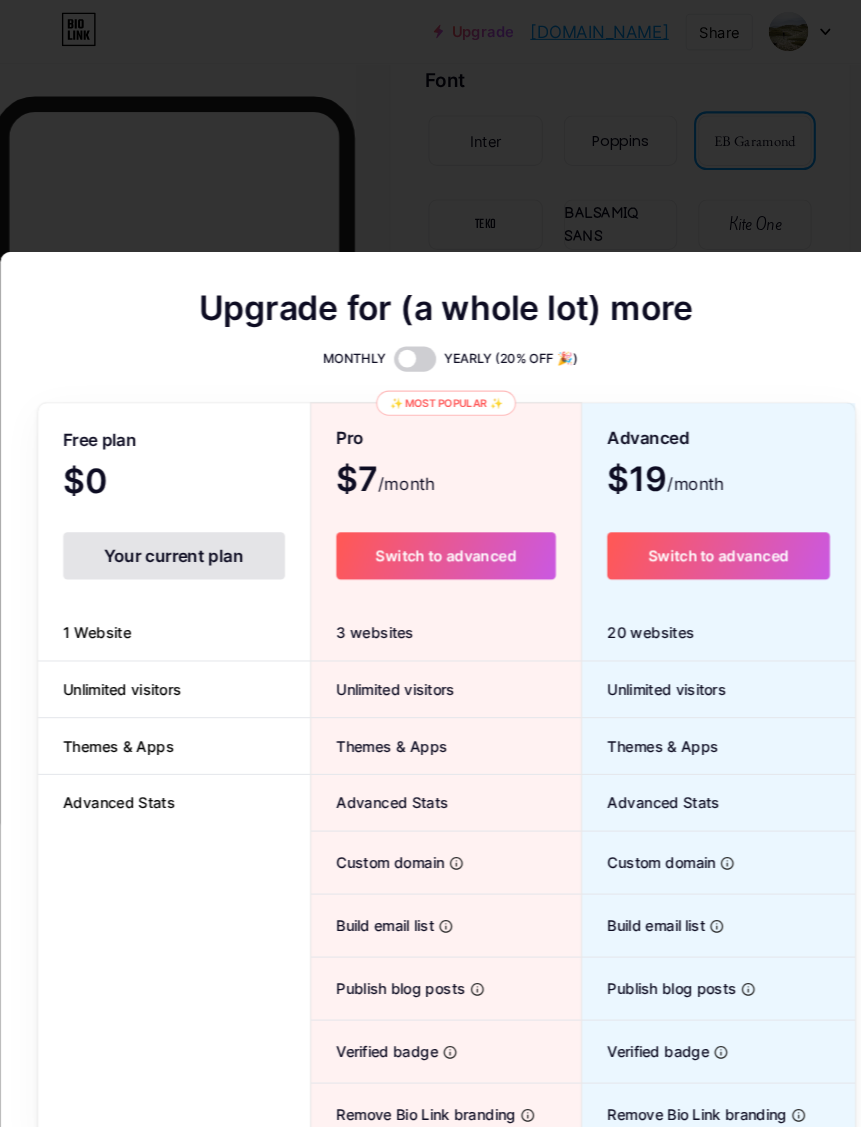 click at bounding box center (430, 563) 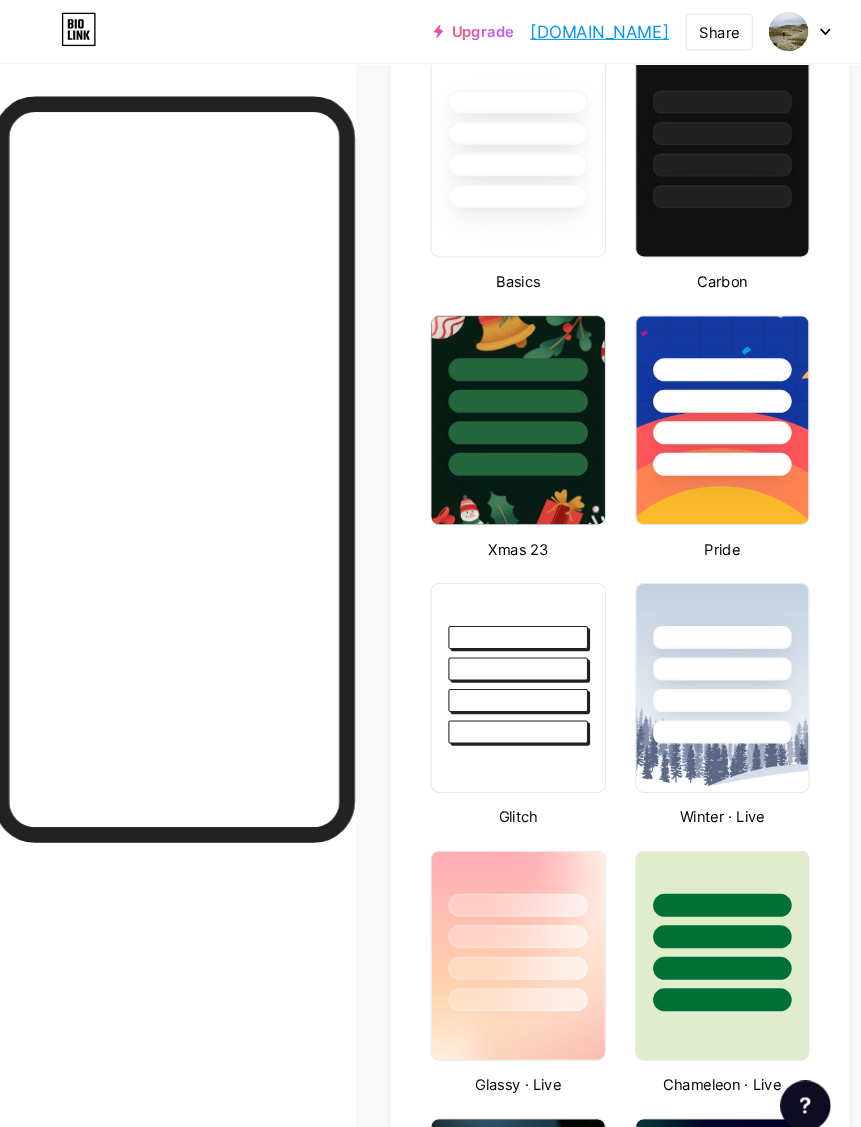 scroll, scrollTop: 0, scrollLeft: 16, axis: horizontal 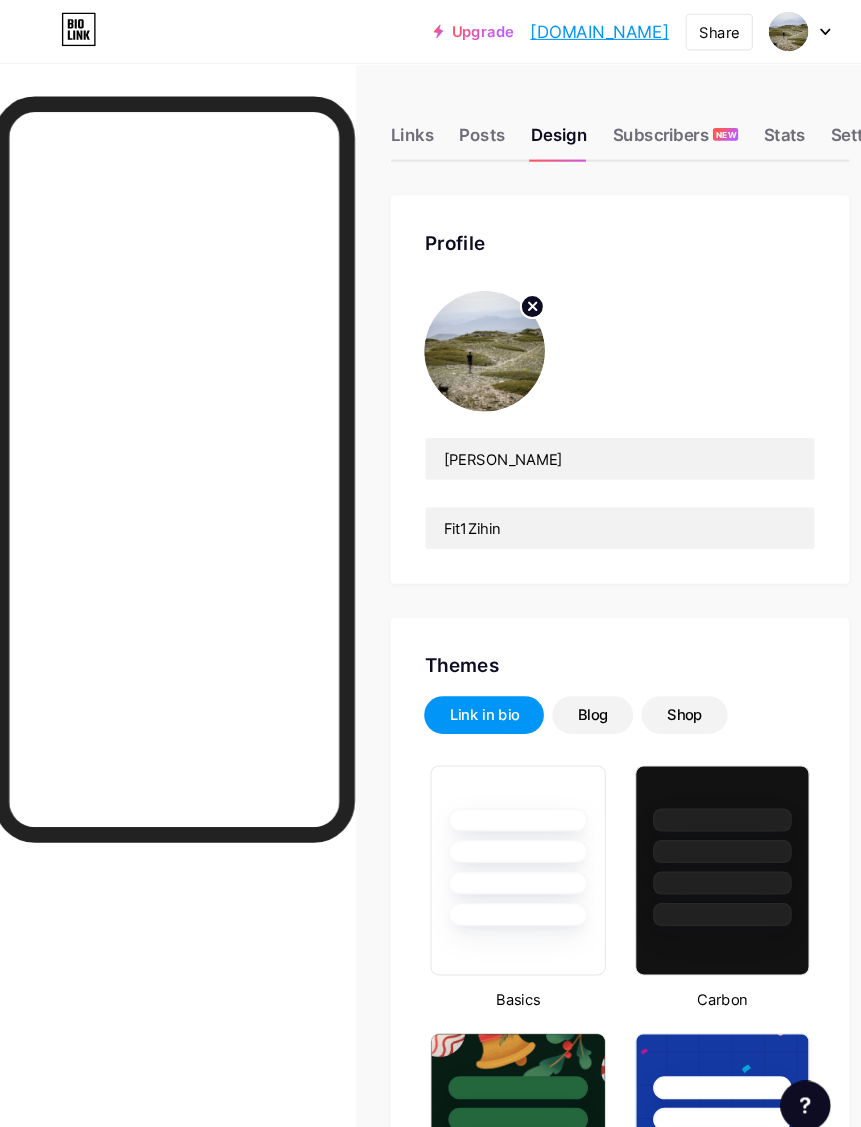 click on "Links
Posts
Design
Subscribers
NEW
Stats
Settings" at bounding box center [596, 119] 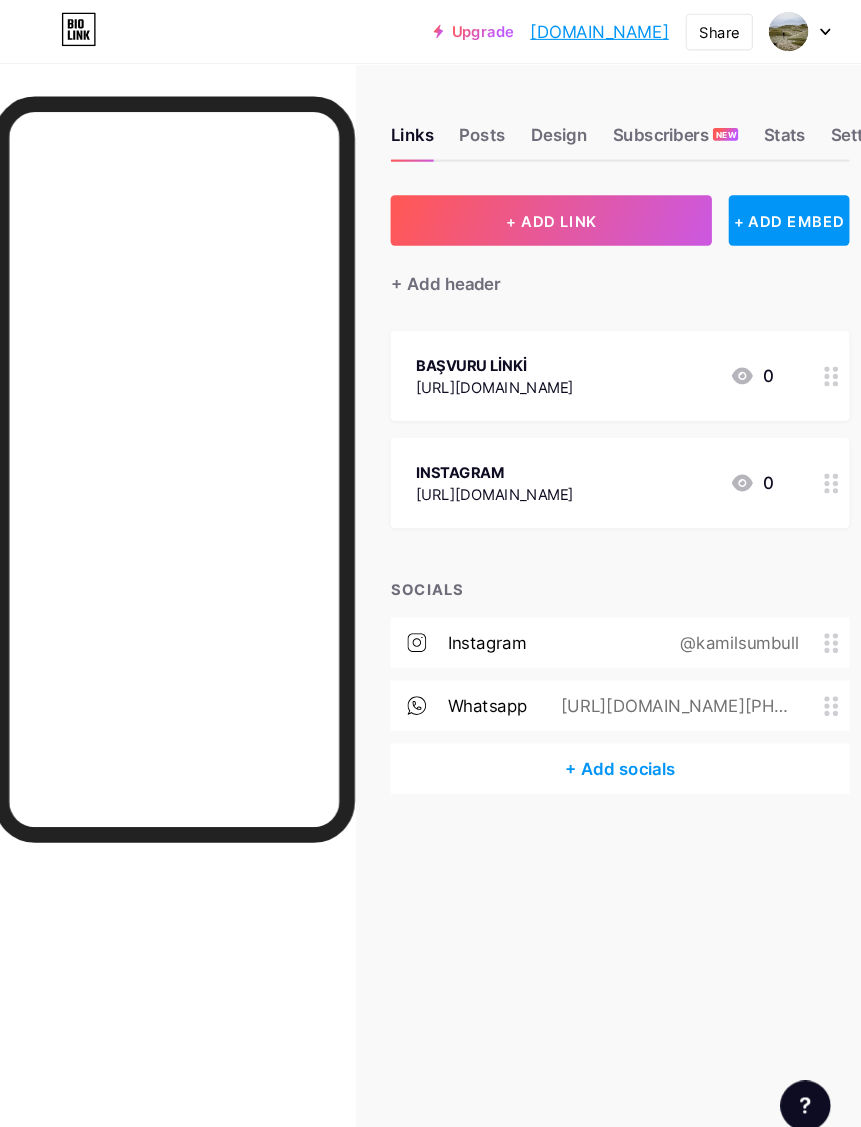 scroll, scrollTop: 0, scrollLeft: 0, axis: both 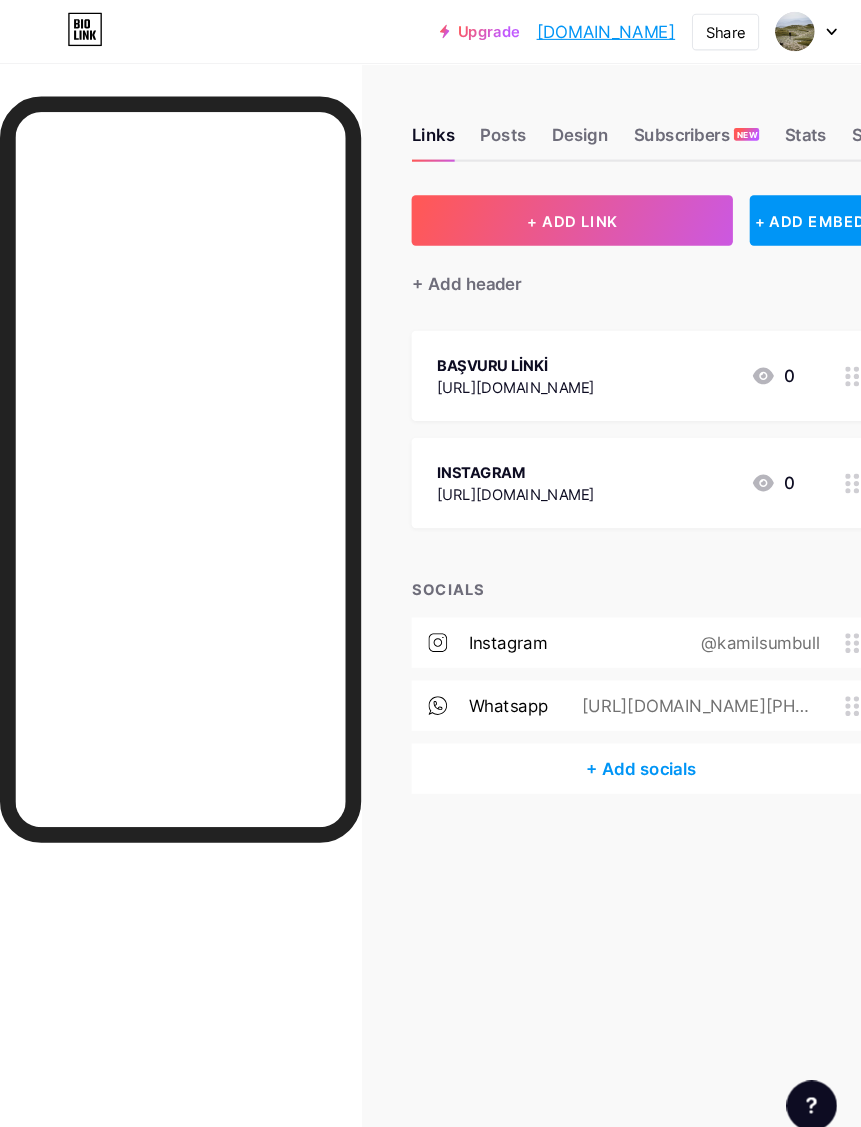 click on "Share" at bounding box center [691, 30] 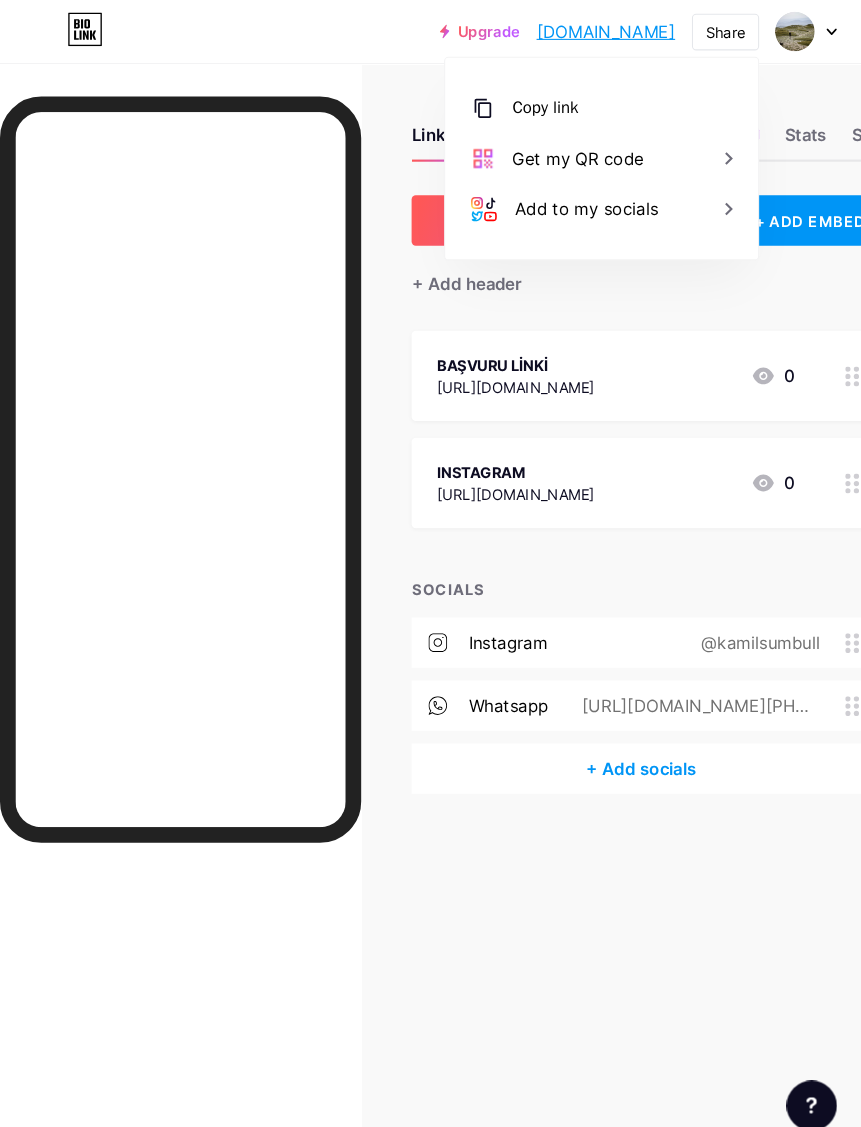 click on "Get my QR code" at bounding box center (573, 151) 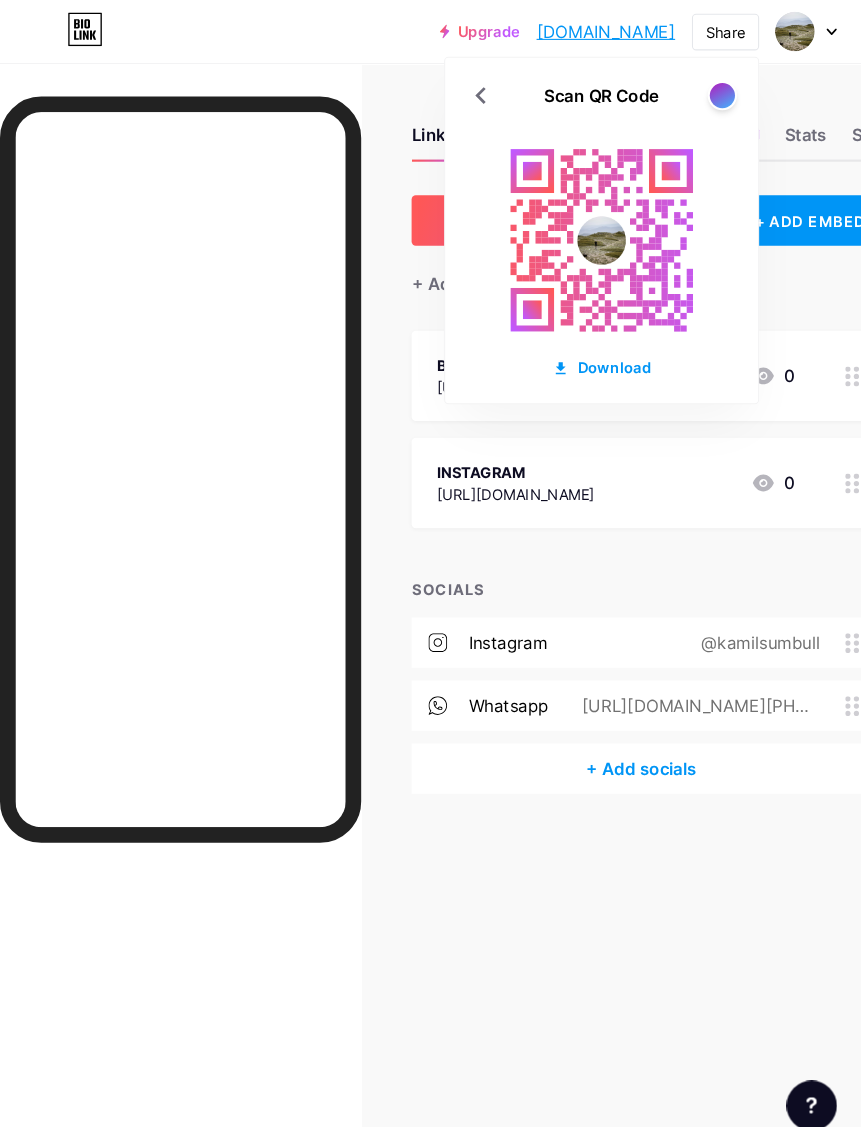 click on "Download" at bounding box center (573, 349) 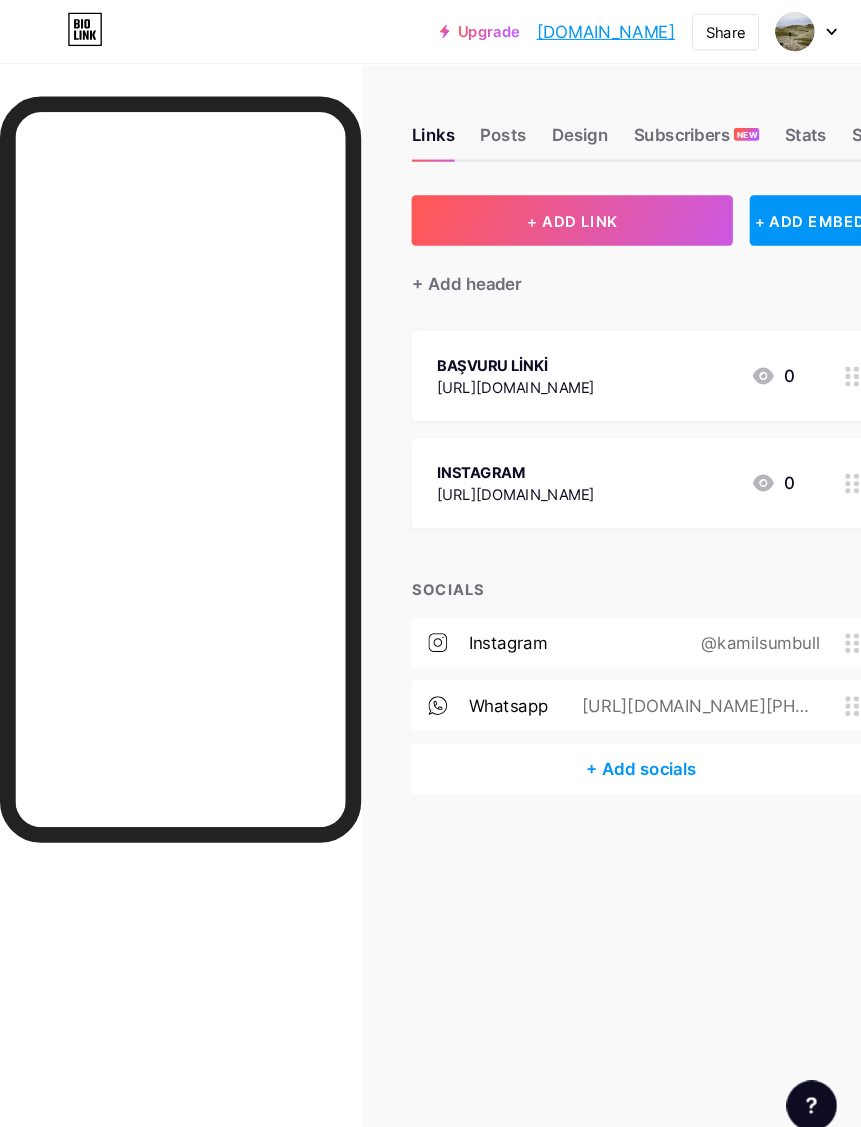 click on "+ ADD LINK" at bounding box center (545, 210) 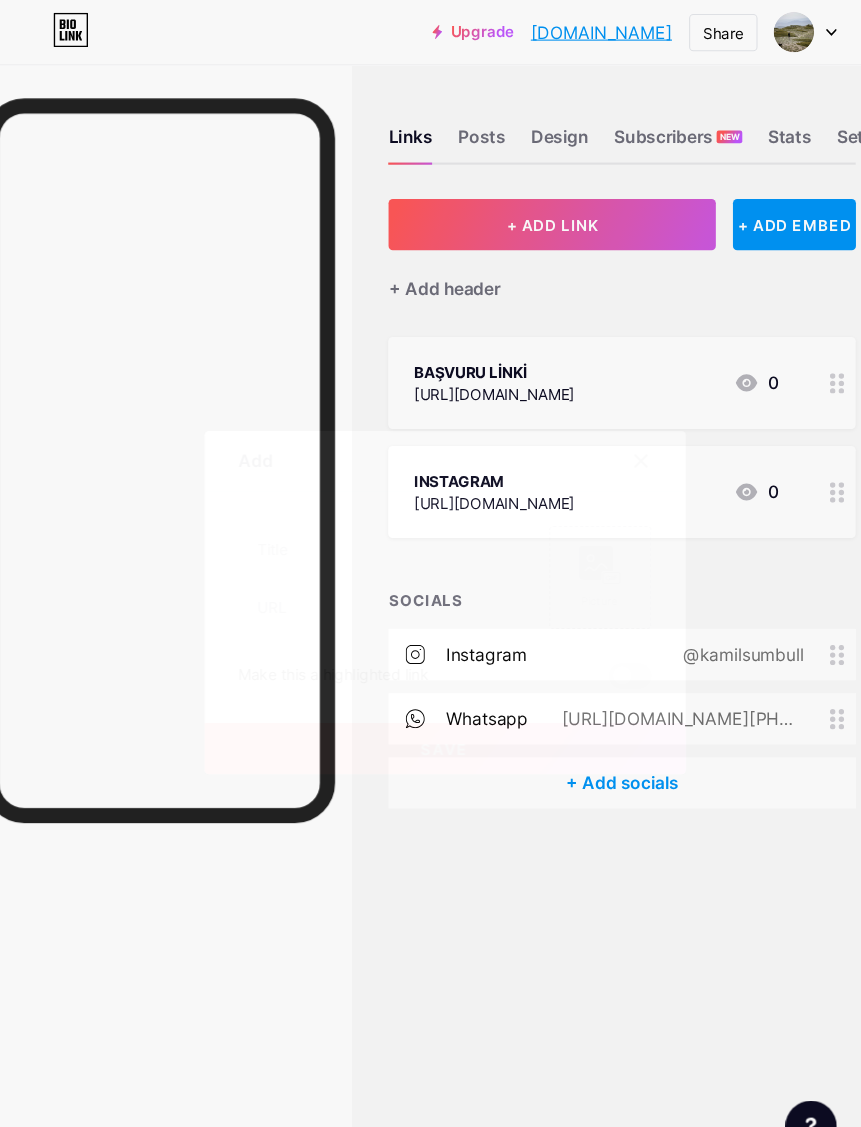 scroll, scrollTop: 0, scrollLeft: 0, axis: both 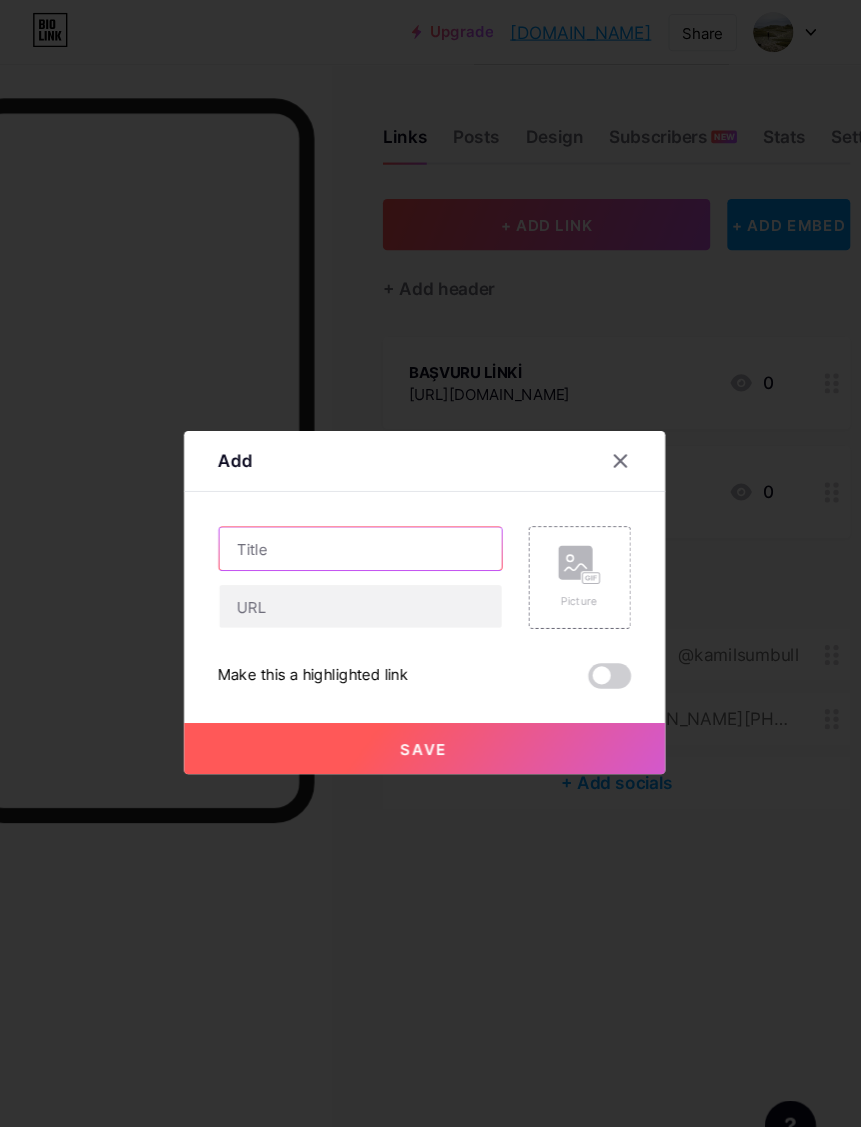 click at bounding box center [371, 513] 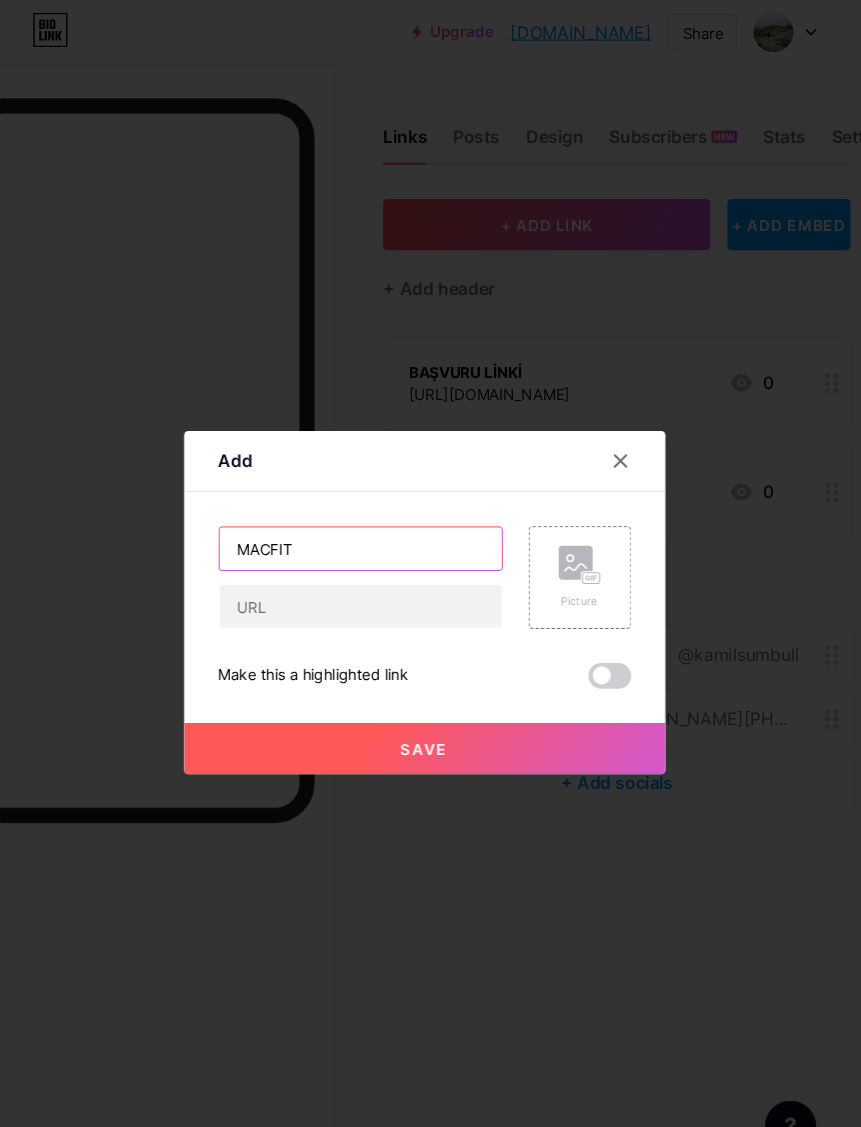 click on "MACFIT" at bounding box center (371, 513) 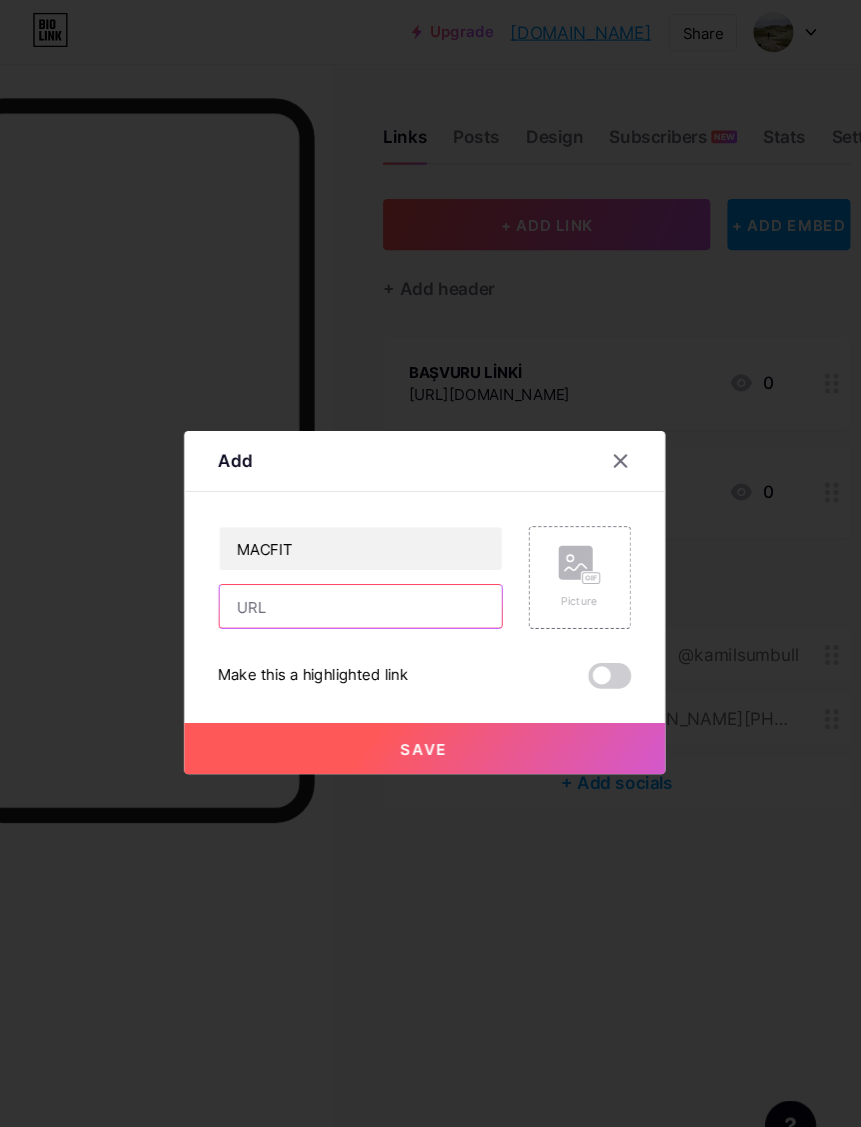 click at bounding box center (371, 567) 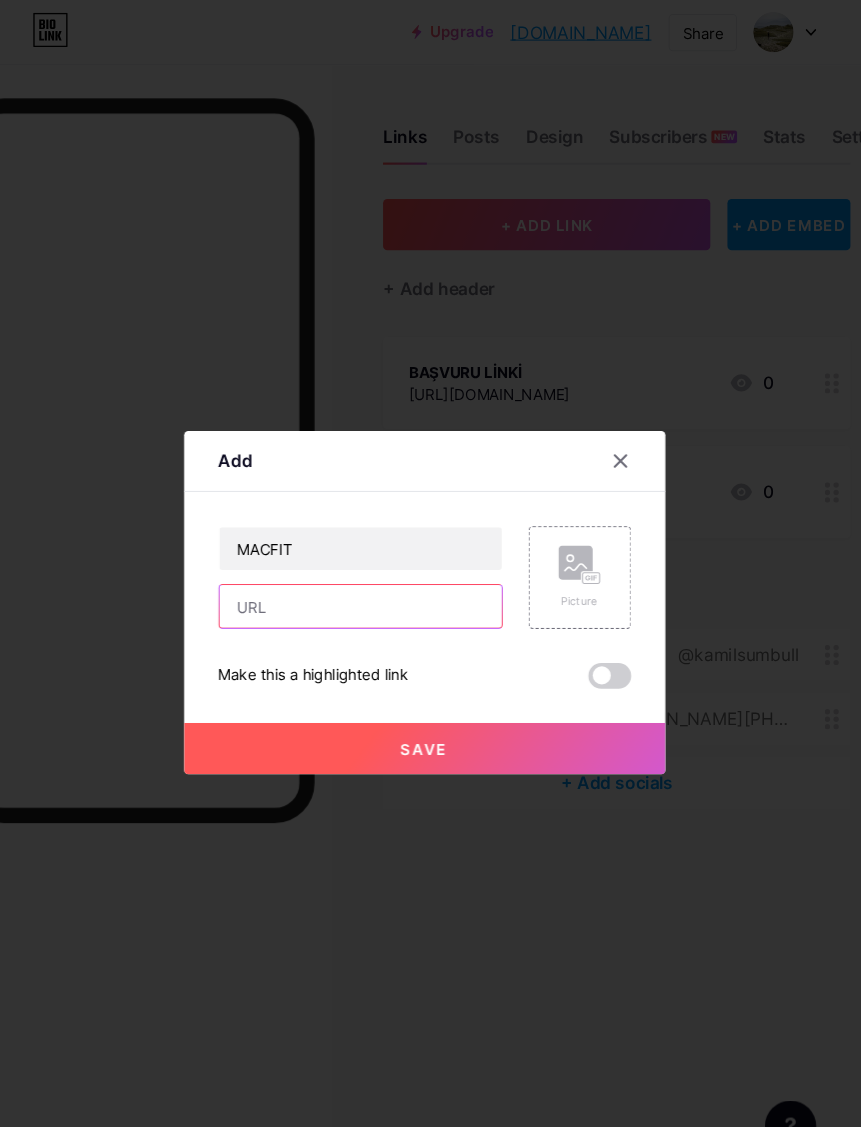 click at bounding box center [371, 567] 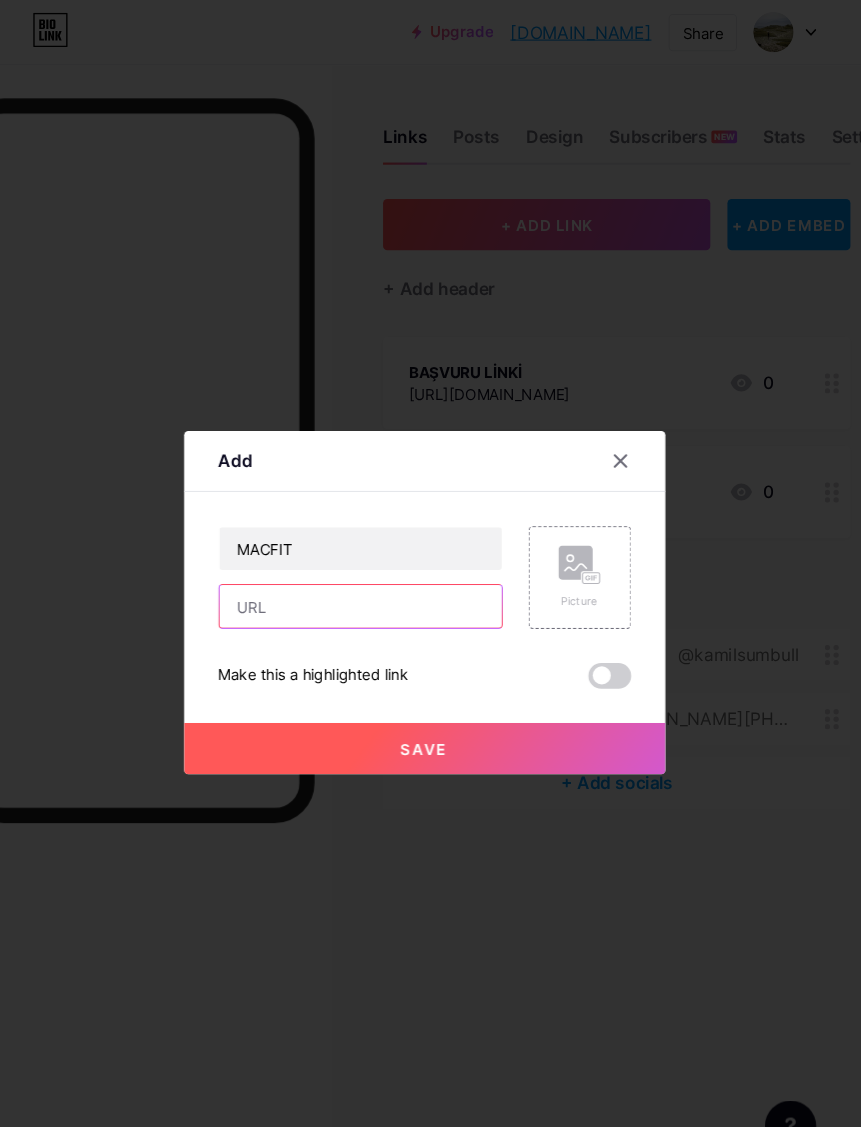 click at bounding box center [371, 567] 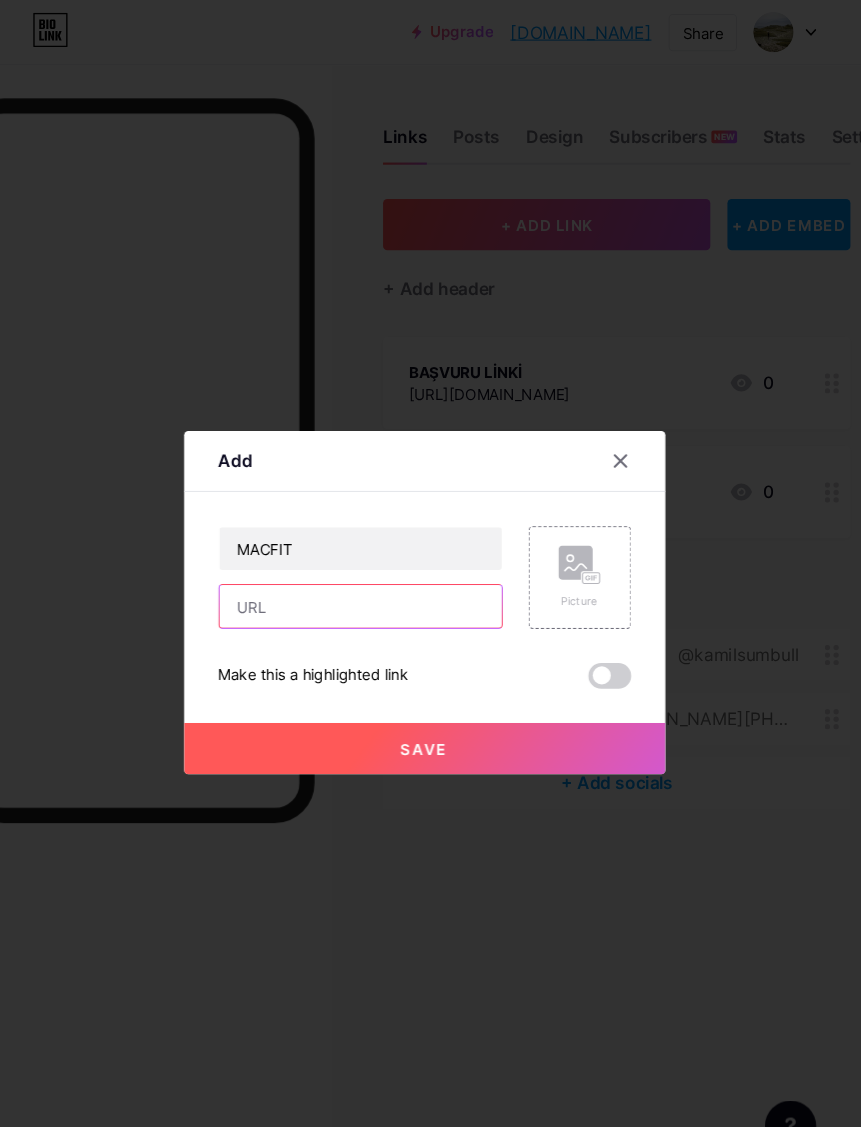 paste on "[URL][DOMAIN_NAME]" 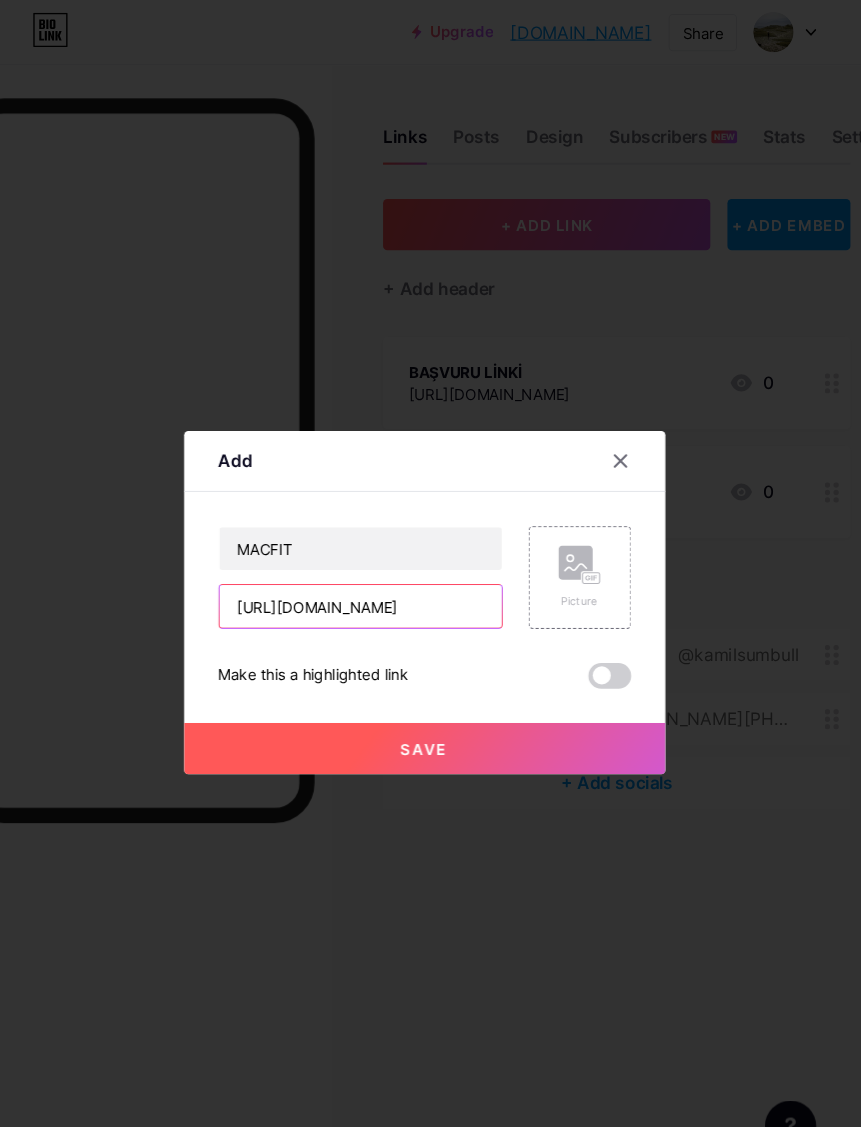 type on "[URL][DOMAIN_NAME]" 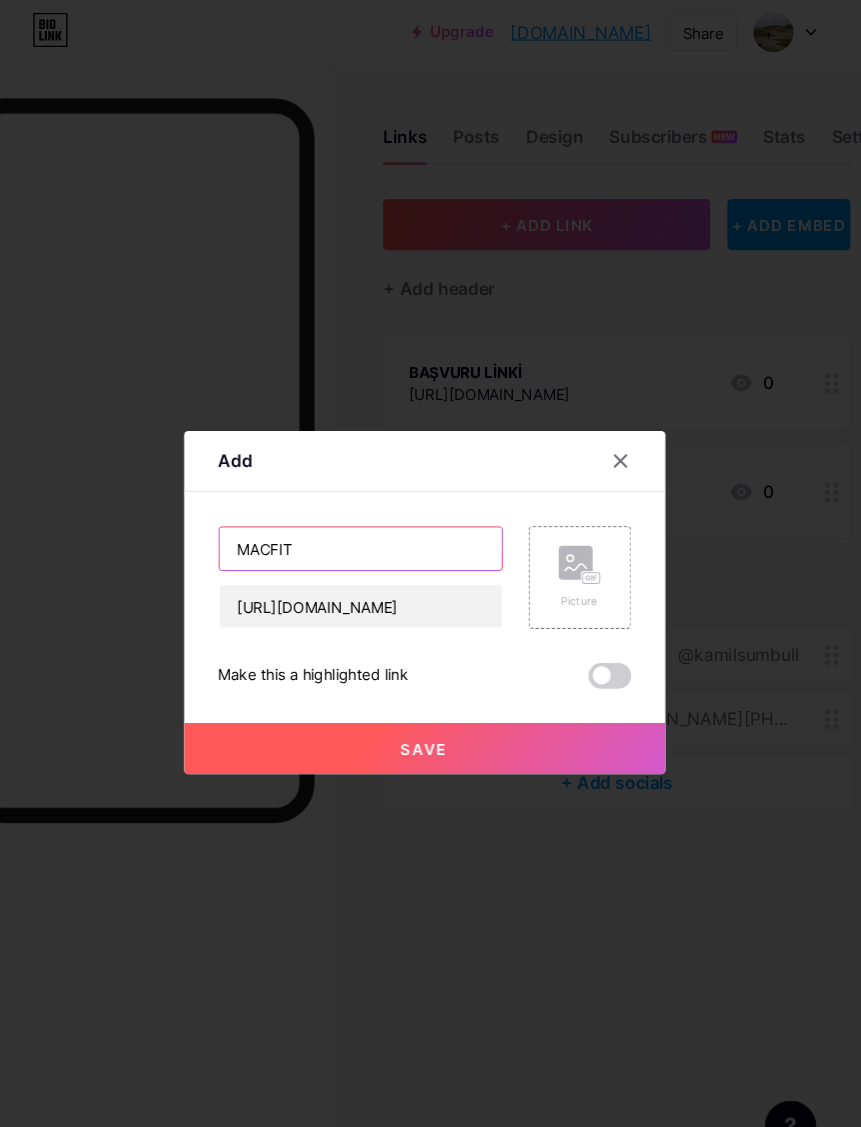 click on "MACFIT" at bounding box center (371, 513) 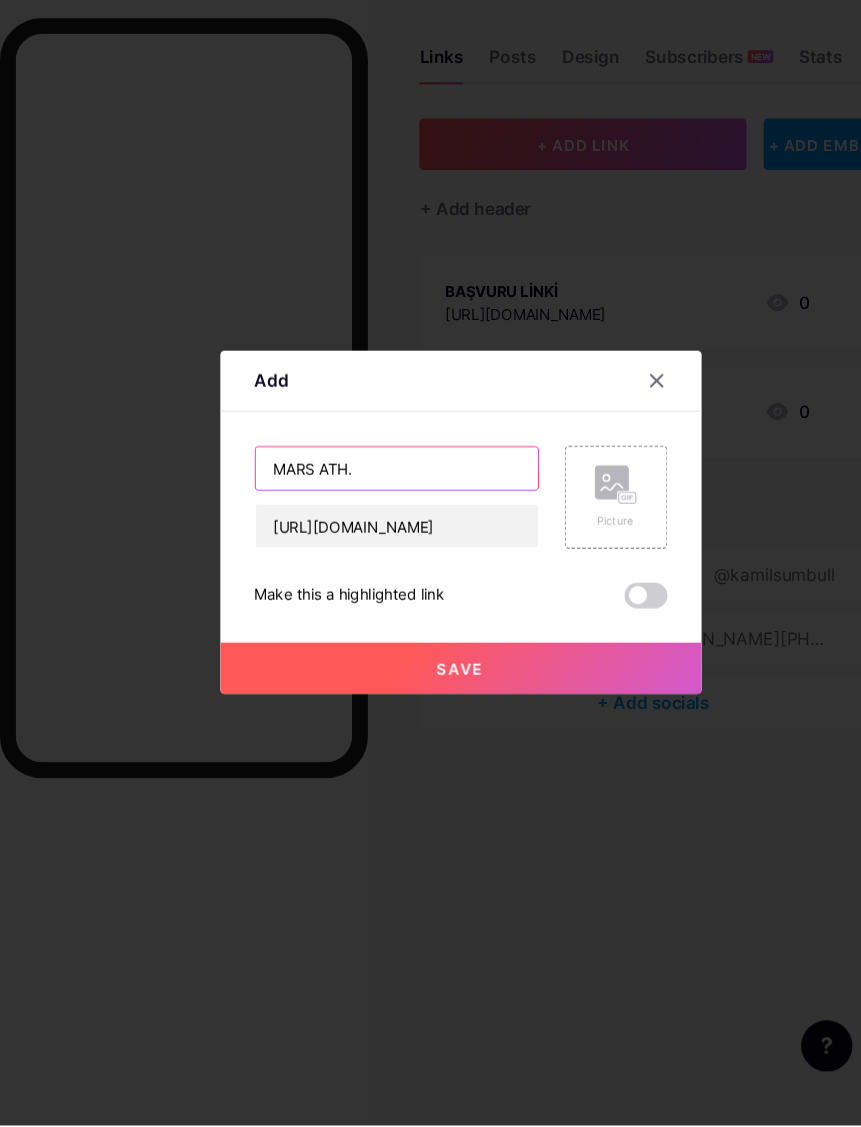 type on "MARS ATH." 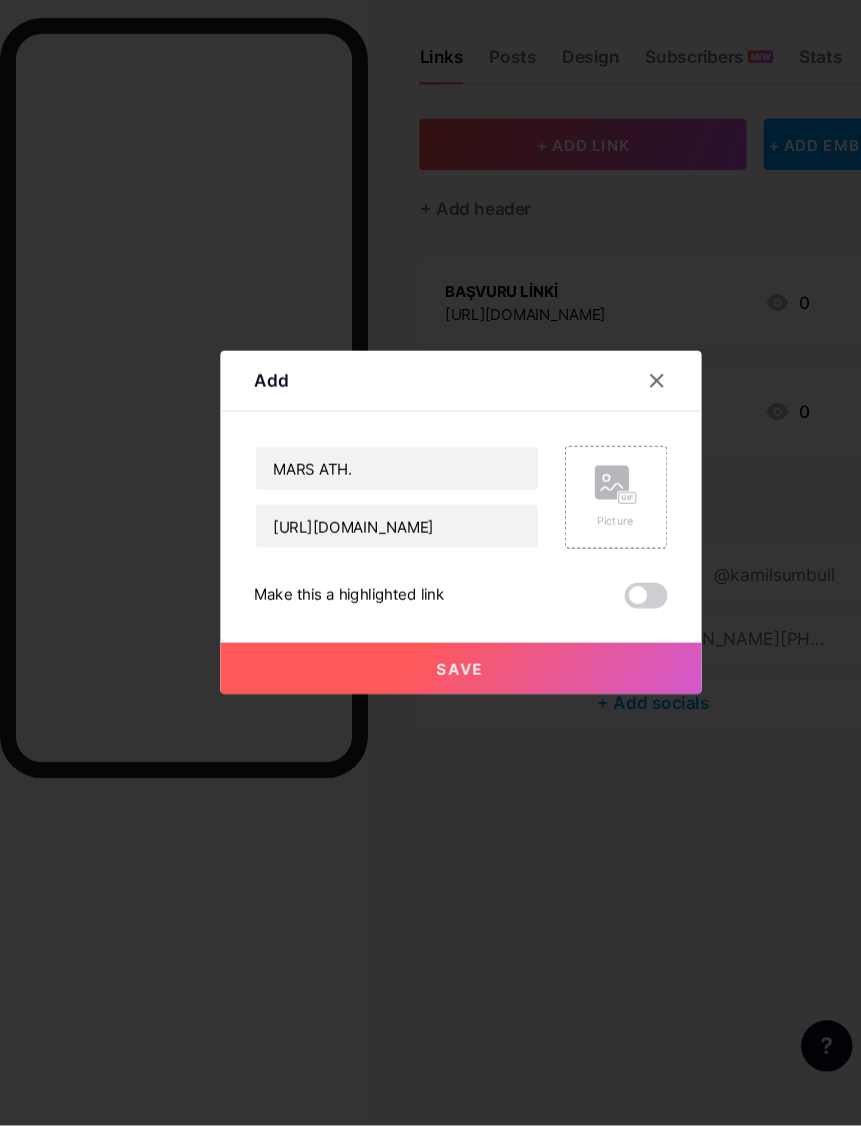 click on "Save" at bounding box center [431, 700] 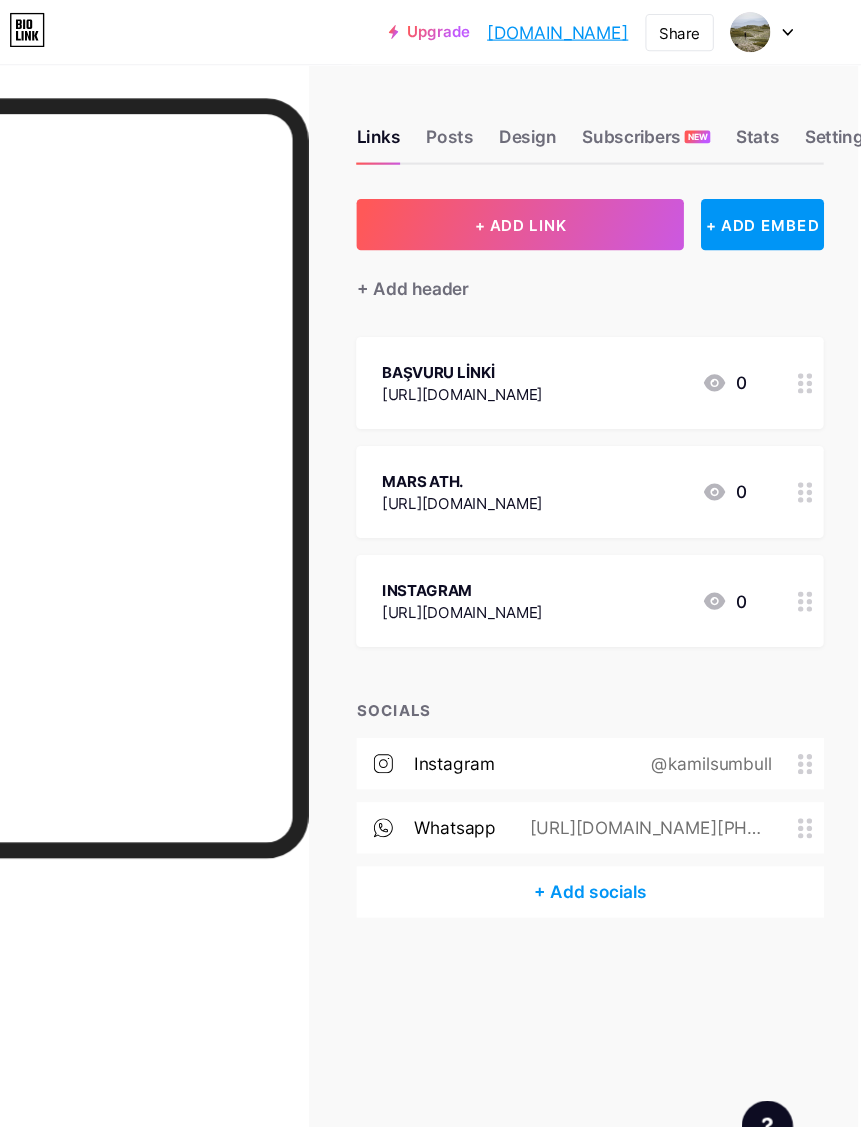 scroll, scrollTop: 0, scrollLeft: 16, axis: horizontal 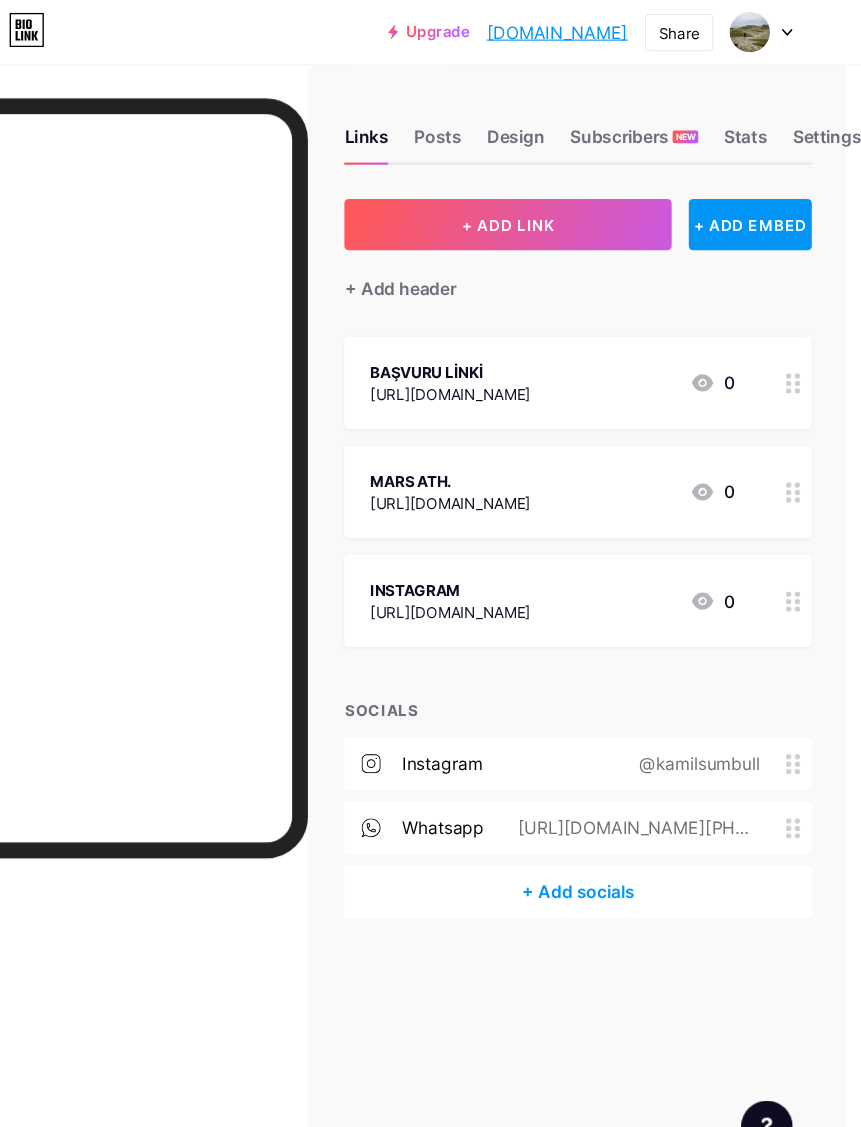 click at bounding box center (798, 460) 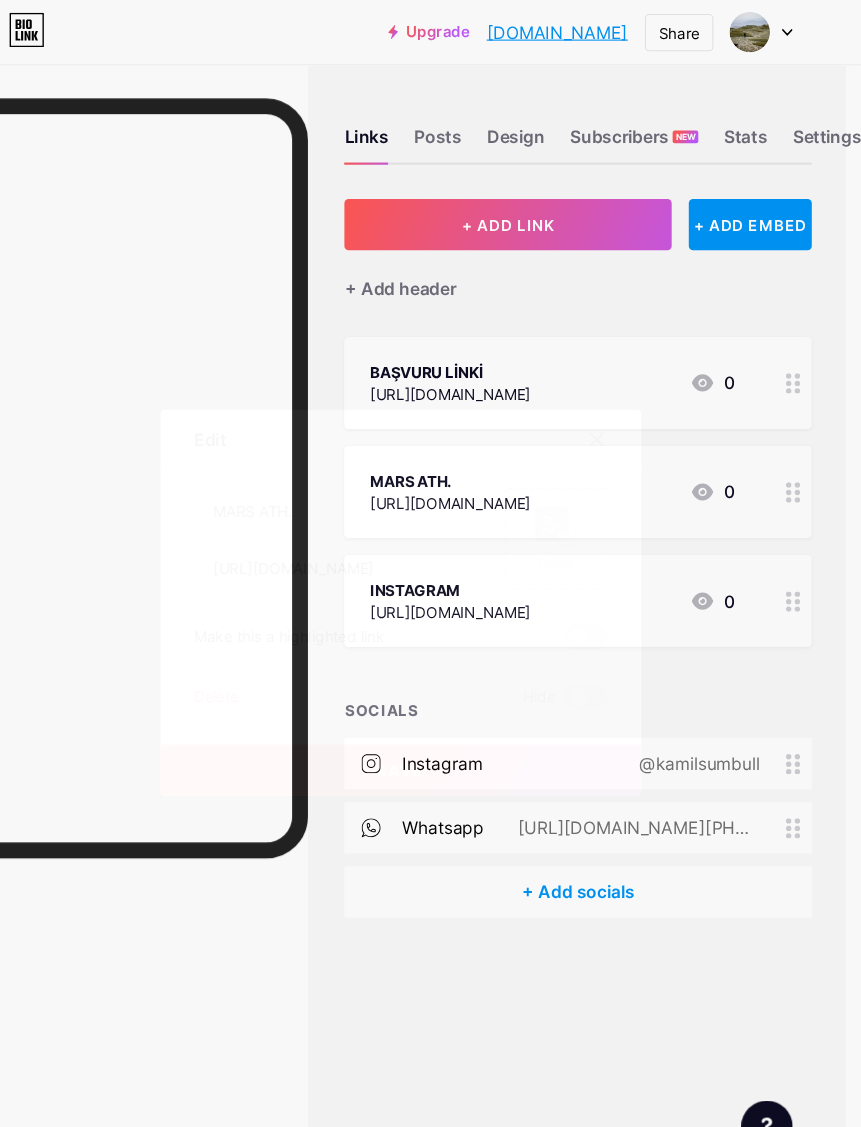 click on "Delete" at bounding box center (259, 652) 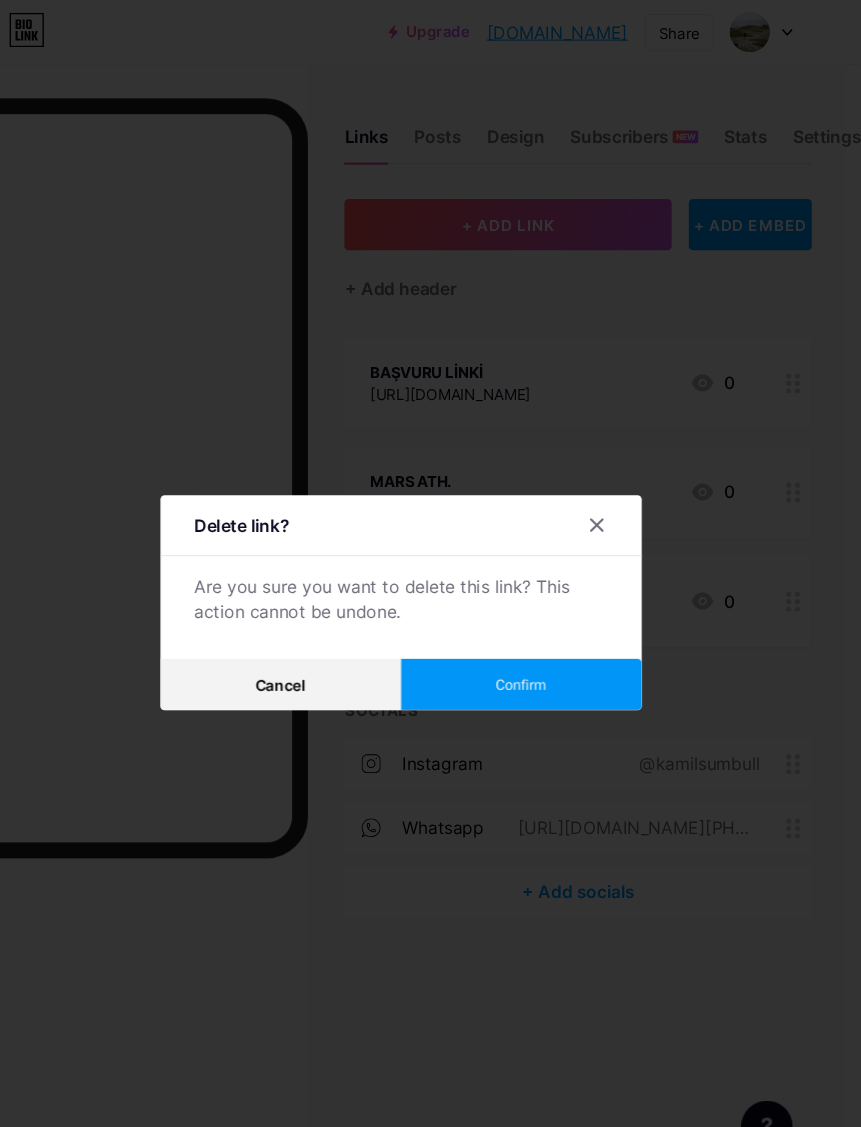click on "Confirm" at bounding box center [543, 640] 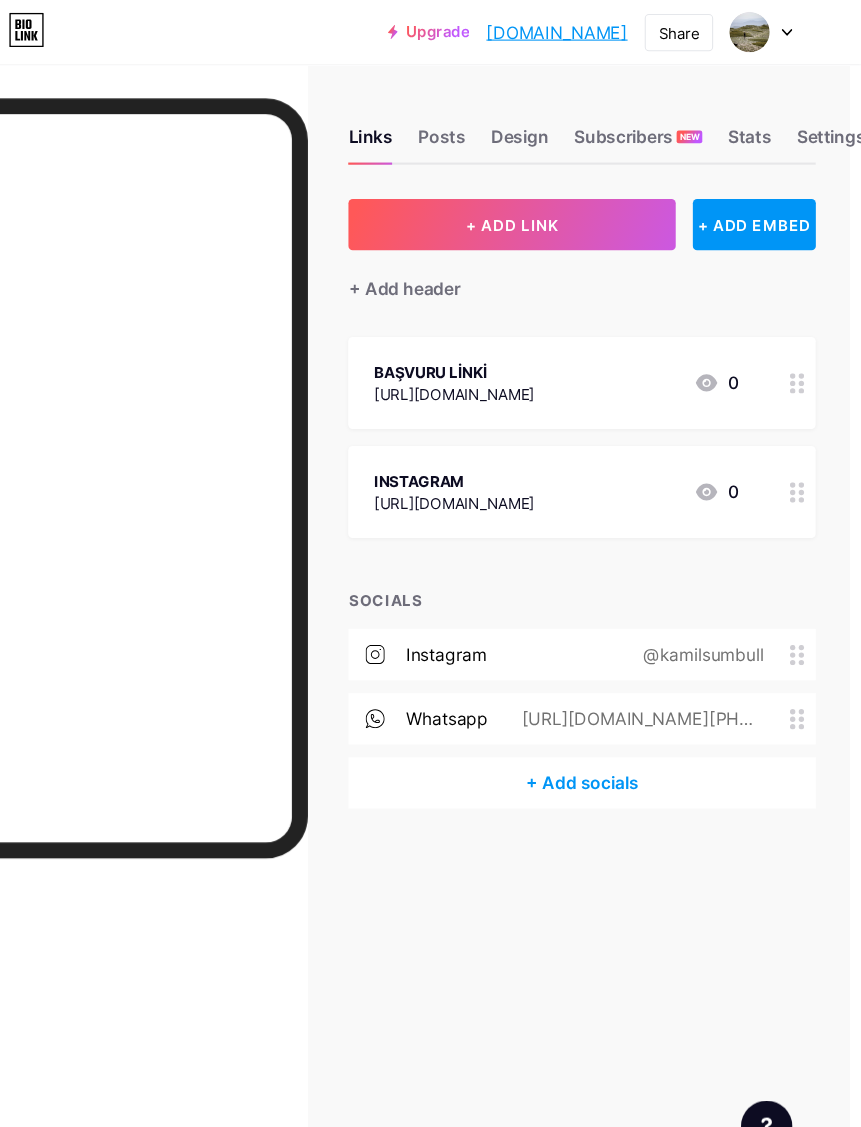 scroll, scrollTop: 0, scrollLeft: 11, axis: horizontal 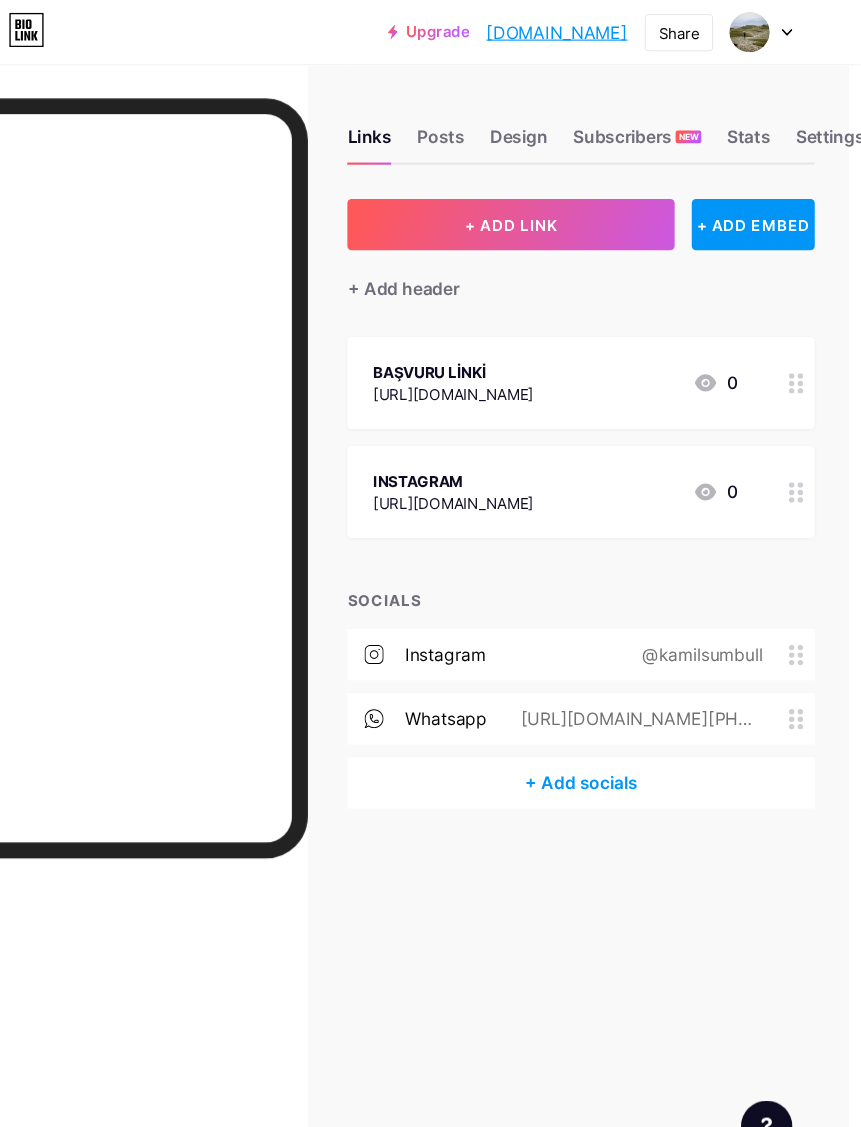 click on "Stats" at bounding box center [756, 134] 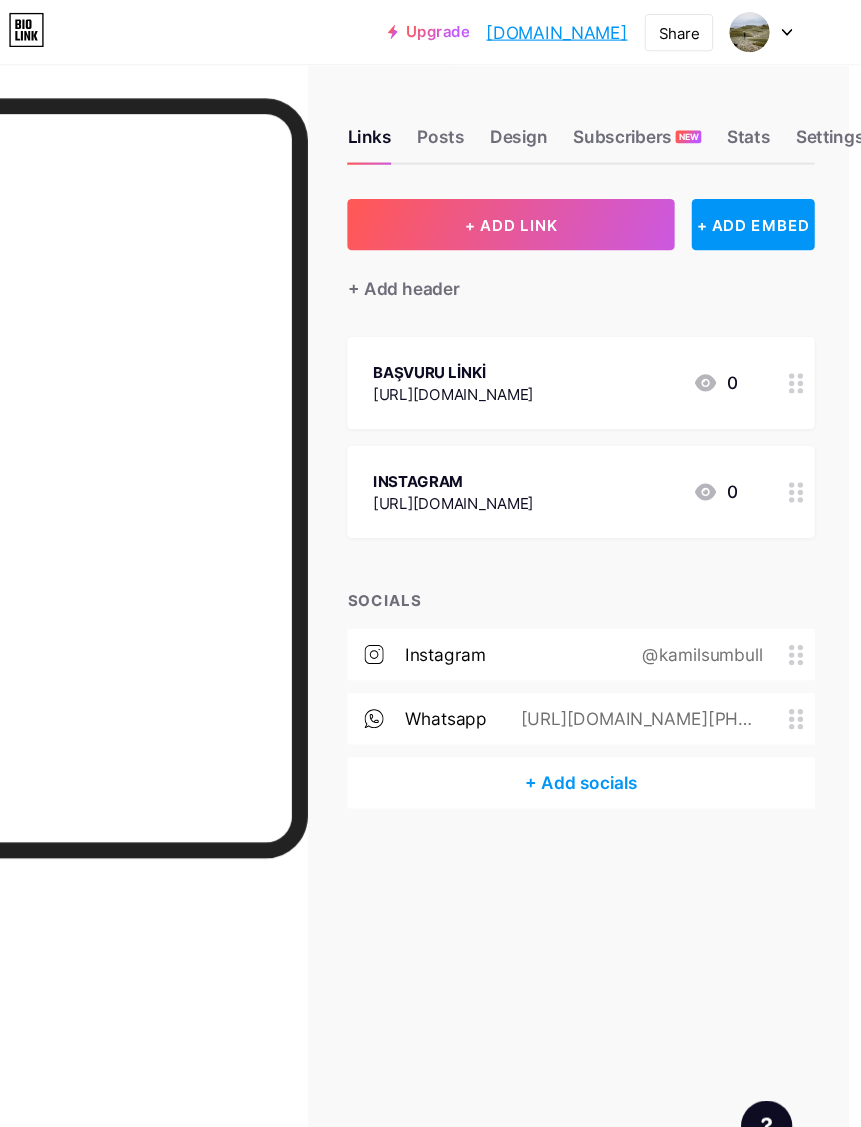 scroll, scrollTop: 0, scrollLeft: 12, axis: horizontal 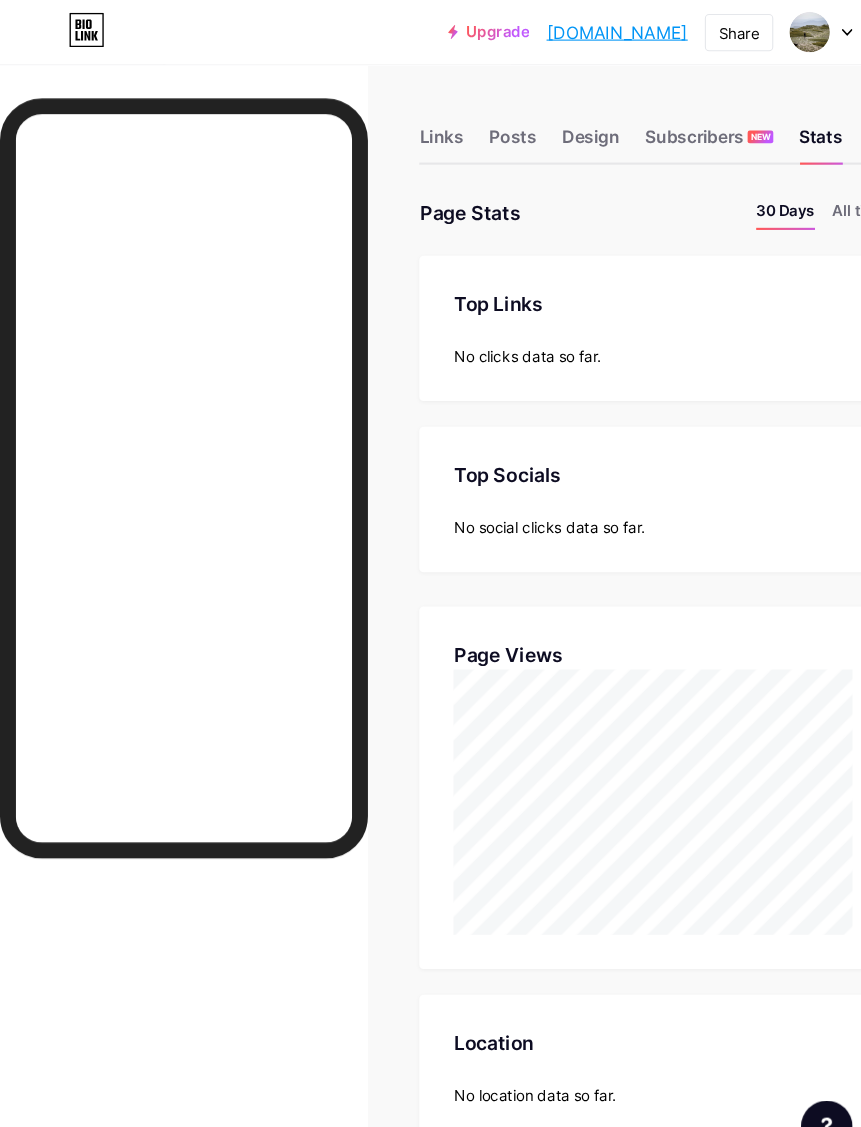 click on "Subscribers
NEW" at bounding box center (663, 134) 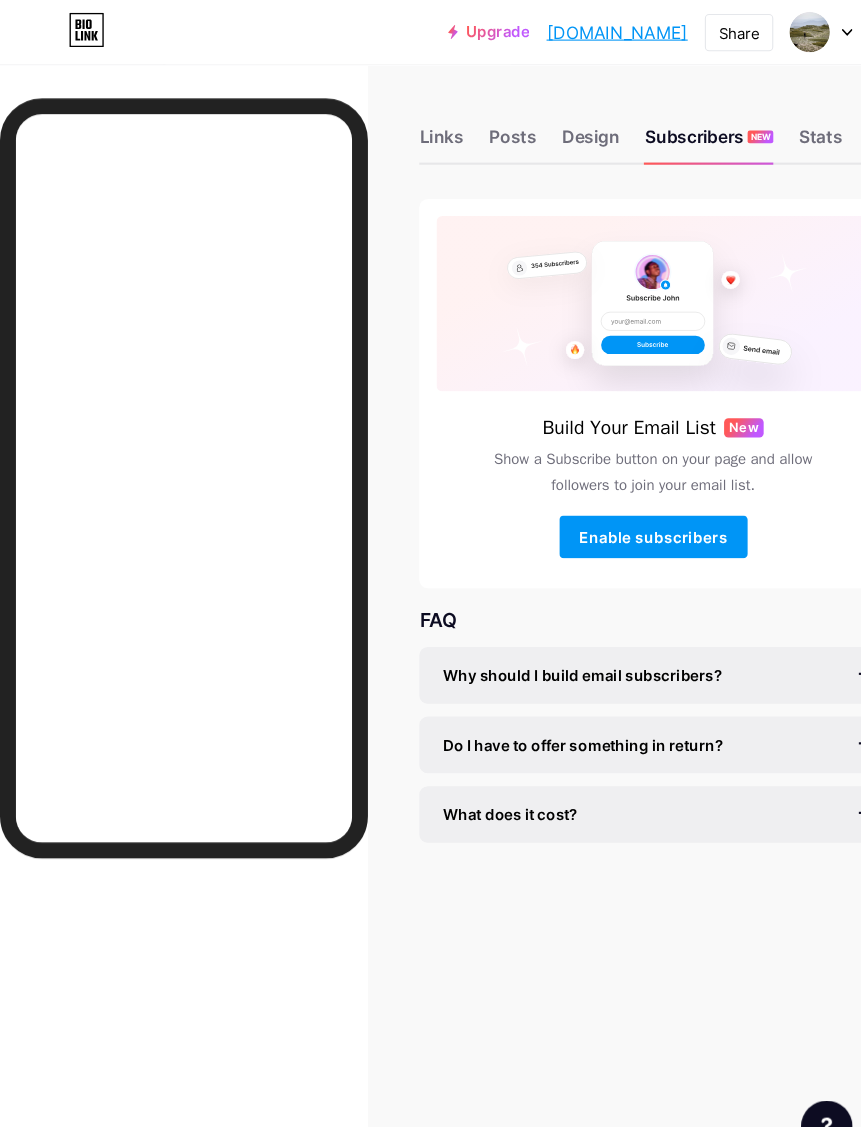 click on "Design" at bounding box center [552, 134] 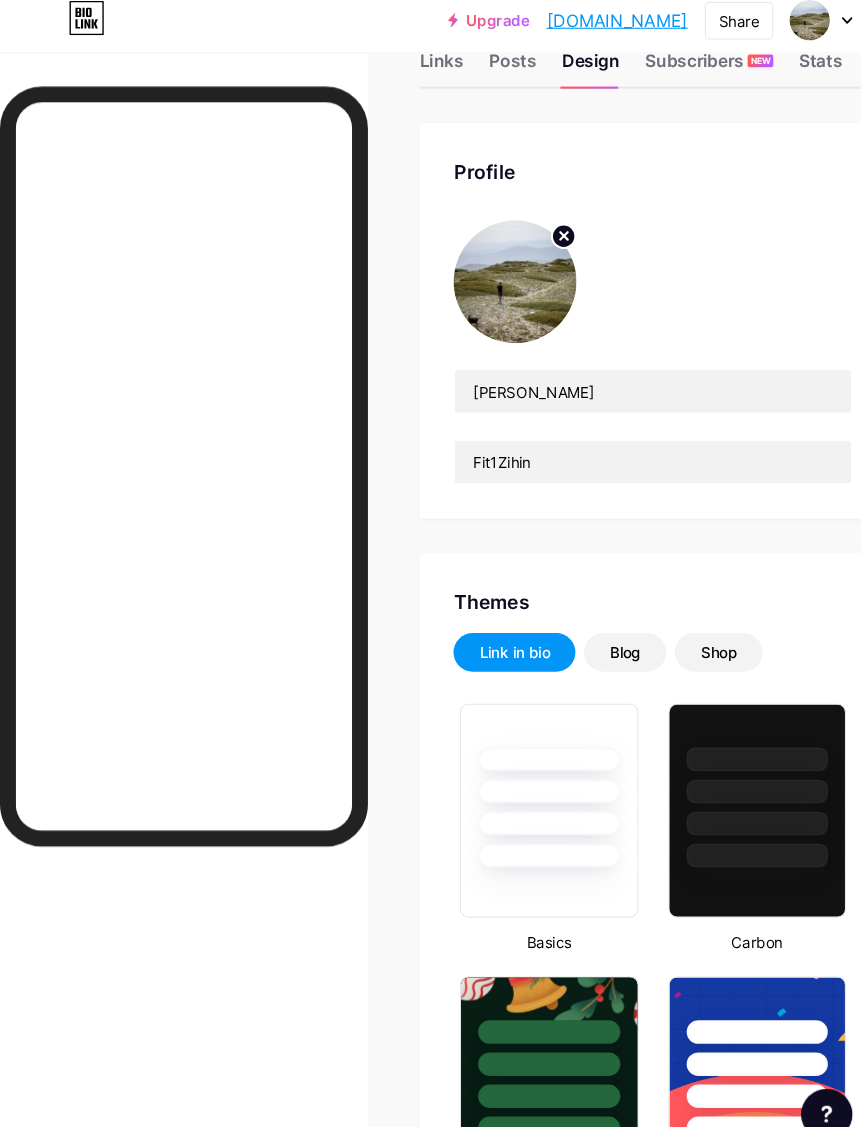 type on "#3f5154" 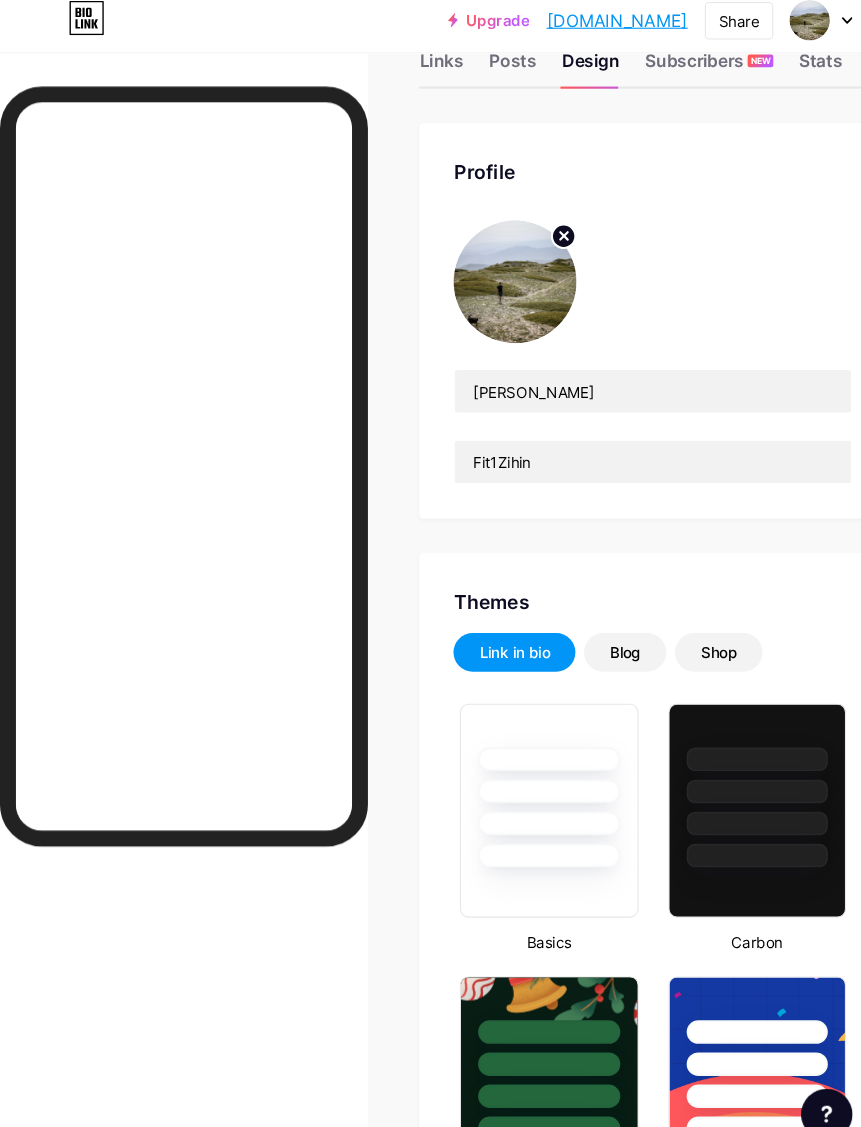 type on "#000000" 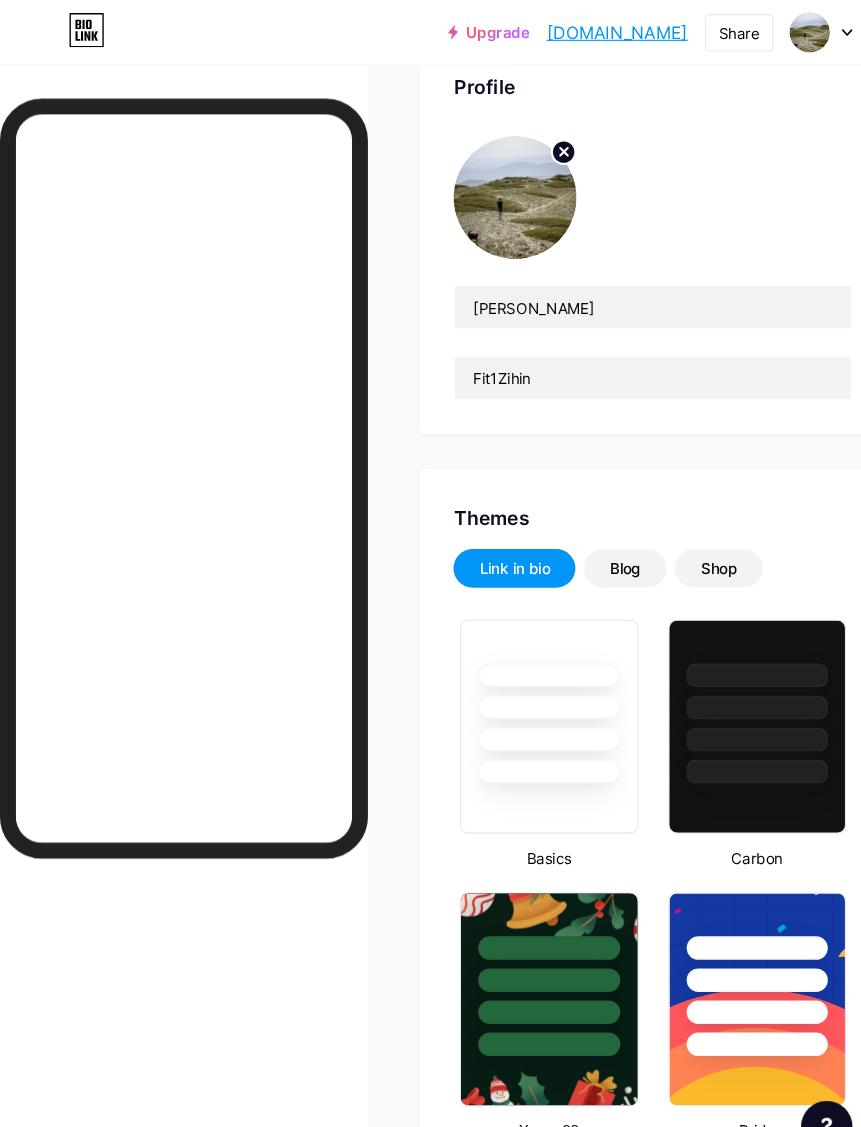 scroll, scrollTop: 0, scrollLeft: 0, axis: both 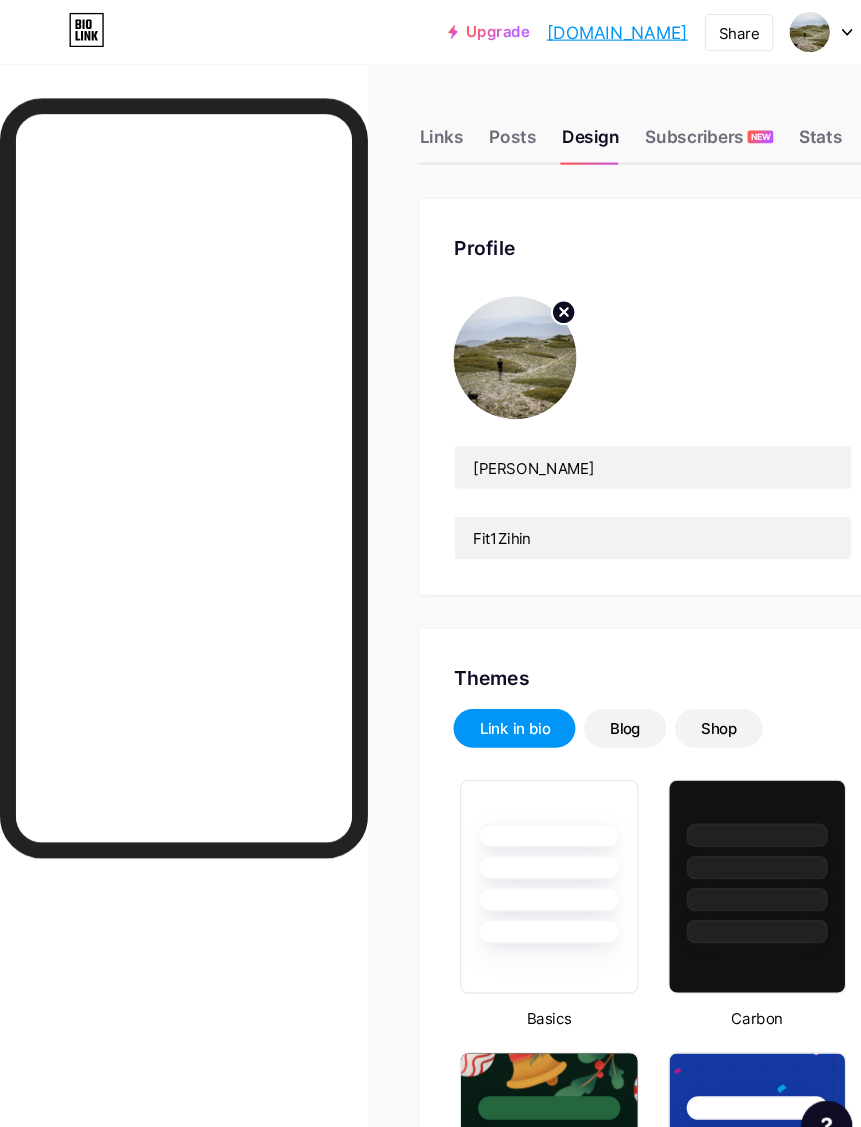 click on "Posts" at bounding box center [479, 134] 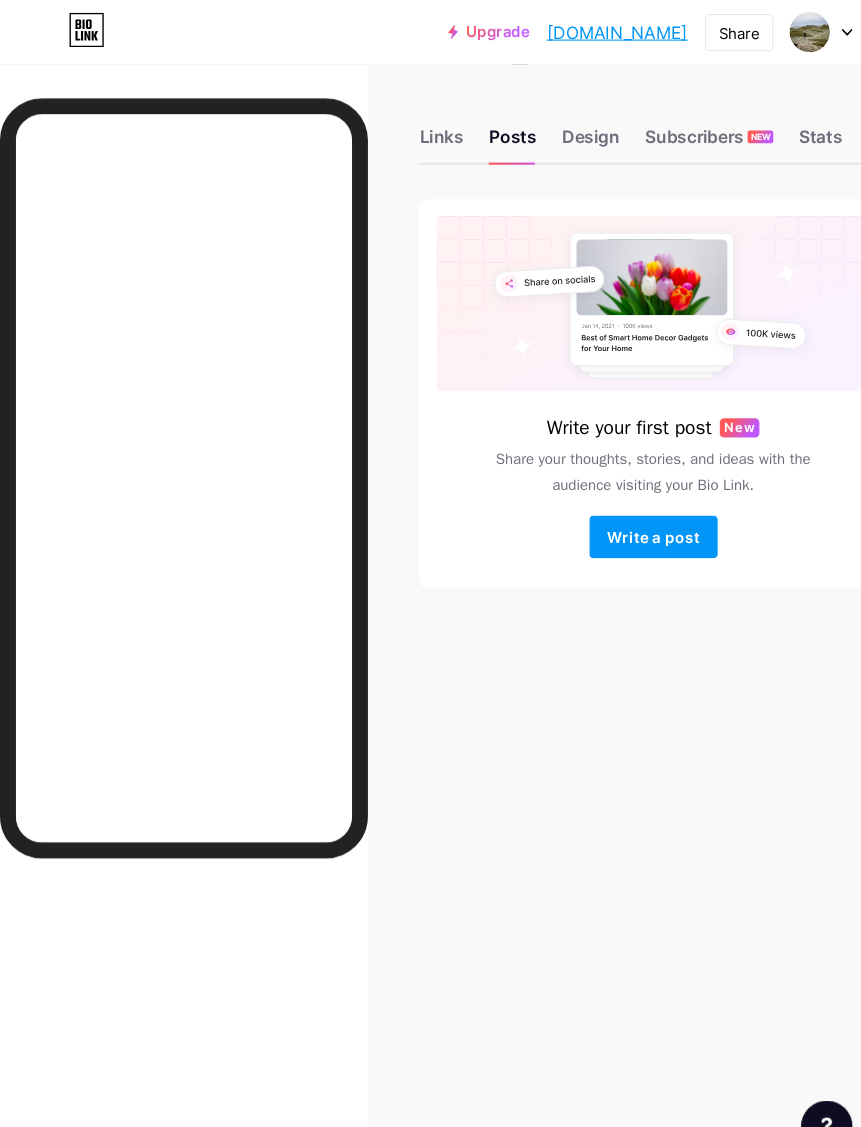 click on "Upgrade   fit1zihin.bio.l...   [DOMAIN_NAME]   Share               Switch accounts     [PERSON_NAME]   [DOMAIN_NAME]/fit1zihin       + Add a new page        Account settings   Logout" at bounding box center [430, 30] 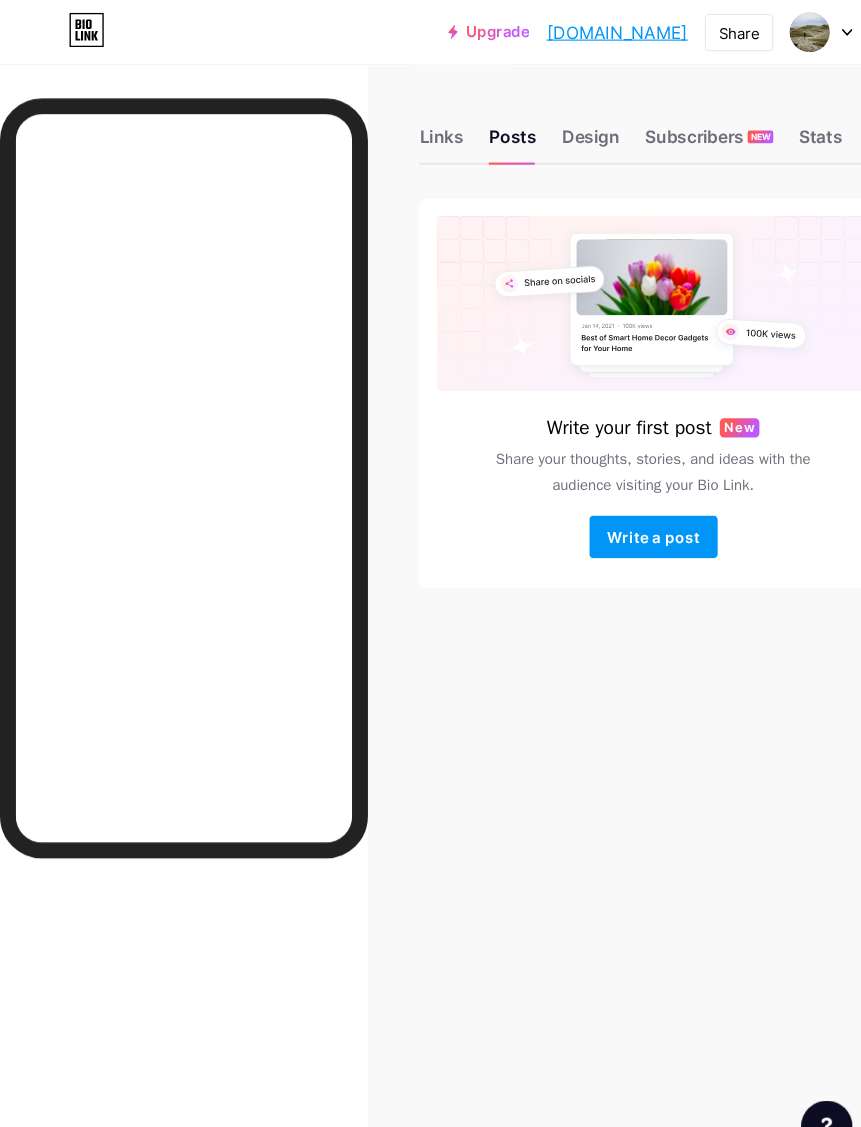 click on "Share" at bounding box center [691, 30] 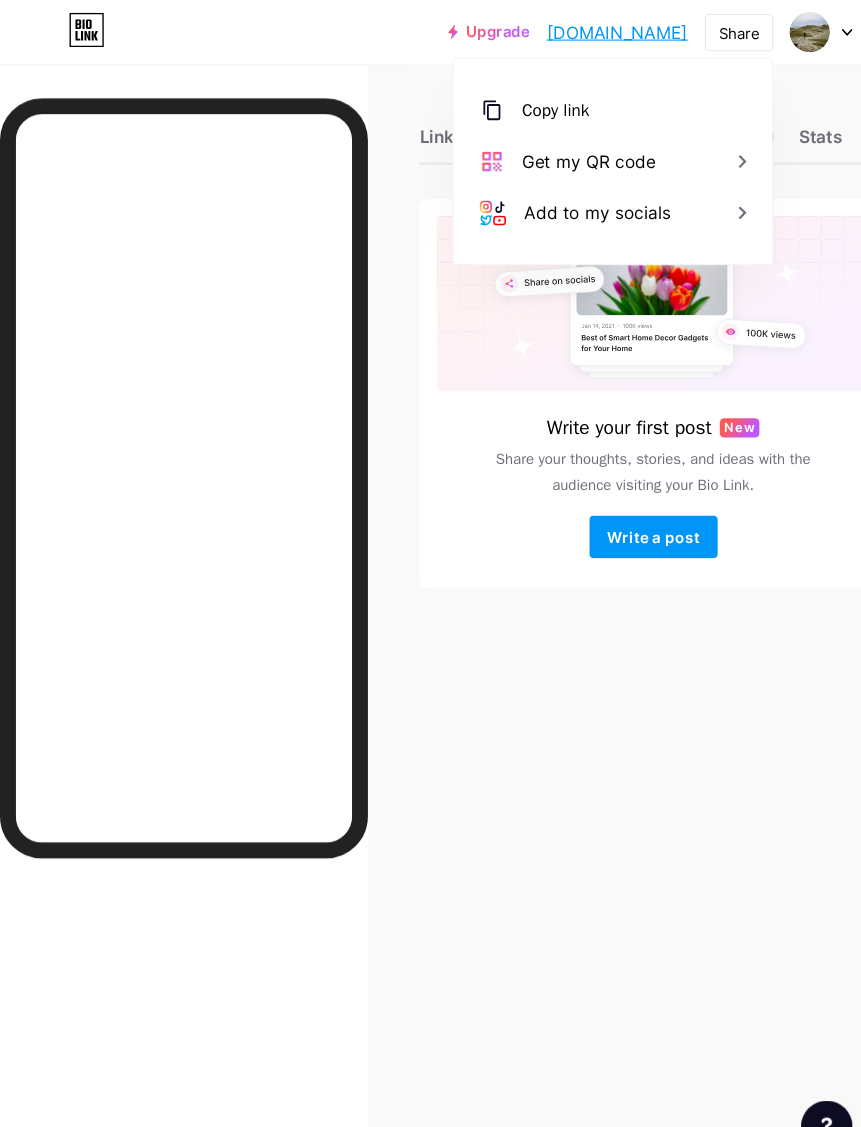 click on "Copy link" at bounding box center [573, 103] 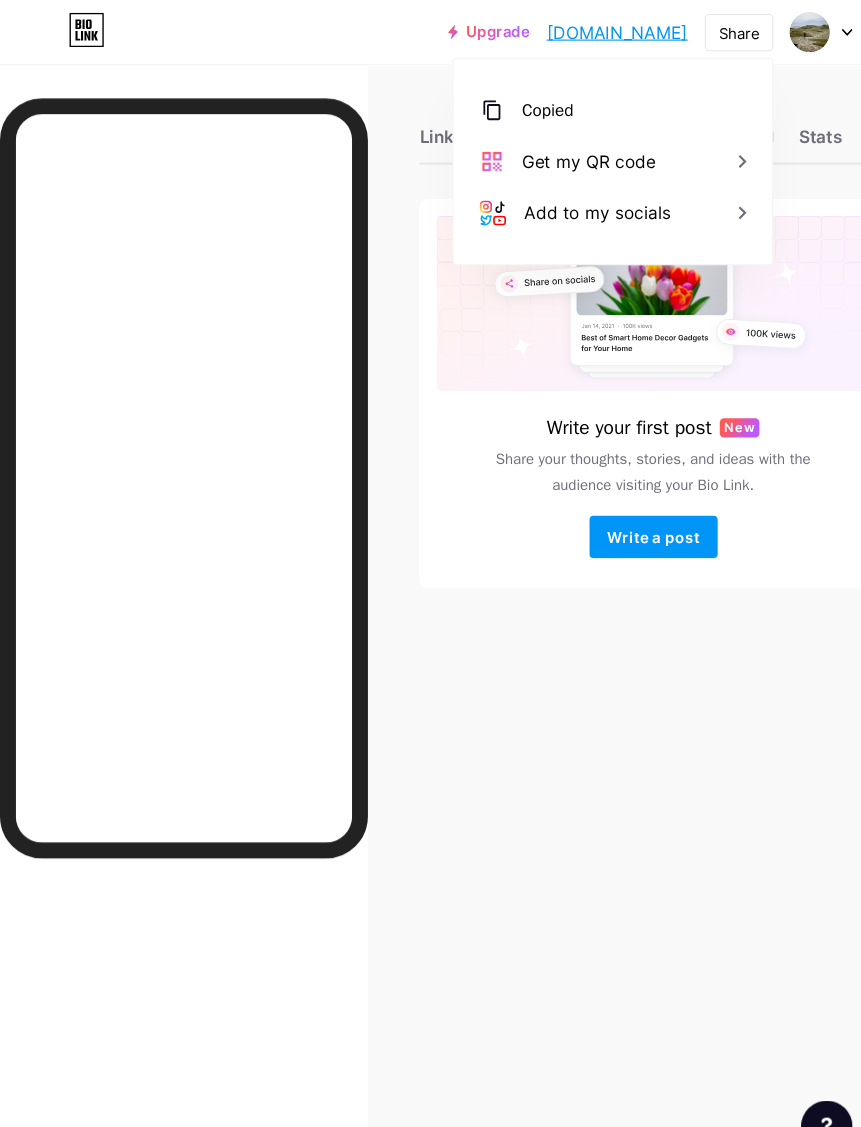 click on "Links
Posts
Design
Subscribers
NEW
Stats
Settings                                                                                                                                                                 Write your first post   New
Share your thoughts, stories, and ideas with the audience visiting your Bio Link.
Write a post                   Feature requests             Help center         Contact support" at bounding box center [430, 563] 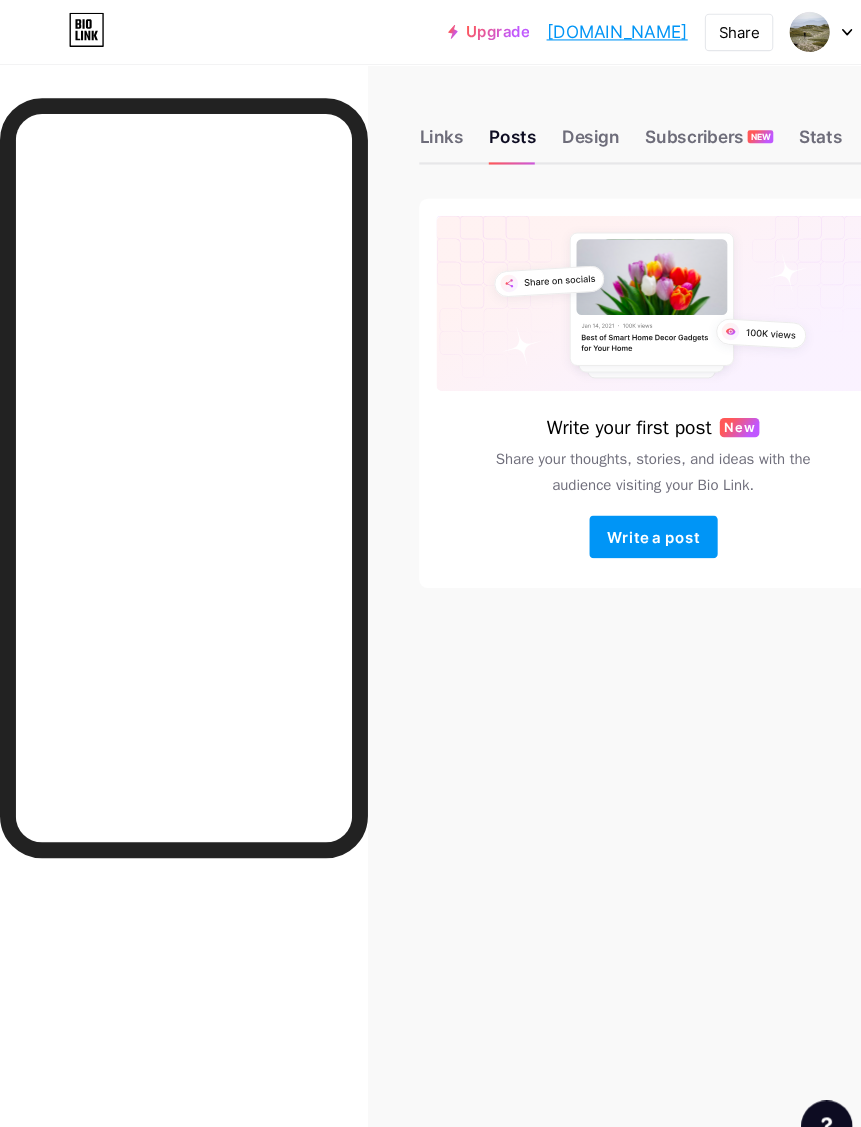 scroll, scrollTop: 5, scrollLeft: 0, axis: vertical 